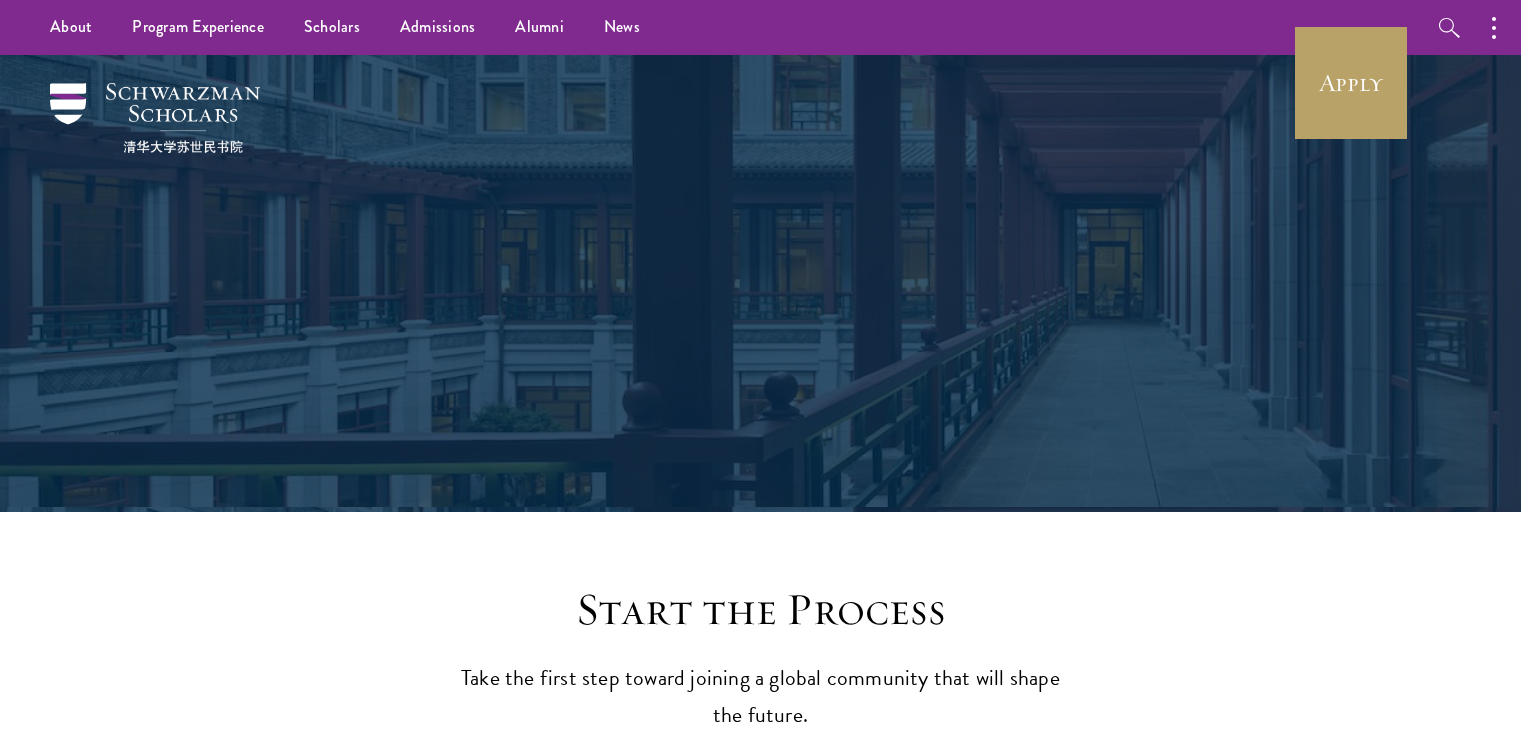 scroll, scrollTop: 0, scrollLeft: 0, axis: both 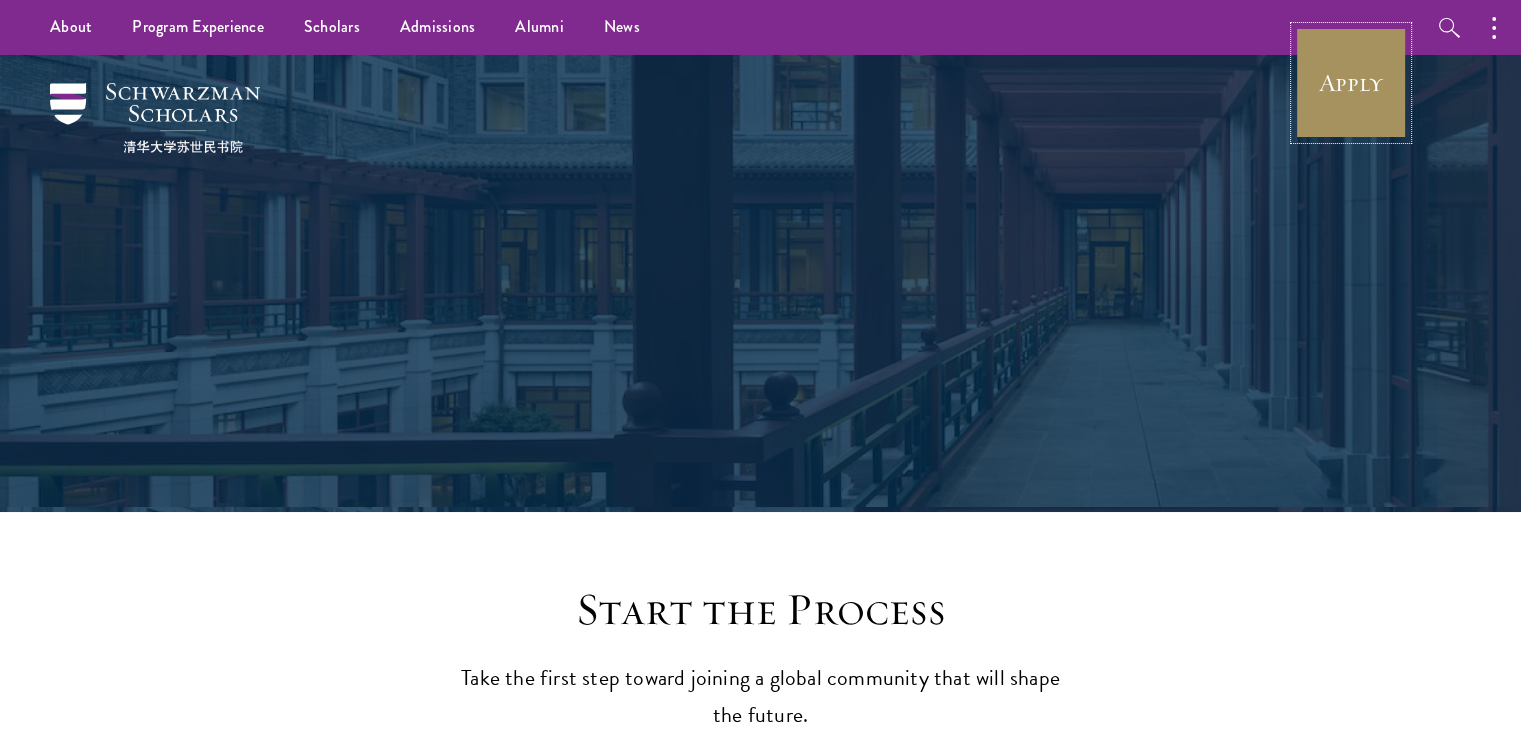 click on "Apply" at bounding box center (1351, 83) 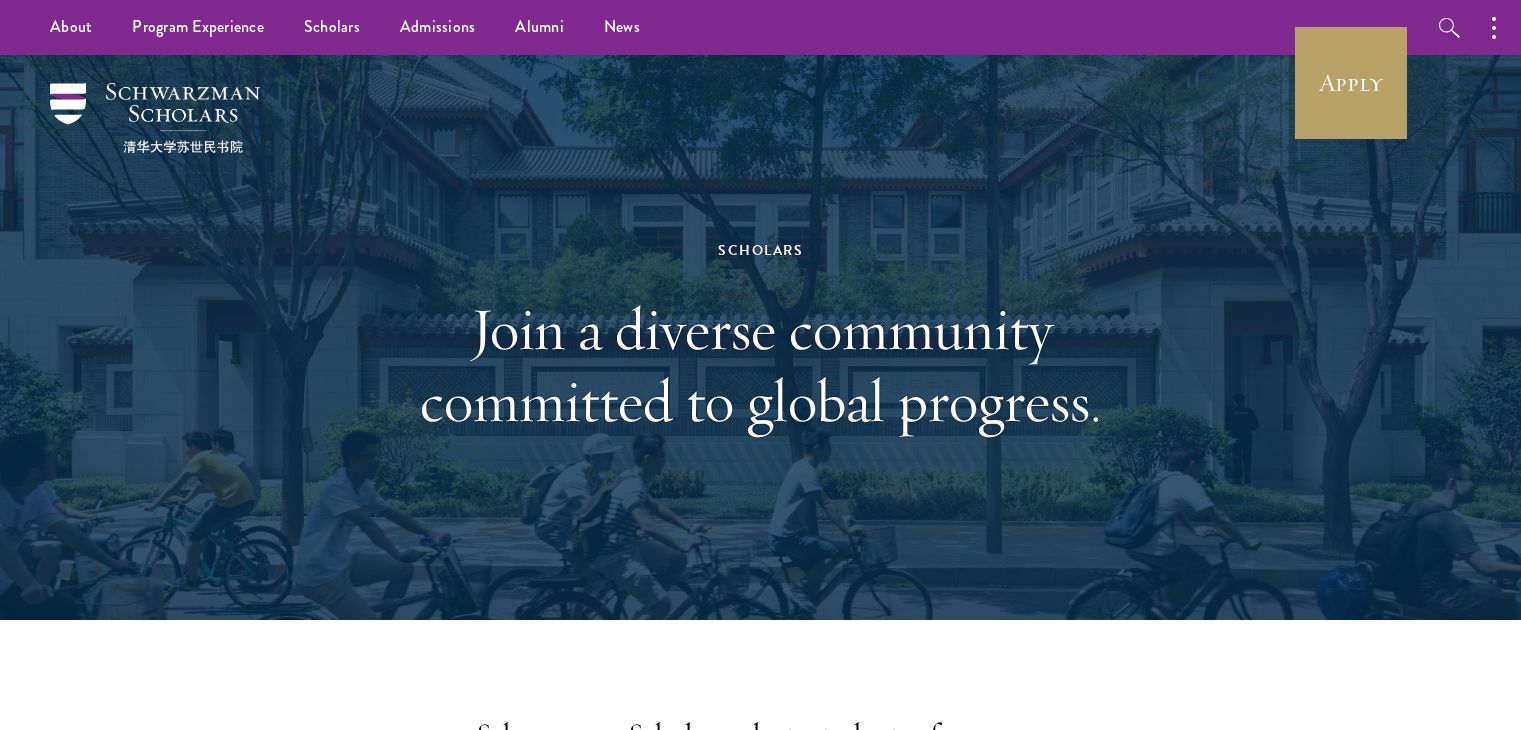 scroll, scrollTop: 0, scrollLeft: 0, axis: both 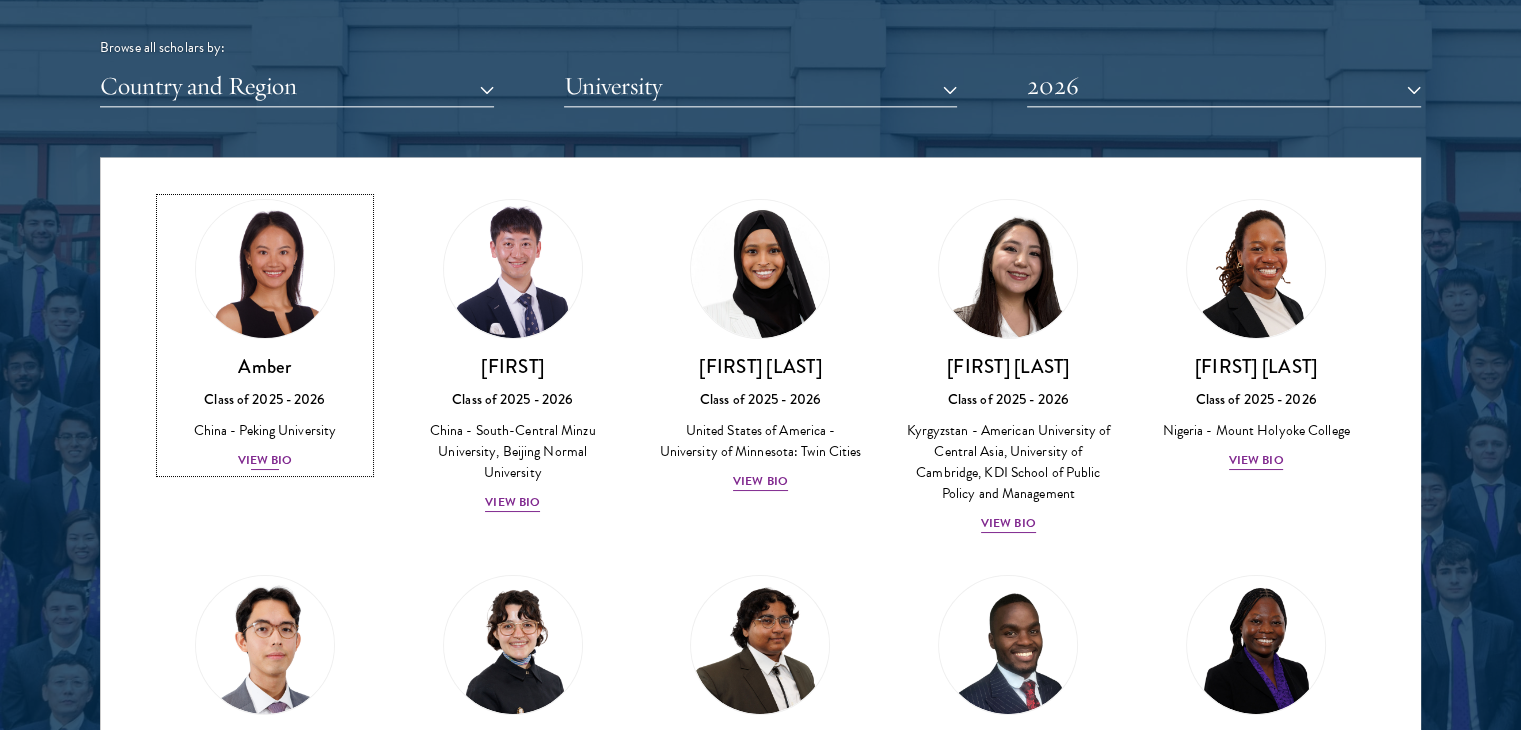 click on "View Bio" at bounding box center [265, 460] 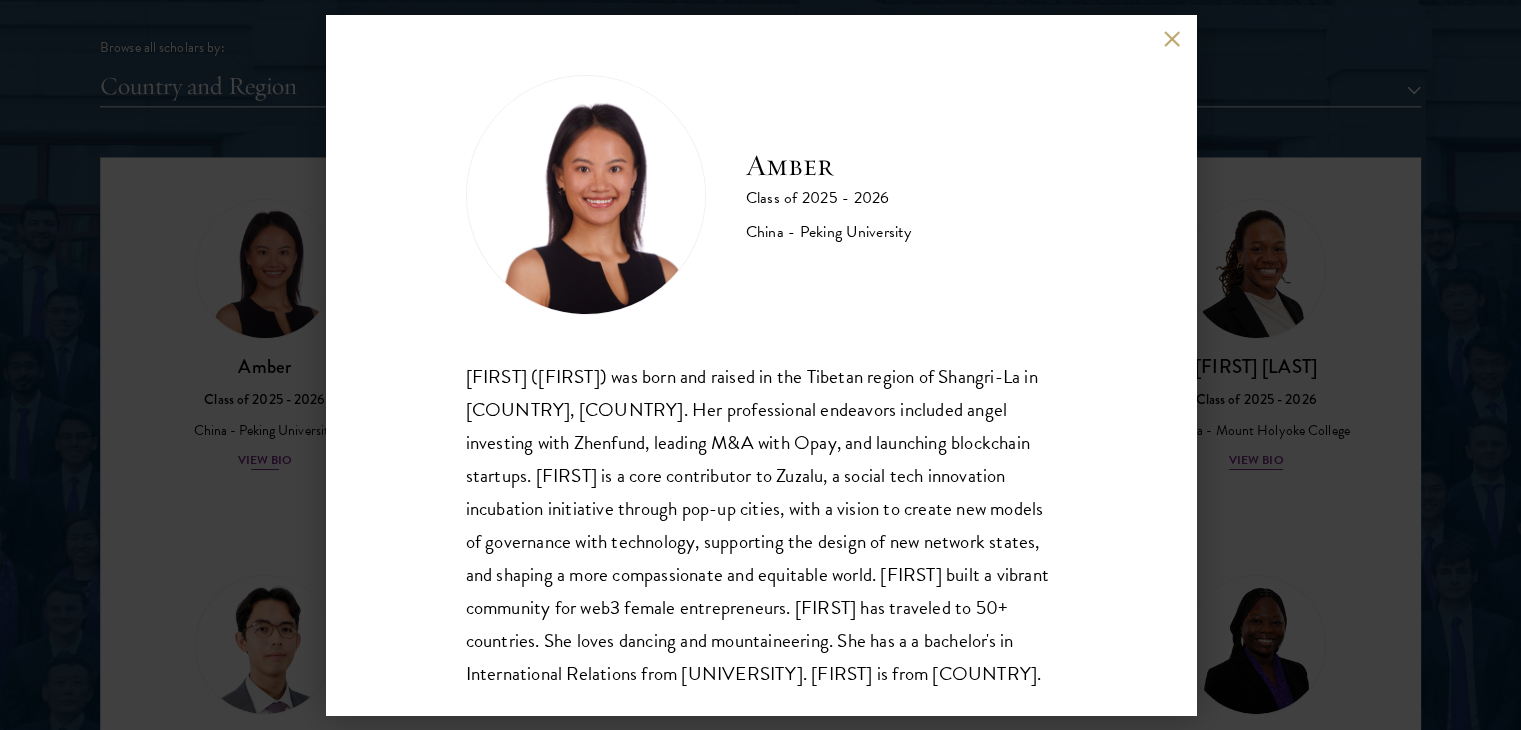 scroll, scrollTop: 68, scrollLeft: 0, axis: vertical 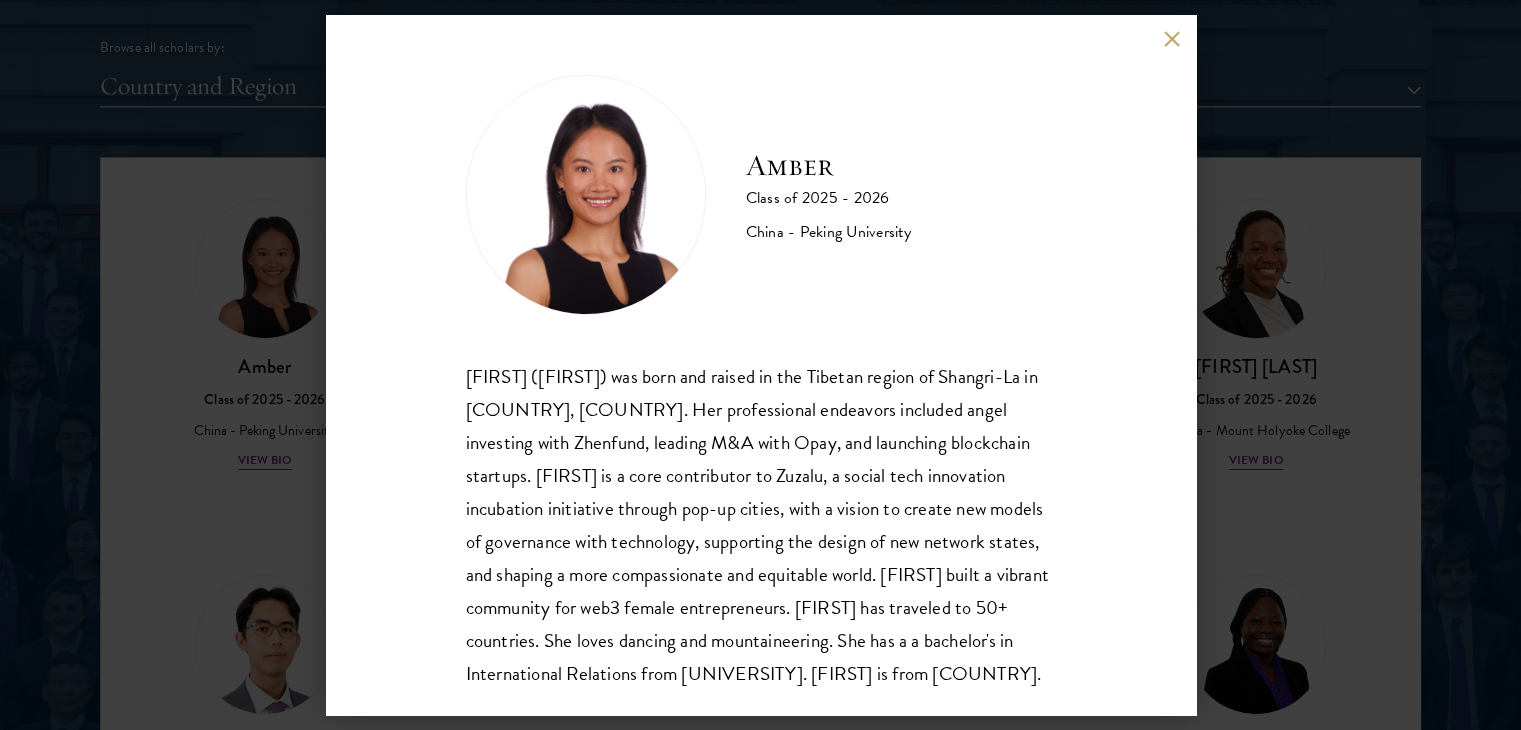 click at bounding box center (1172, 38) 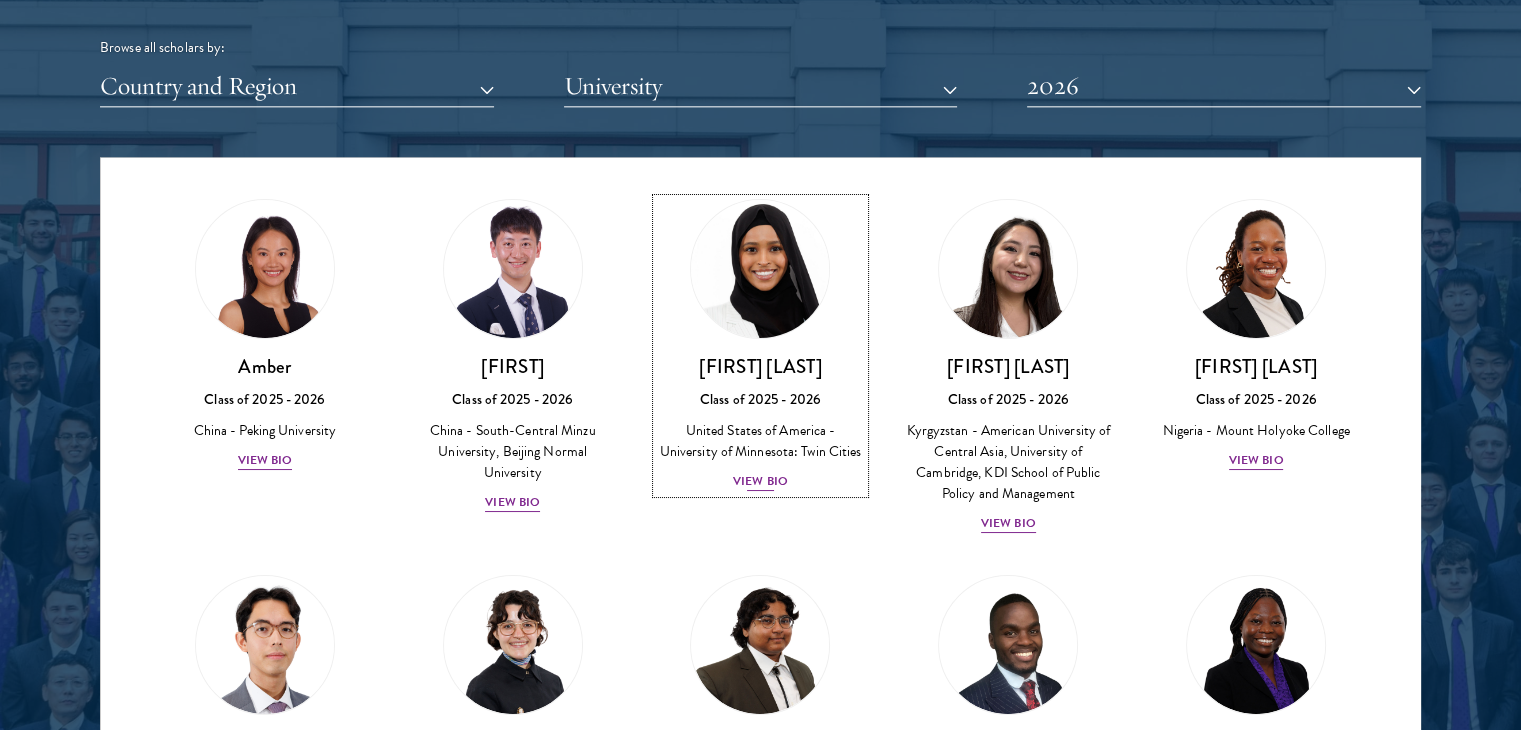 click on "View Bio" at bounding box center [760, 481] 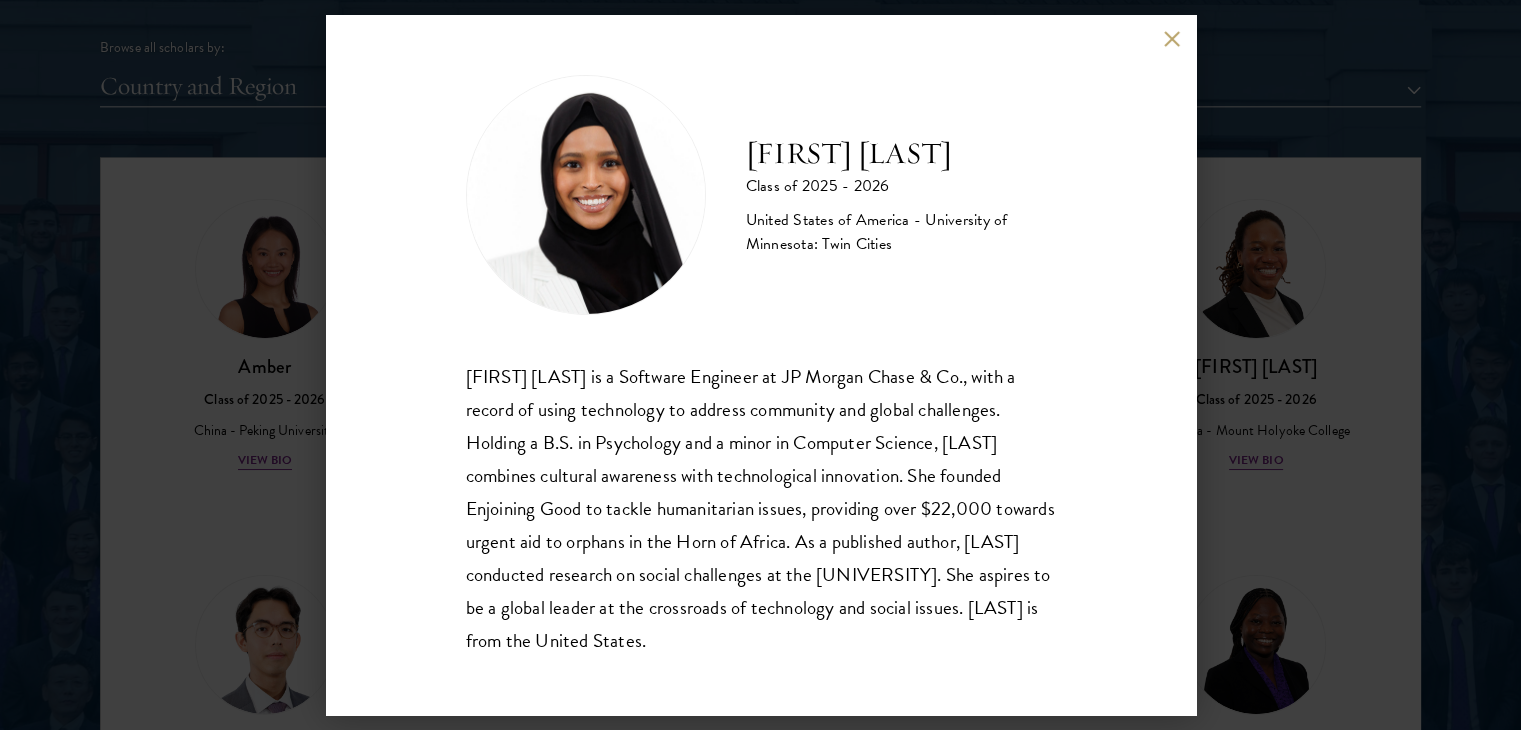 scroll, scrollTop: 2, scrollLeft: 0, axis: vertical 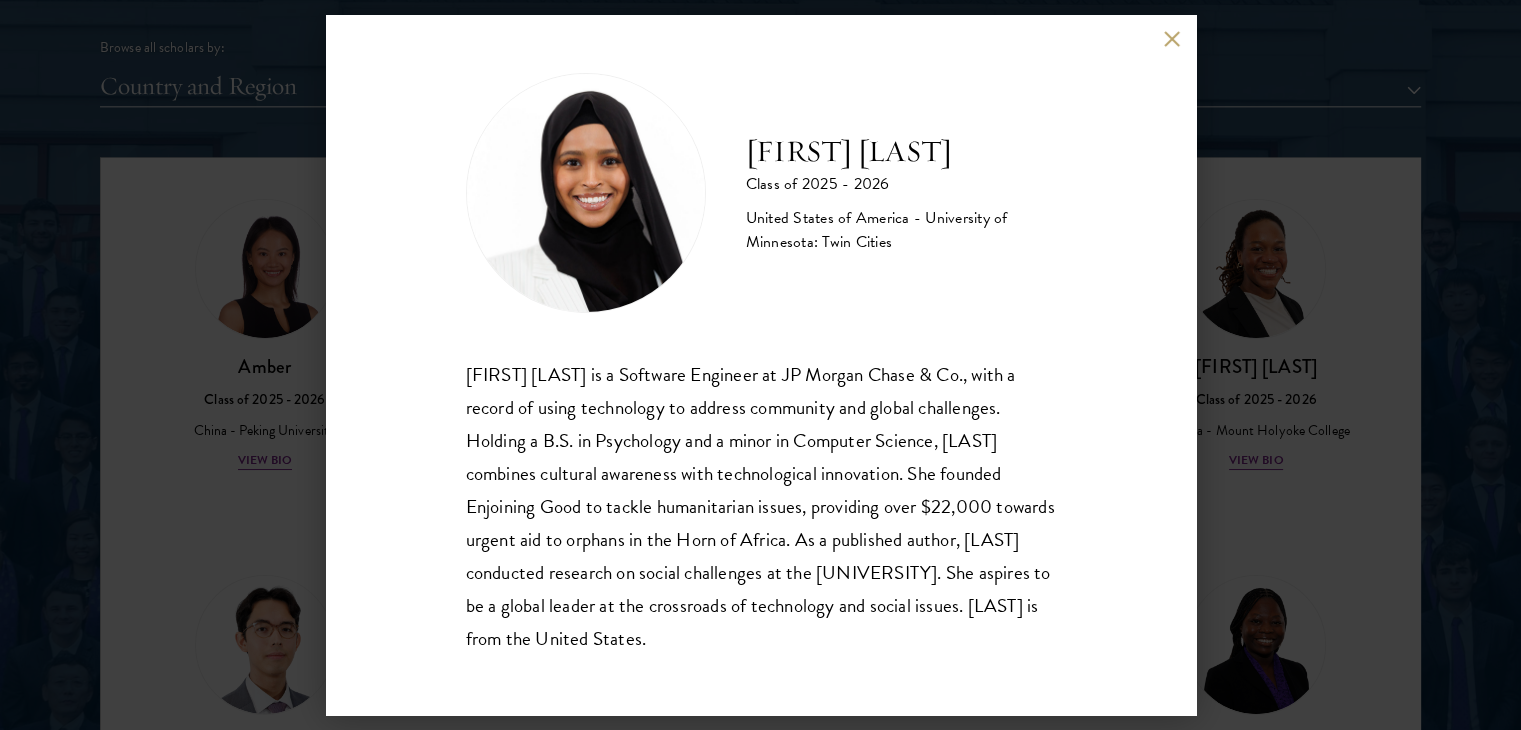 click on "Samia Abdi
Class of 2025 - 2026
United States of America - University of Minnesota: Twin Cities
Samia Abdi is a Software Engineer at JP Morgan Chase & Co., with a record of using technology to address community and global challenges. Holding a B.S. in Psychology and a minor in Computer Science, Abdi combines cultural awareness with technological innovation. She founded Enjoining Good to tackle humanitarian issues, providing over $22,000 towards urgent aid to orphans in the Horn of Africa. As a published author, Abdi conducted research on social challenges at the University of Minnesota. She aspires to be a global leader at the crossroads of technology and social issues. Samia is from the United States." at bounding box center (760, 365) 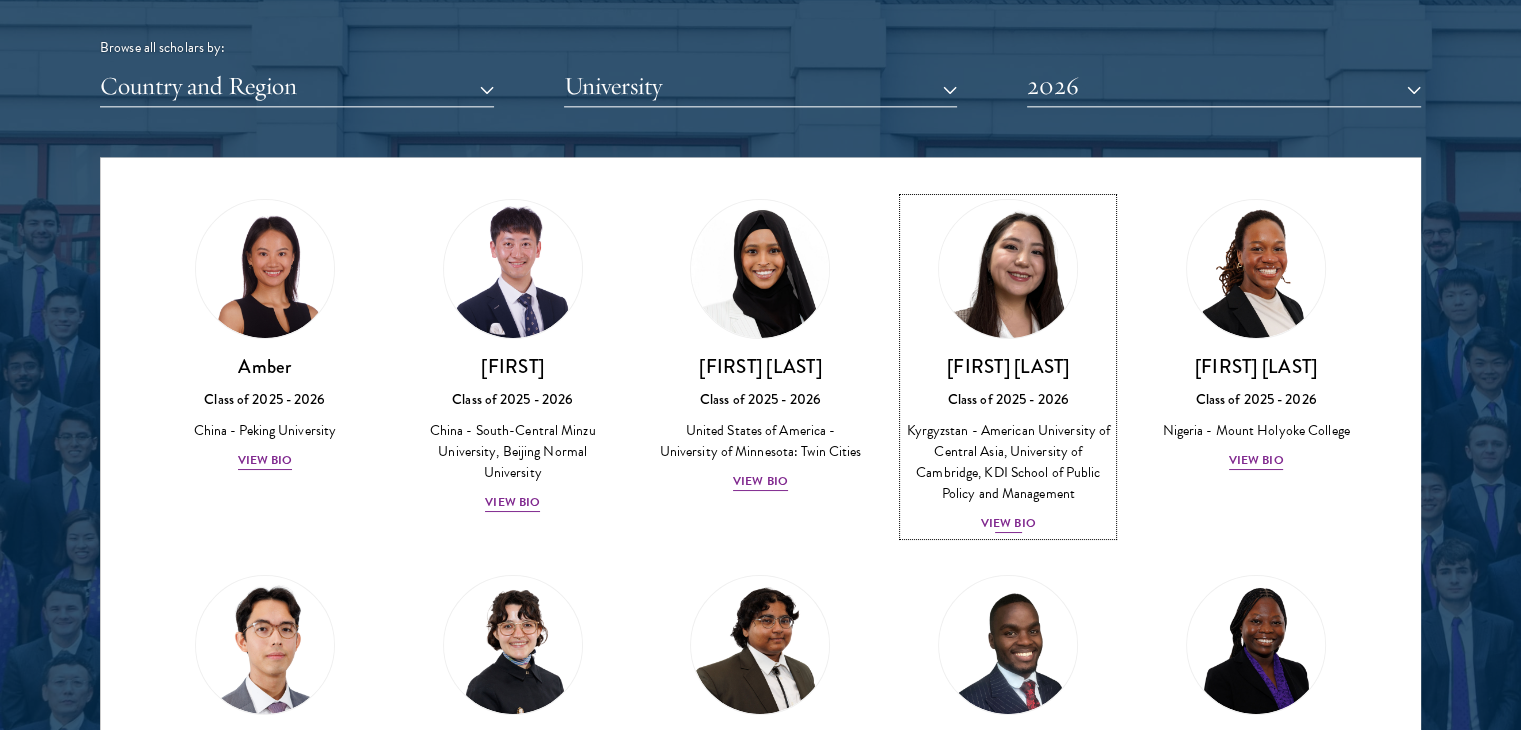 click on "View Bio" at bounding box center (1008, 523) 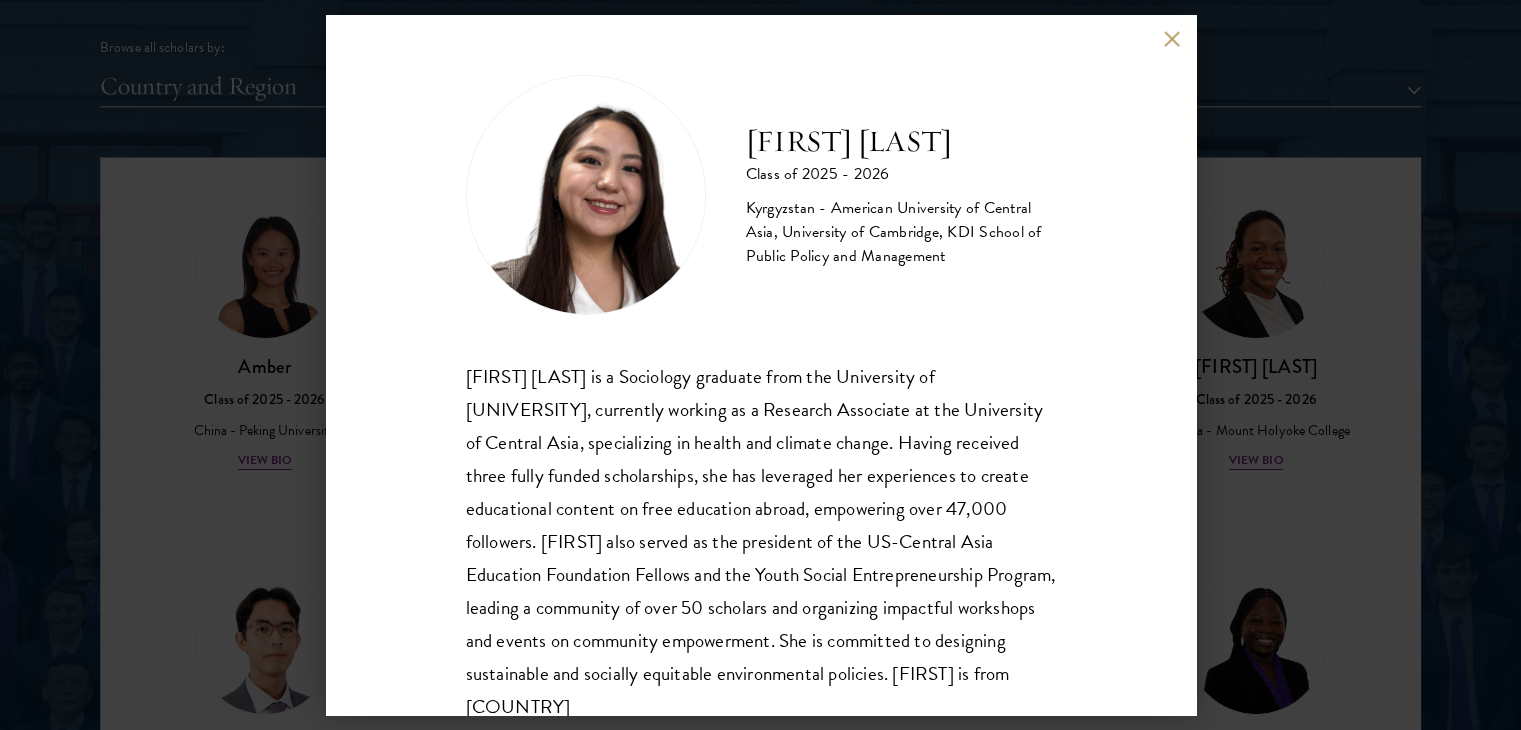 scroll, scrollTop: 68, scrollLeft: 0, axis: vertical 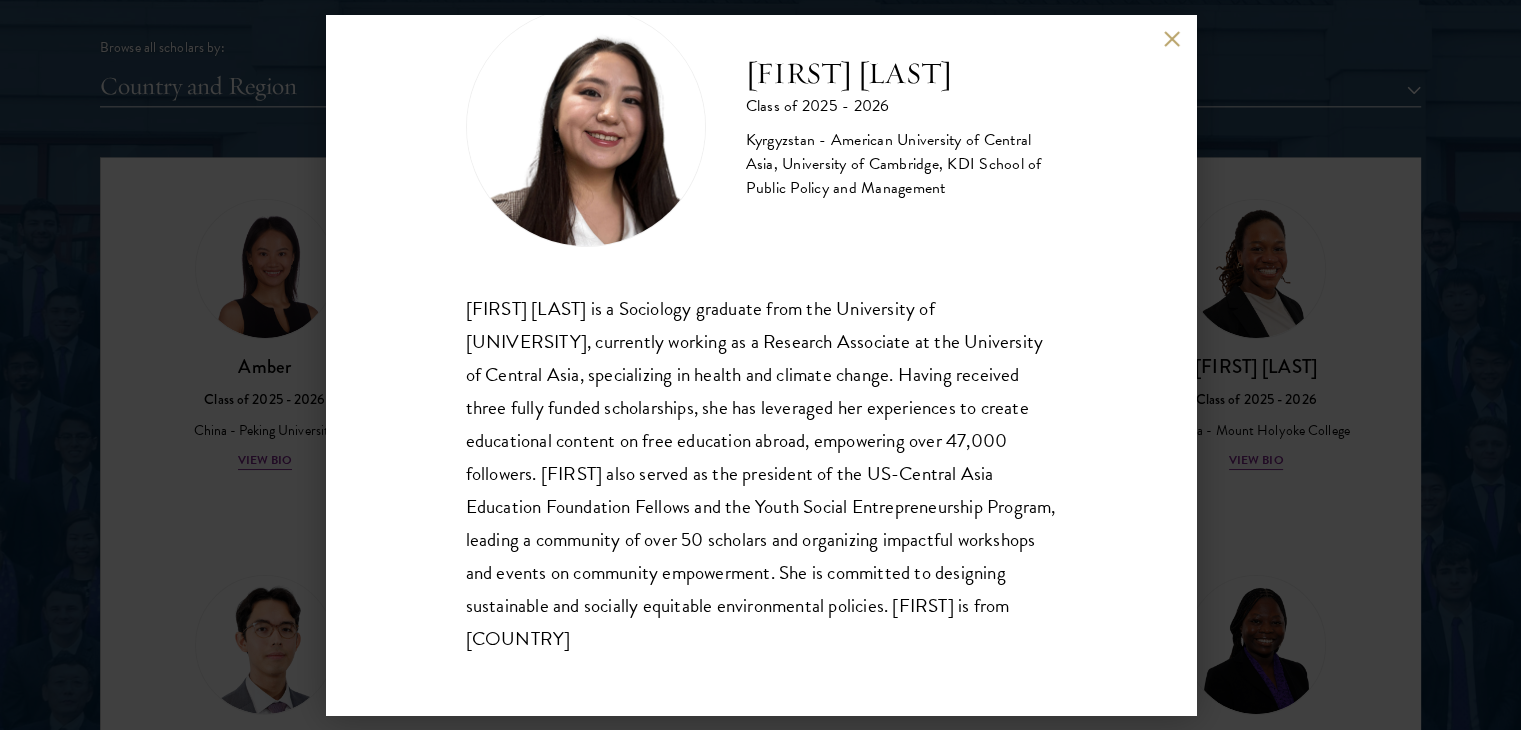 click on "Nurzada Abdivalieva
Class of 2025 - 2026
Kyrgyzstan - American University of Central Asia, University of Cambridge, KDI School of Public Policy and Management
Nurzada Abdivalieva is a Sociology graduate from the University of Cambridge, currently working as a Research Associate at the University of Central Asia, specializing in health and climate change. Having received three fully funded scholarships, she has leveraged her experiences to create educational content on free education abroad, empowering over 47,000 followers. Nurzada also served as the president of the US-Central Asia Education Foundation Fellows and the Youth Social Entrepreneurship Program, leading a community of over 50 scholars and organizing impactful workshops and events on community empowerment. She is committed to designing sustainable and socially equitable environmental policies. Nurzada is from Kyrgyzstan" at bounding box center [761, 365] 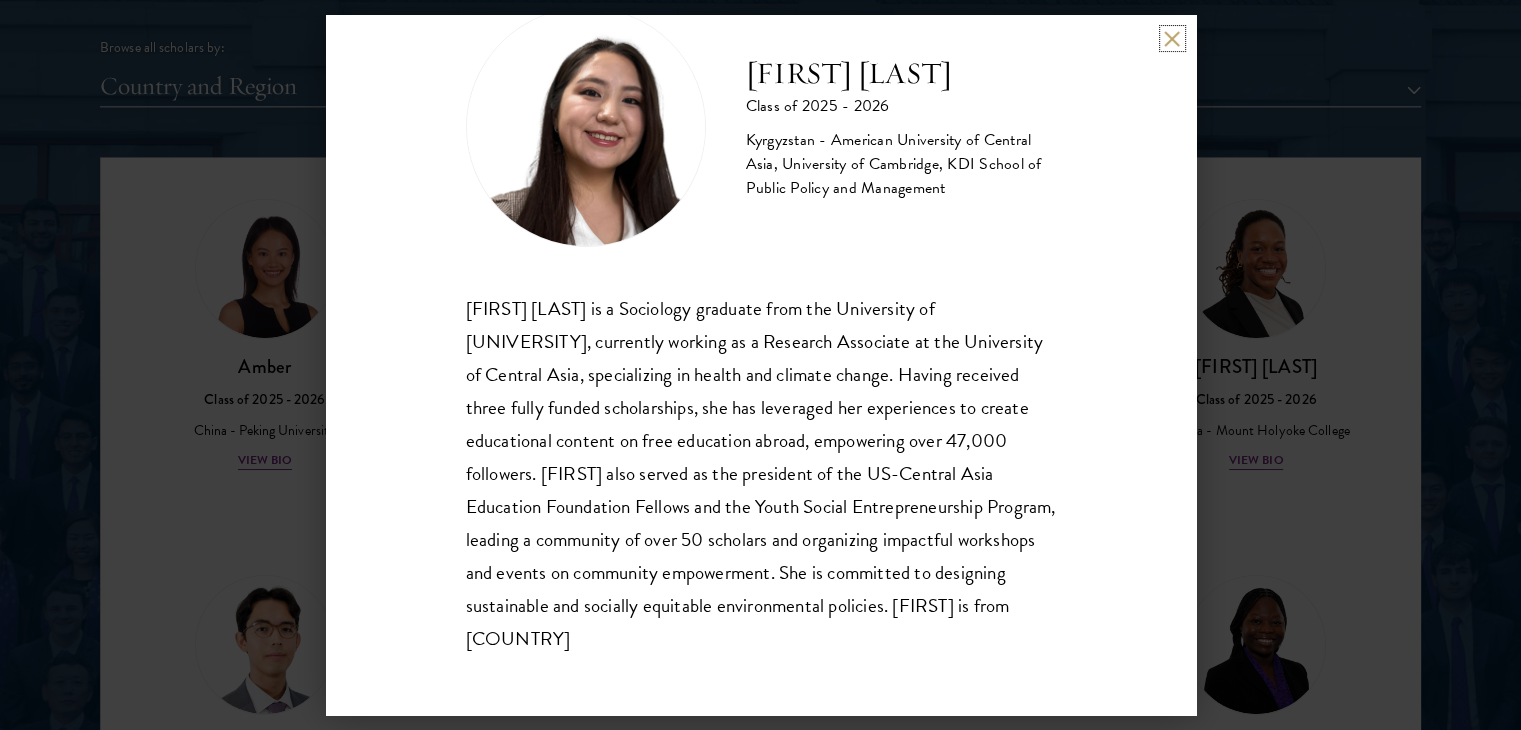click at bounding box center (1172, 38) 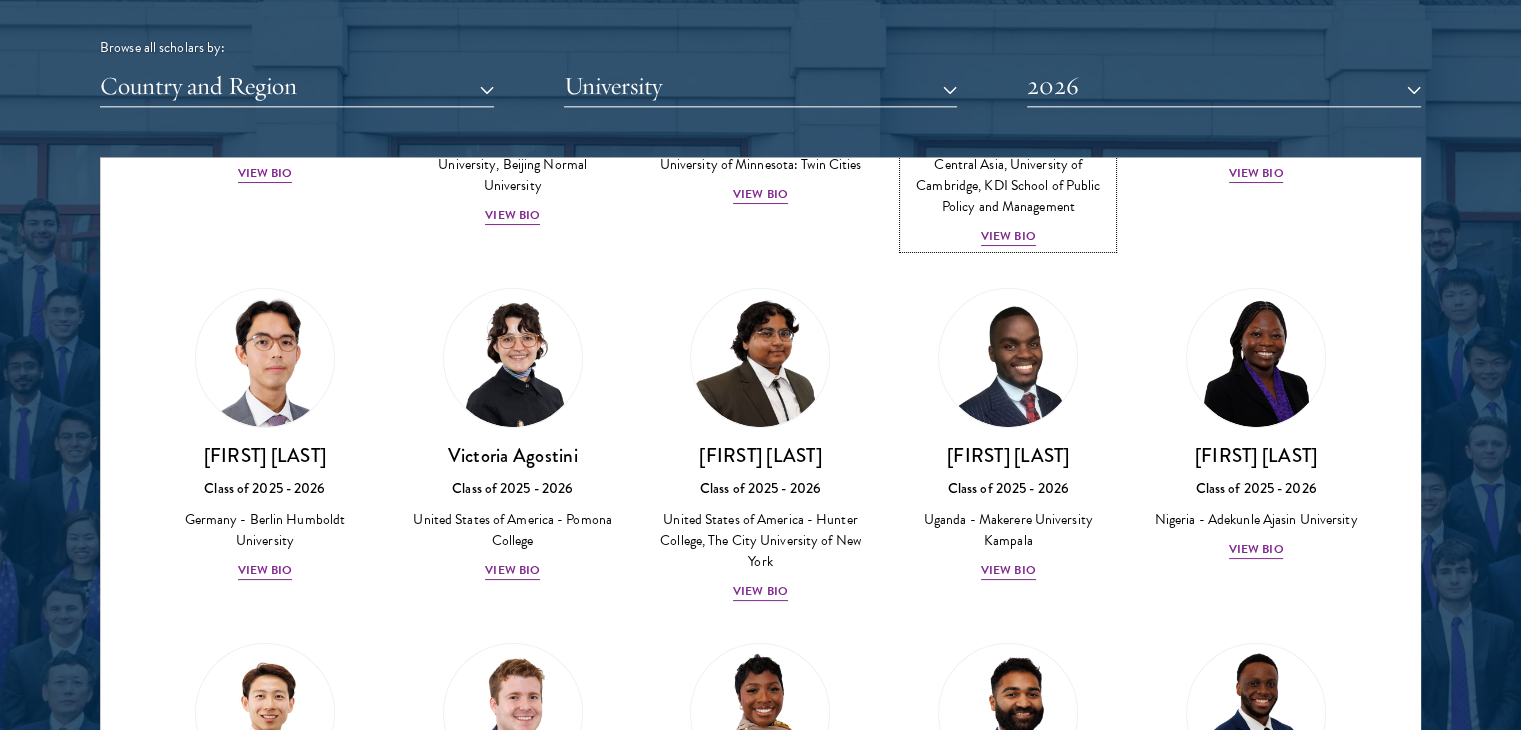 scroll, scrollTop: 467, scrollLeft: 0, axis: vertical 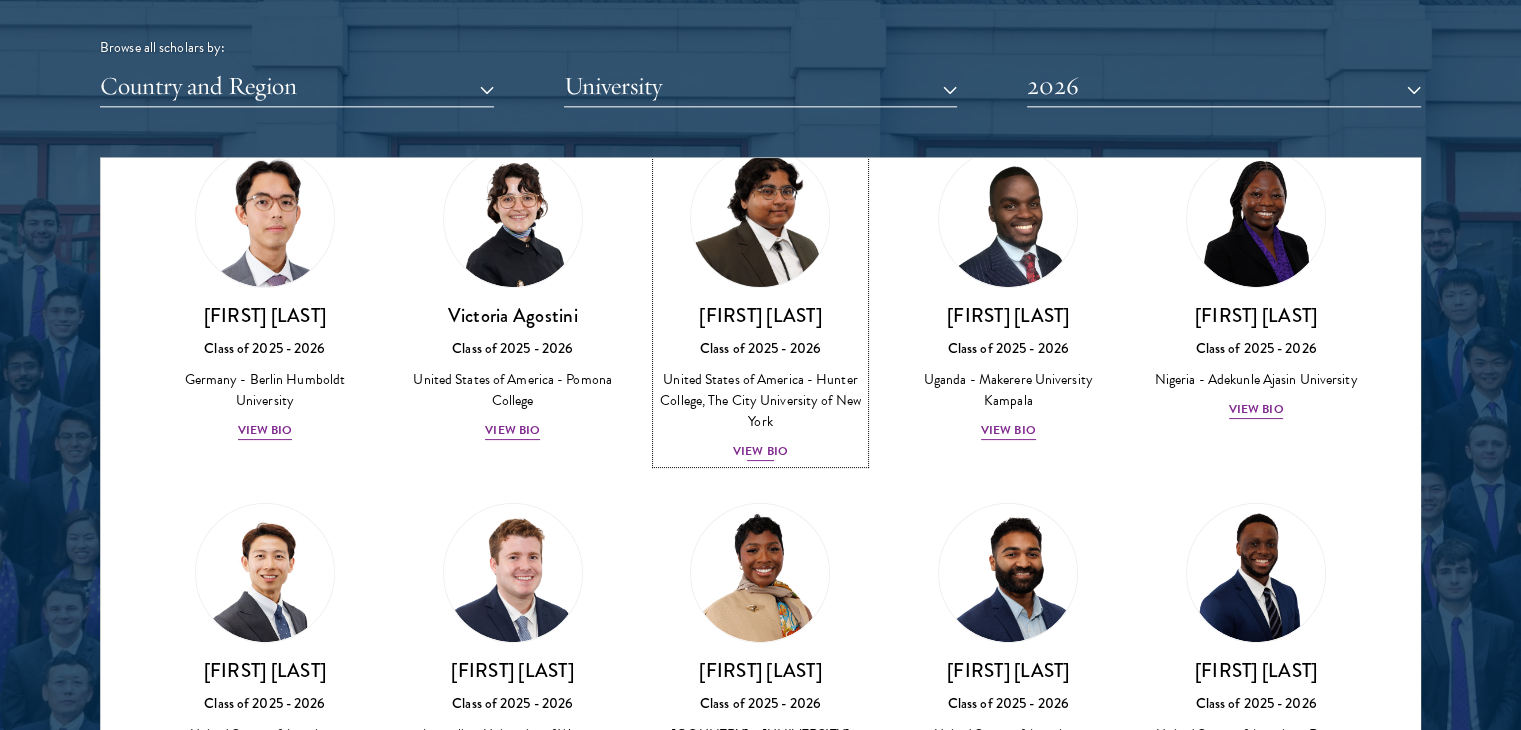 click on "View Bio" at bounding box center [760, 451] 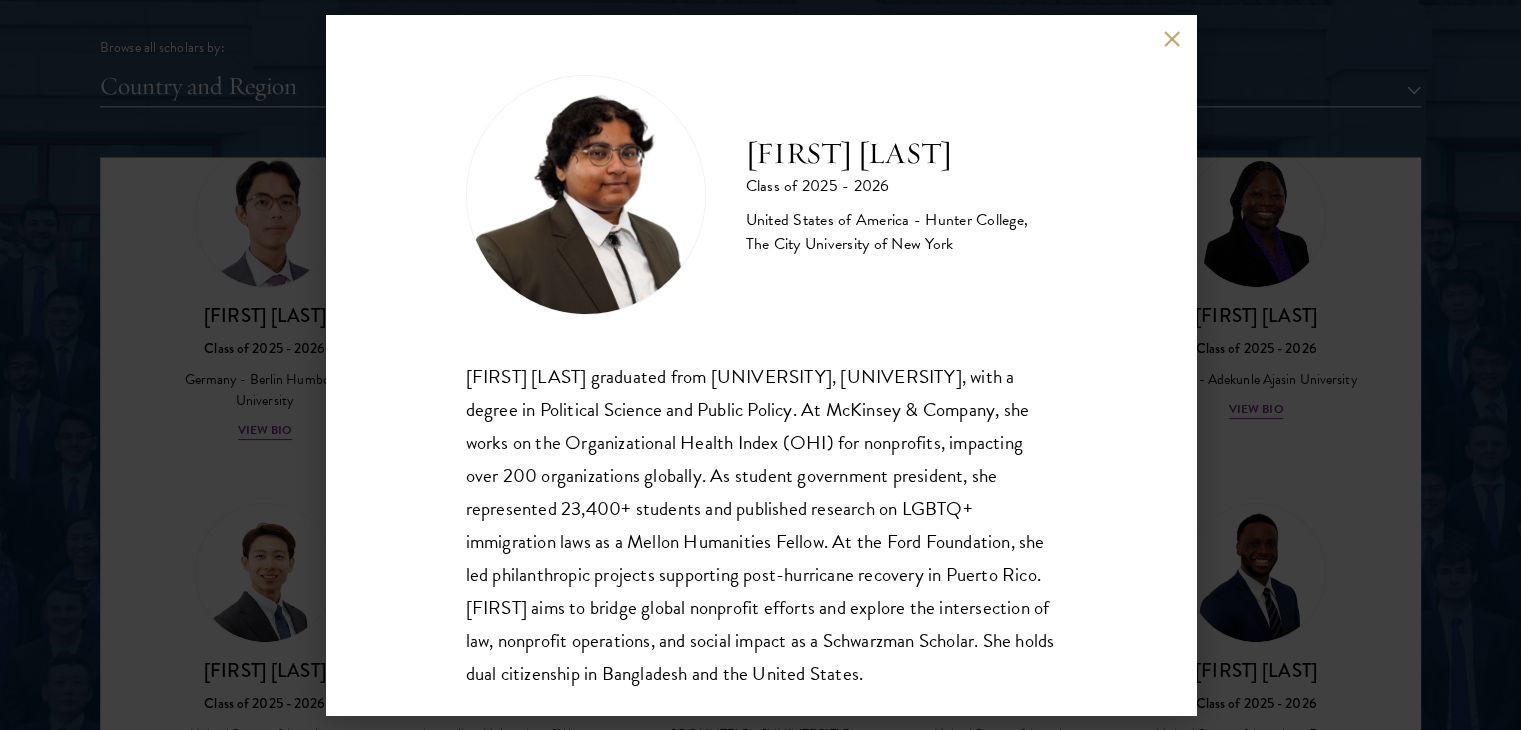 scroll, scrollTop: 68, scrollLeft: 0, axis: vertical 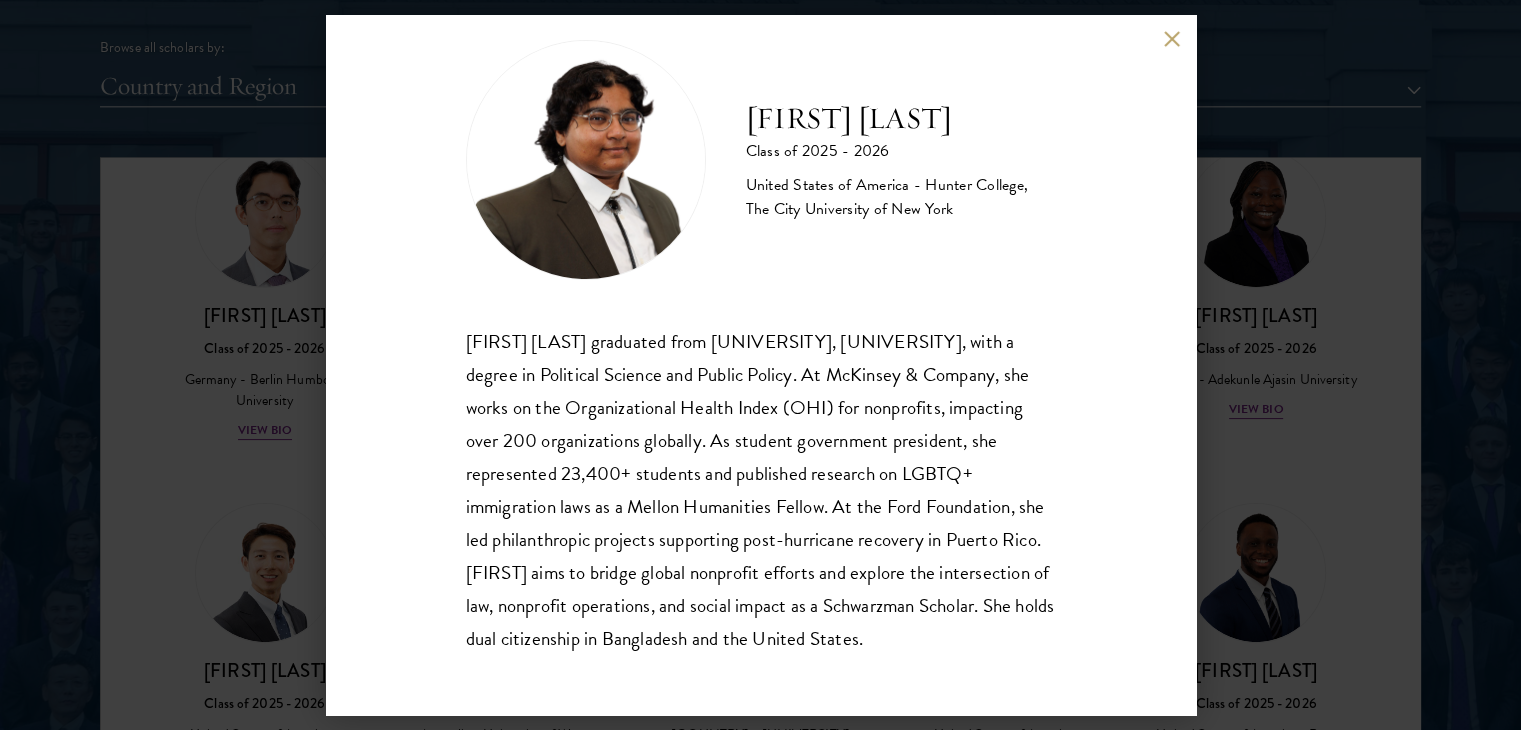 click at bounding box center [1172, 38] 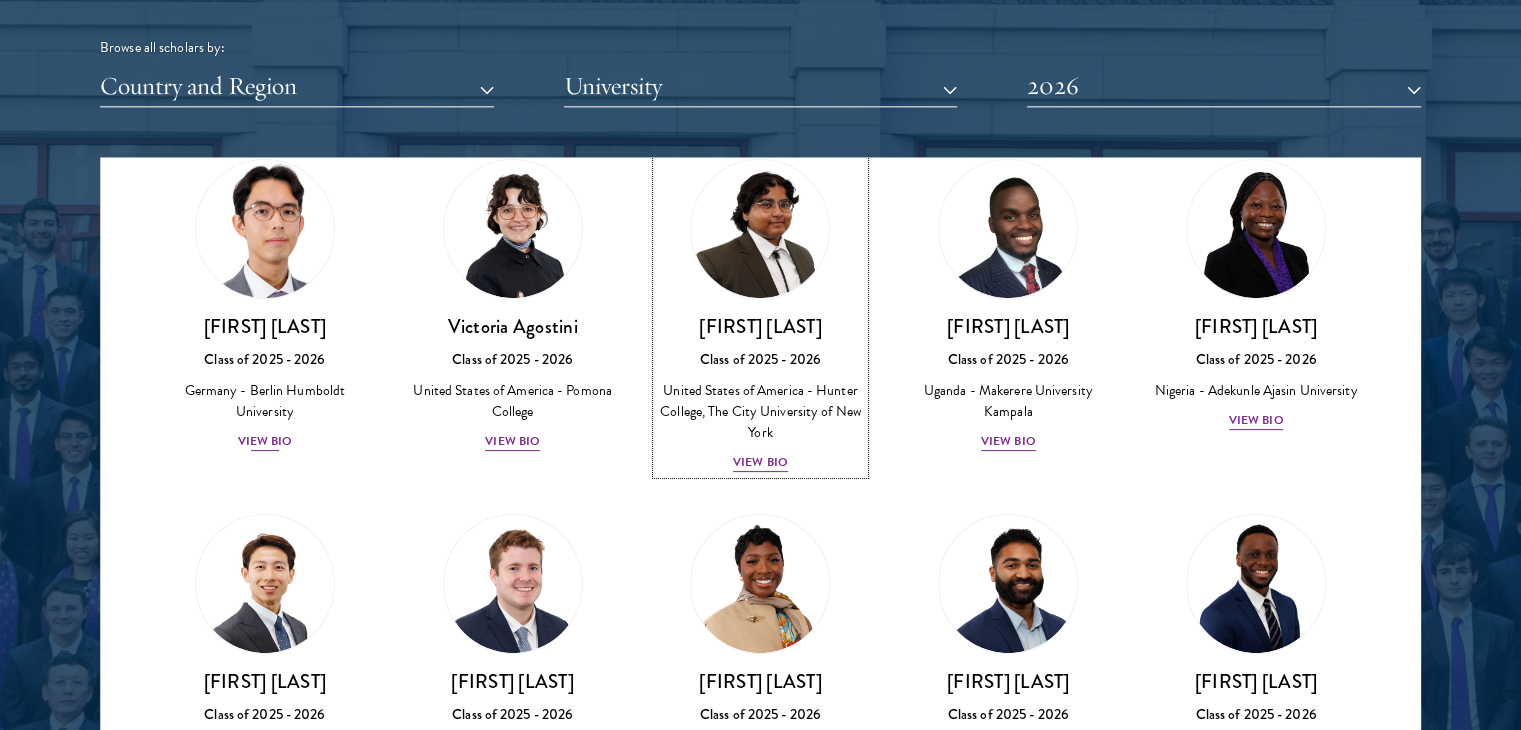 scroll, scrollTop: 768, scrollLeft: 0, axis: vertical 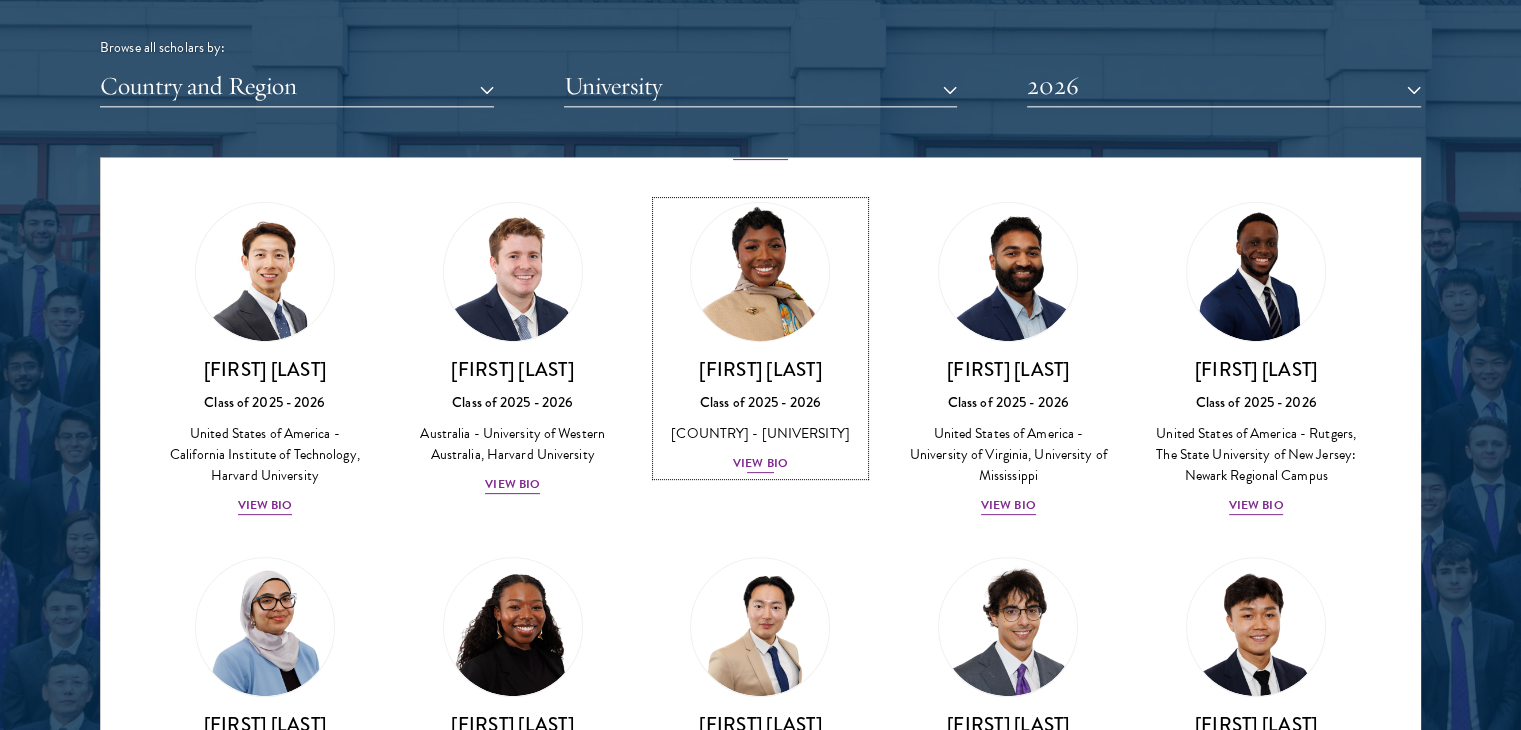 click on "View Bio" at bounding box center (760, 463) 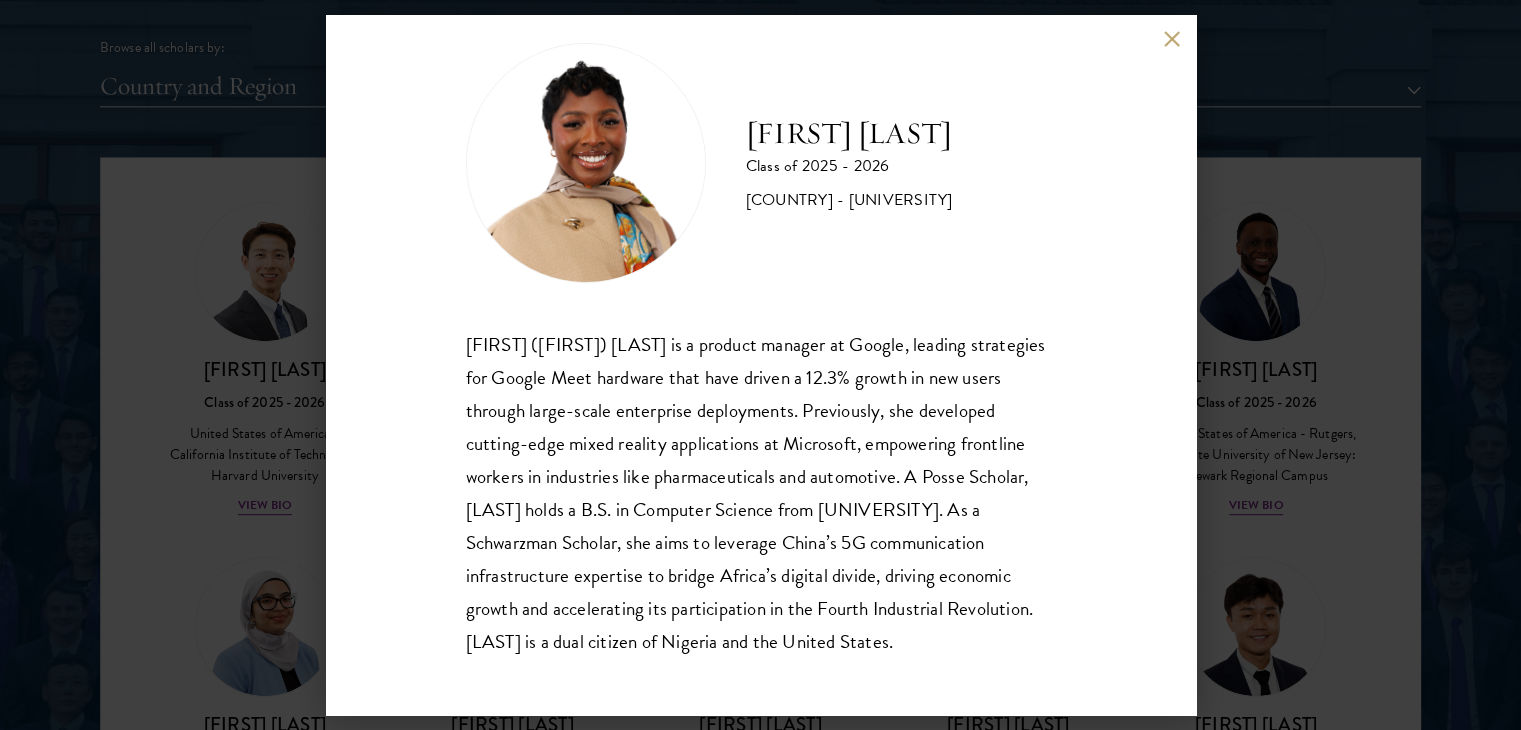 scroll, scrollTop: 35, scrollLeft: 0, axis: vertical 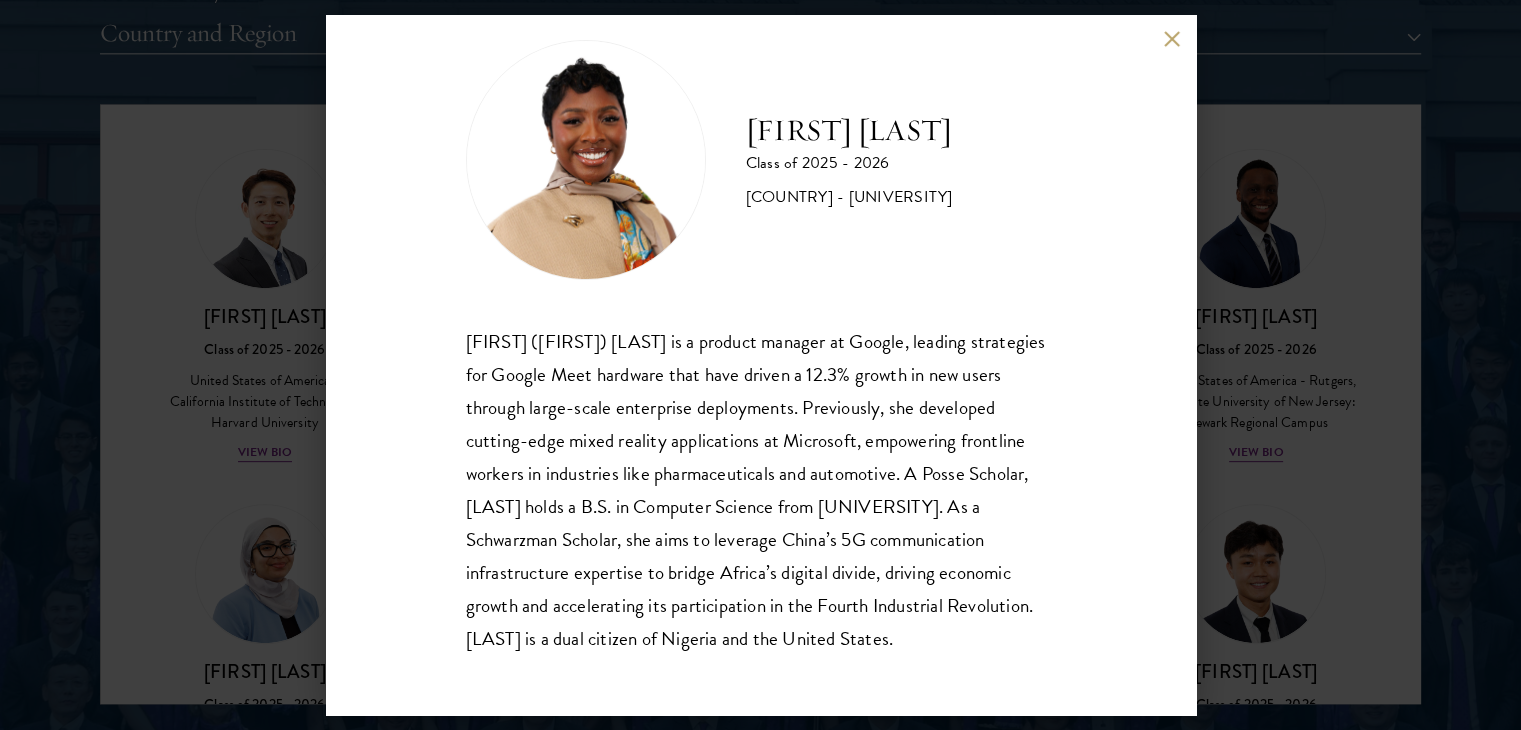 click on "Amara Anigbo
Class of 2025 - 2026
United States of America - Dickinson College
Sophia (Amara) Anigbo is a product manager at Google, leading strategies for Google Meet hardware that have driven a 12.3% growth in new users through large-scale enterprise deployments. Previously, she developed cutting-edge mixed reality applications at Microsoft, empowering frontline workers in industries like pharmaceuticals and automotive. A Posse Scholar, Amara holds a B.S. in Computer Science from Dickinson College. As a Schwarzman Scholar, she aims to leverage China’s 5G communication infrastructure expertise to bridge Africa’s digital divide, driving economic growth and accelerating its participation in the Fourth Industrial Revolution. Amara is a dual citizen of Nigeria and the United States." at bounding box center [761, 365] 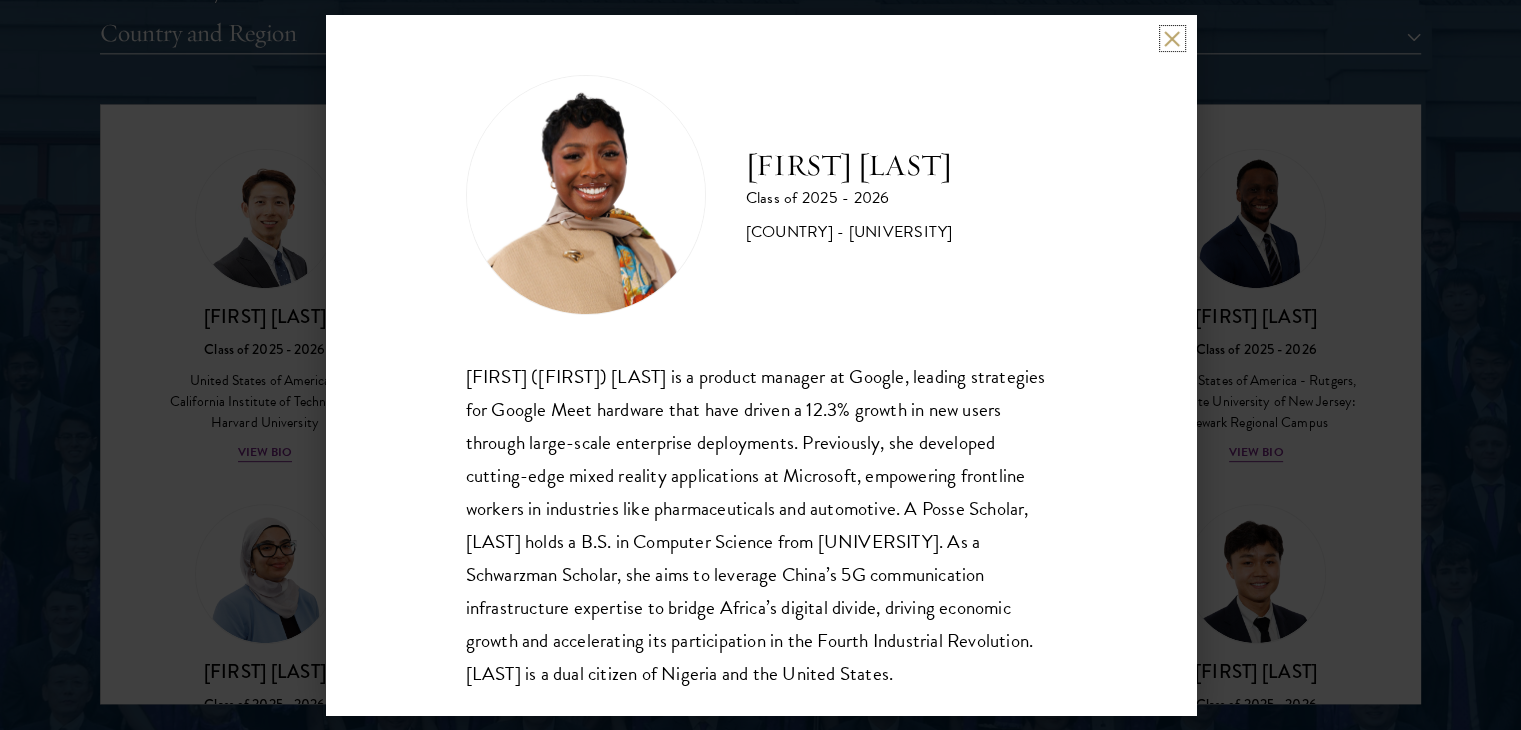 click at bounding box center [1172, 38] 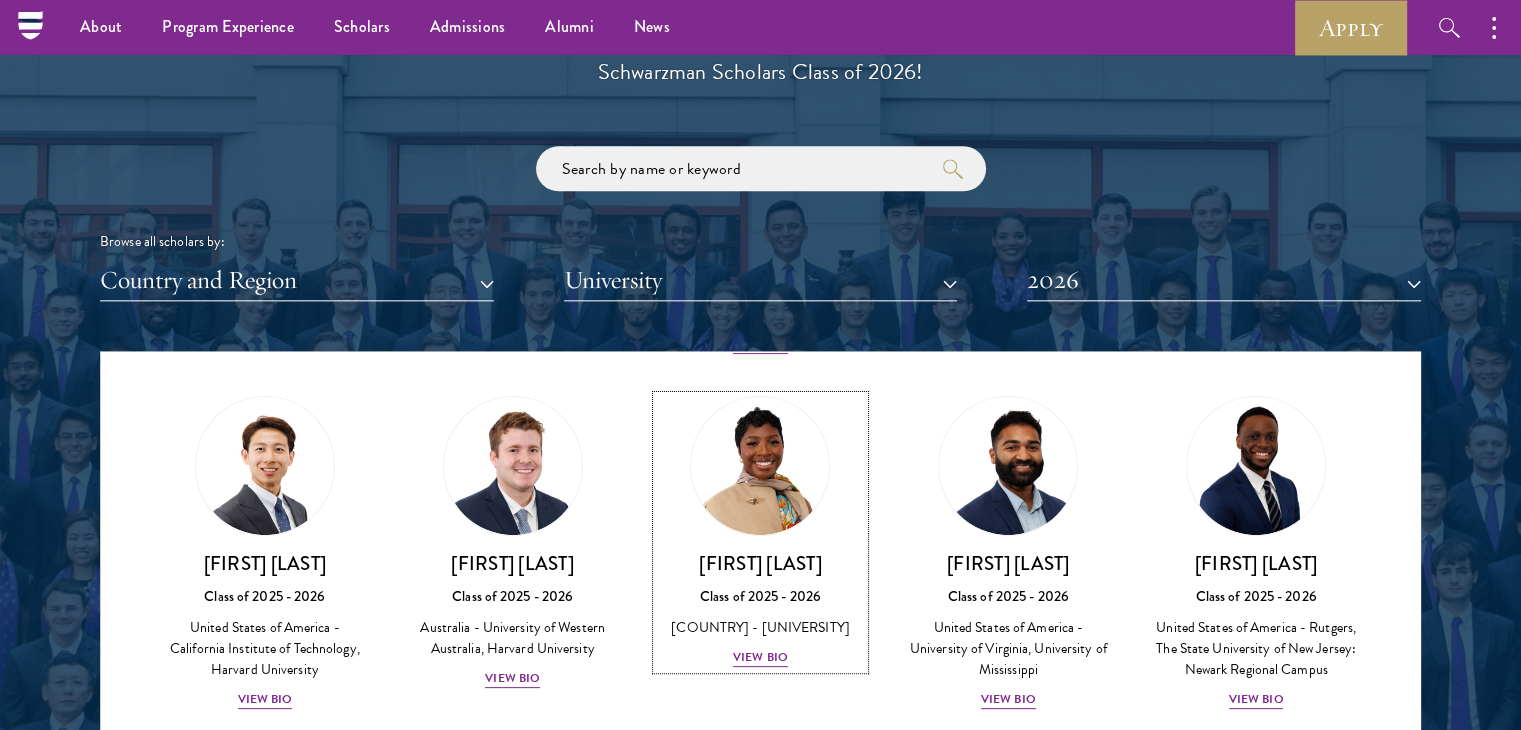 scroll, scrollTop: 2306, scrollLeft: 0, axis: vertical 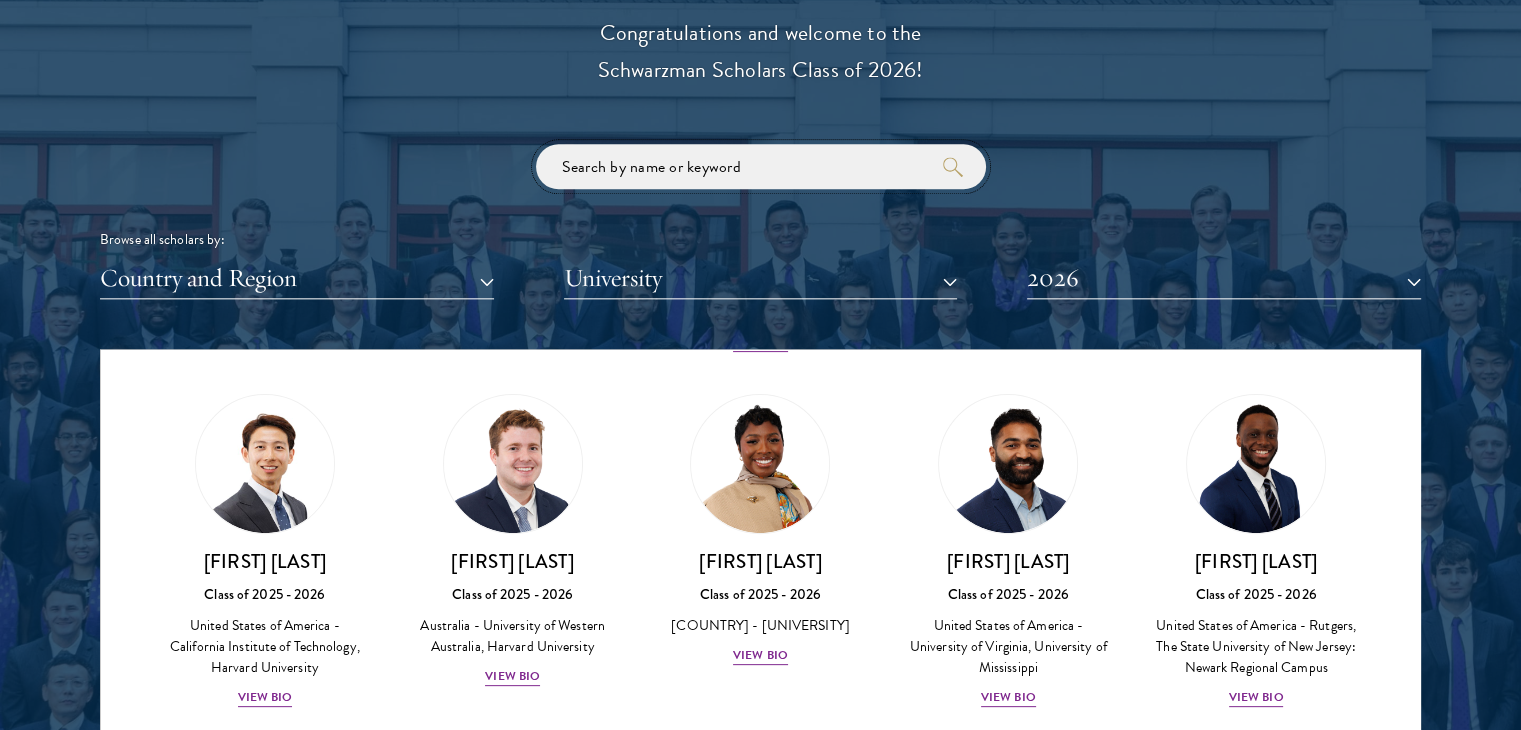 click at bounding box center [761, 166] 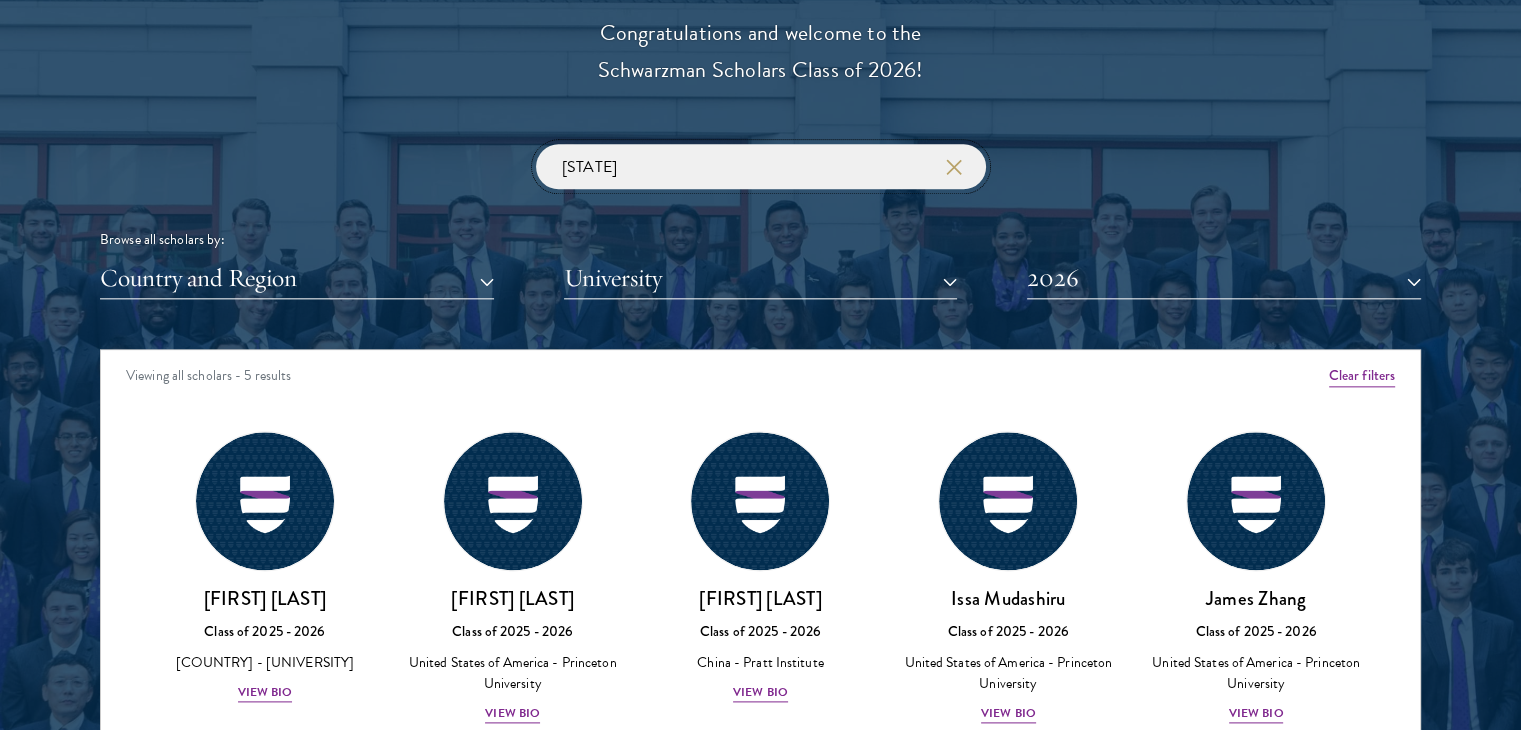 scroll, scrollTop: 0, scrollLeft: 0, axis: both 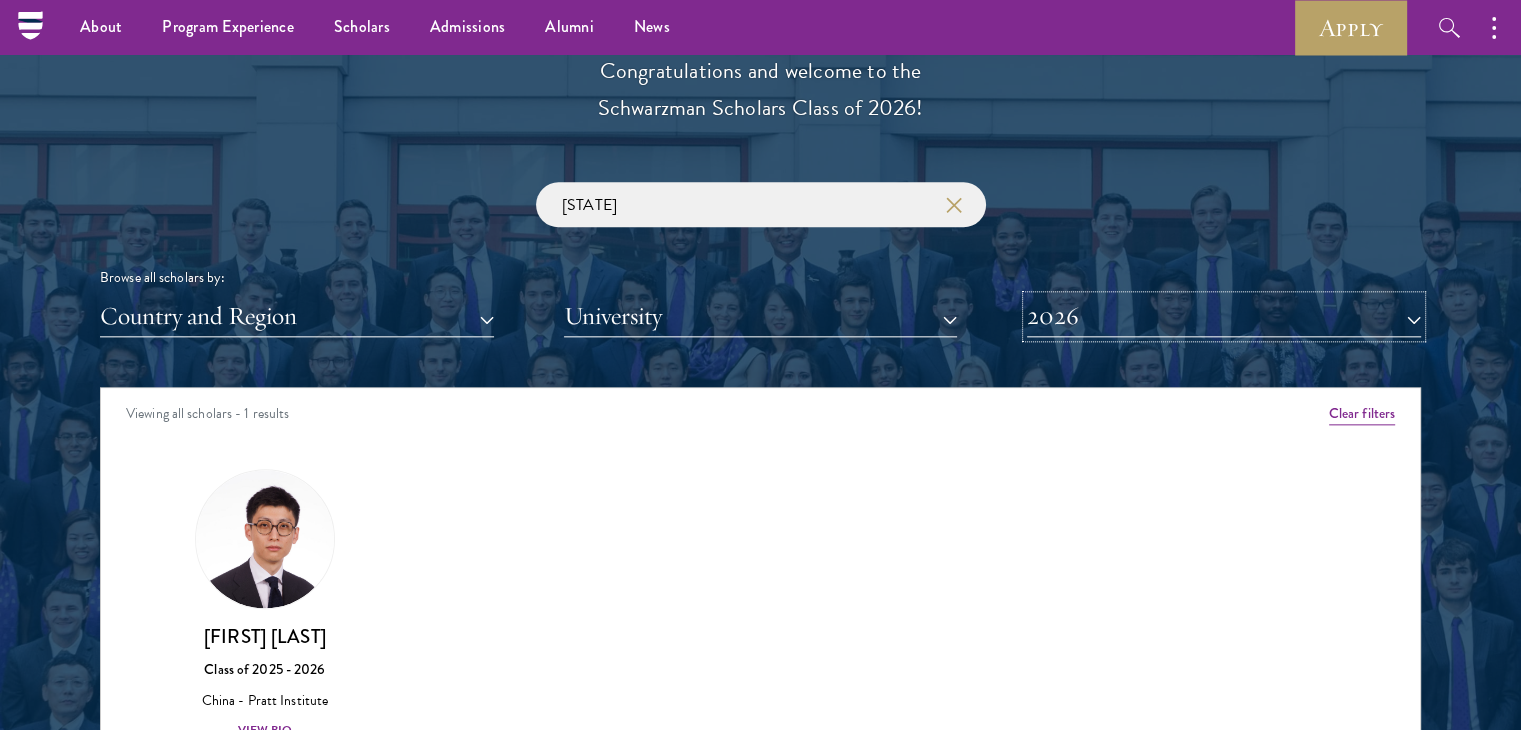 click on "2026" at bounding box center (1224, 316) 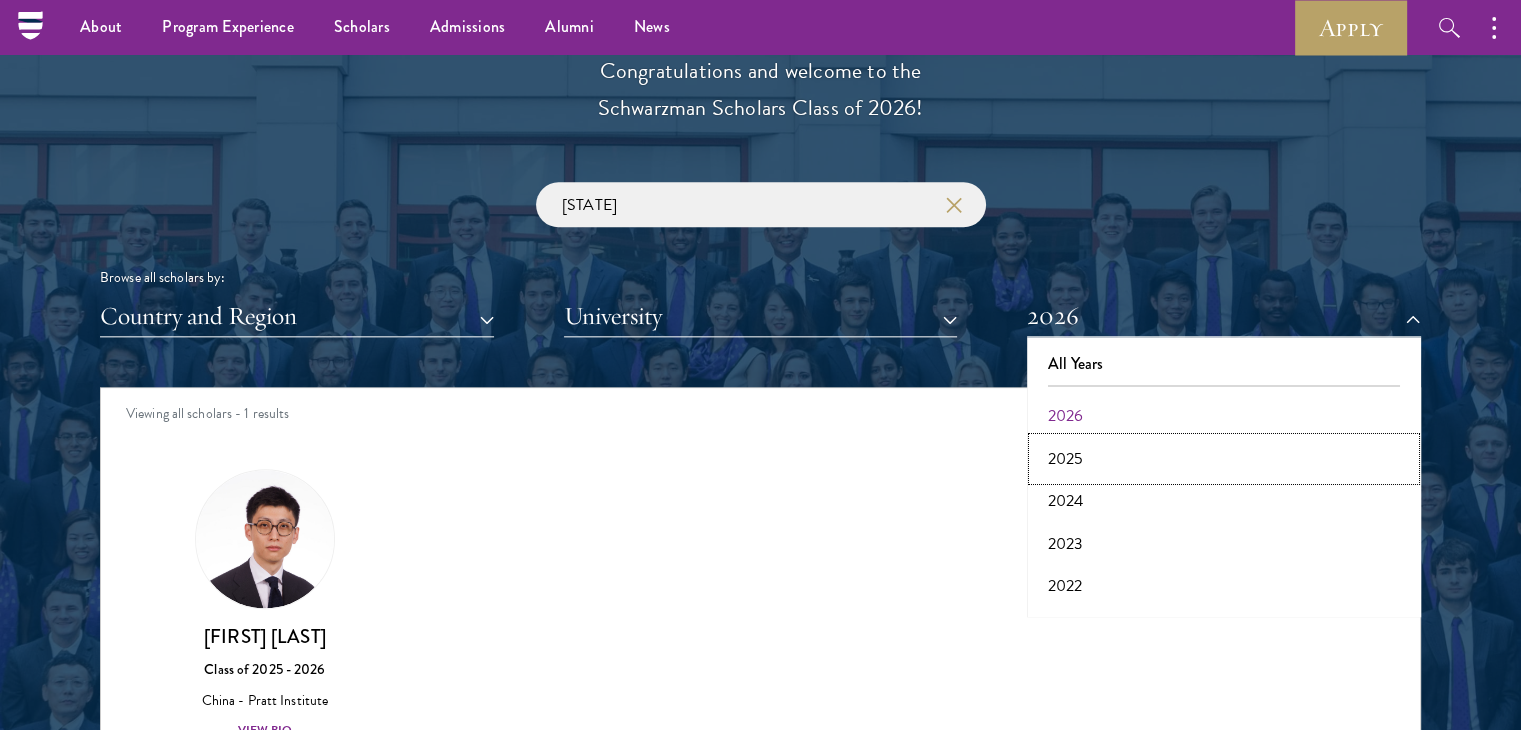 click on "2025" at bounding box center [1224, 459] 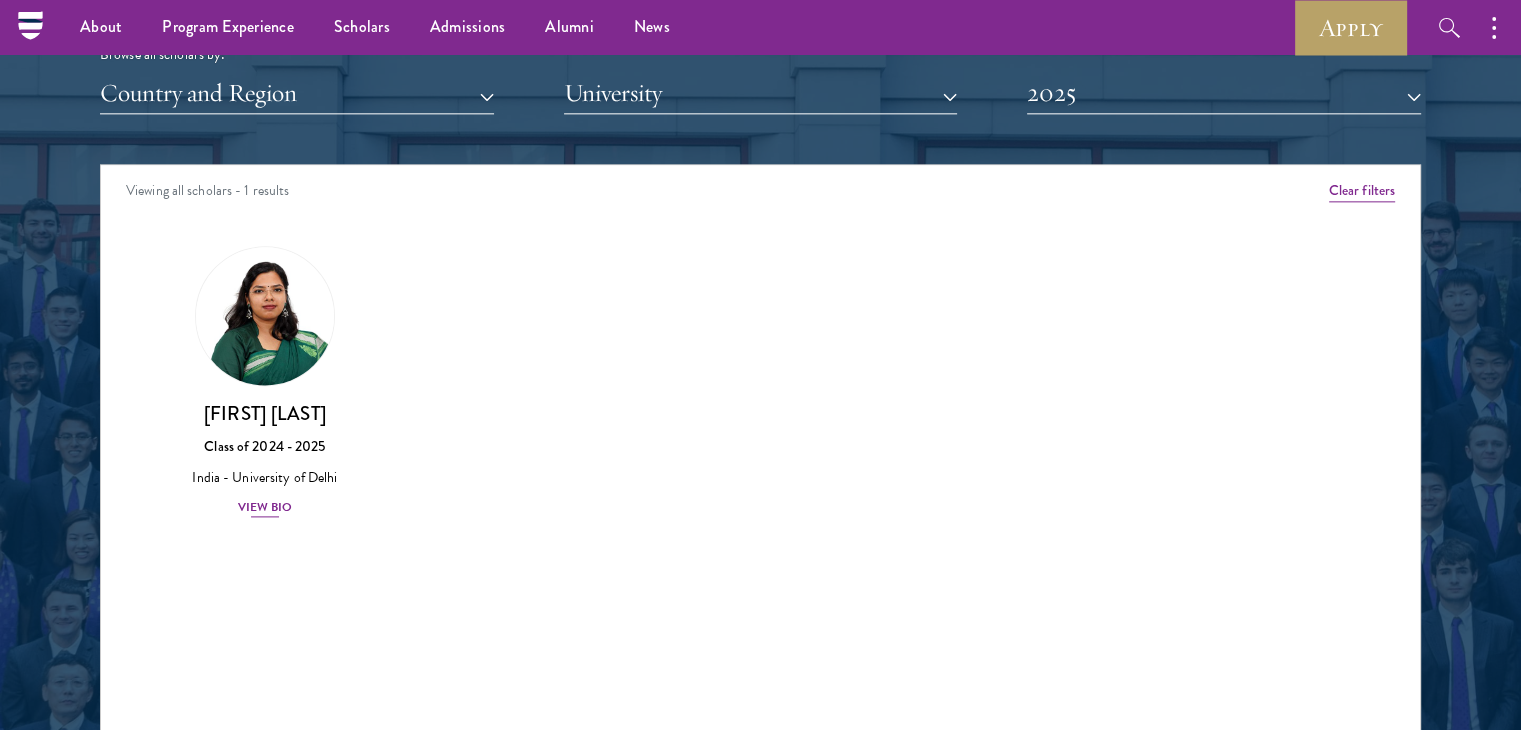scroll, scrollTop: 2492, scrollLeft: 0, axis: vertical 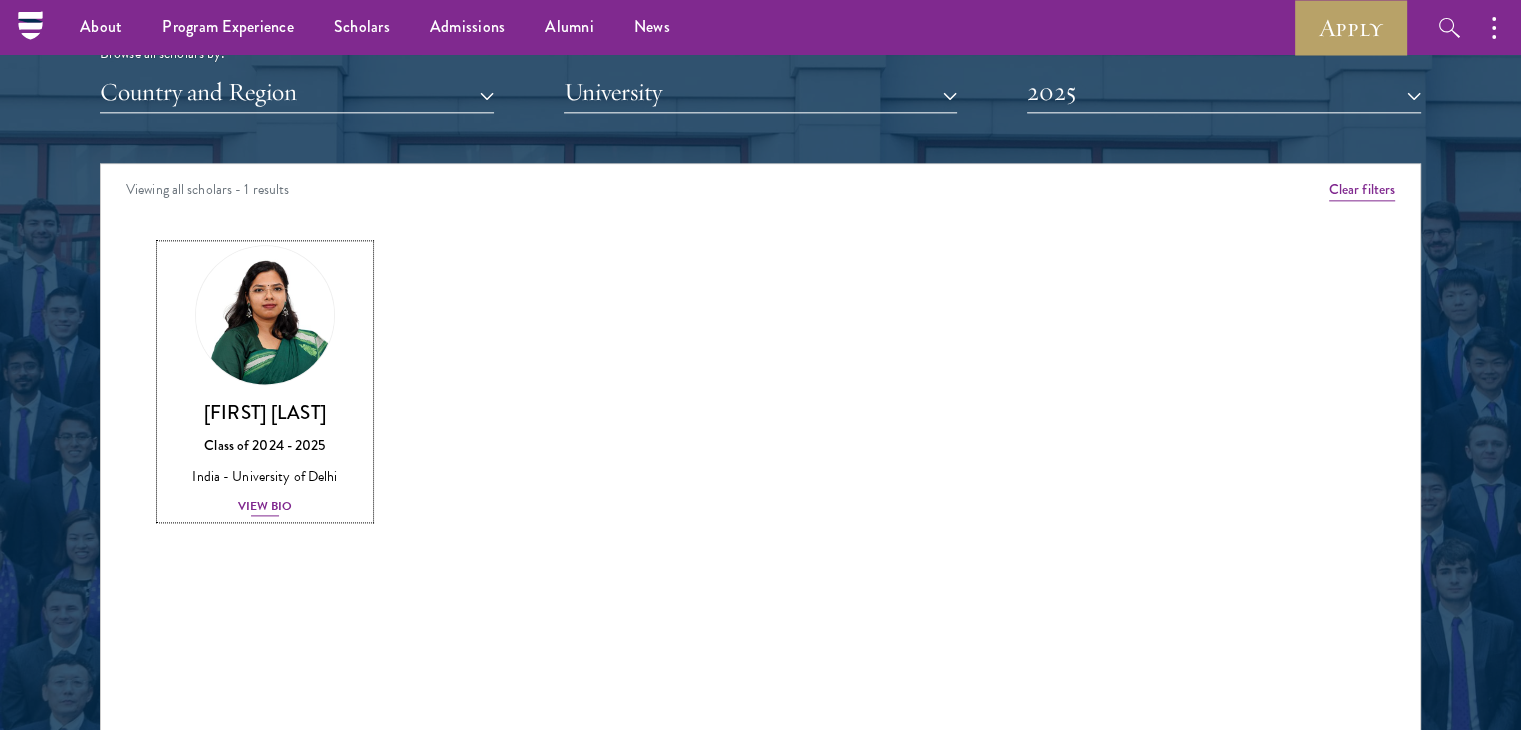 click on "View Bio" at bounding box center (265, 506) 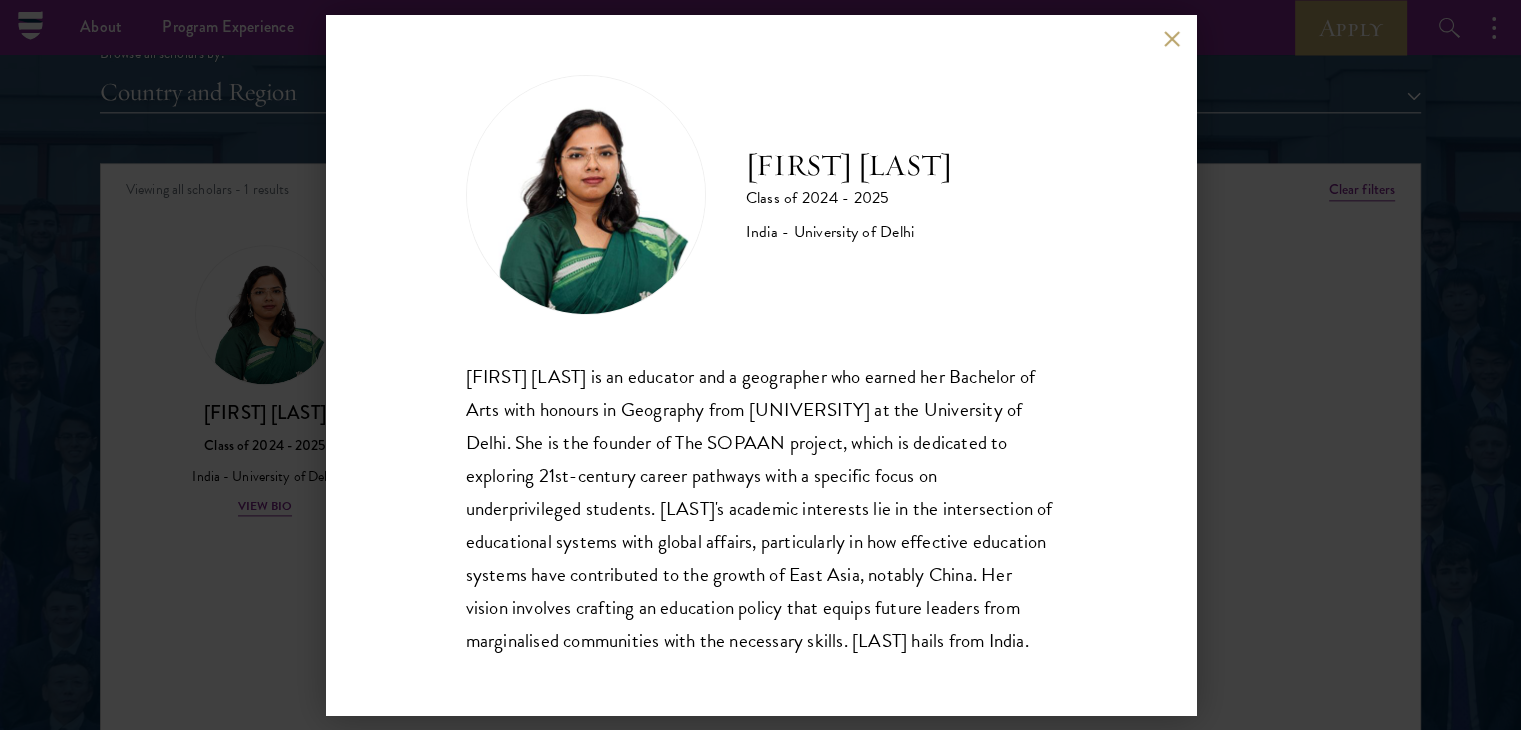 scroll, scrollTop: 35, scrollLeft: 0, axis: vertical 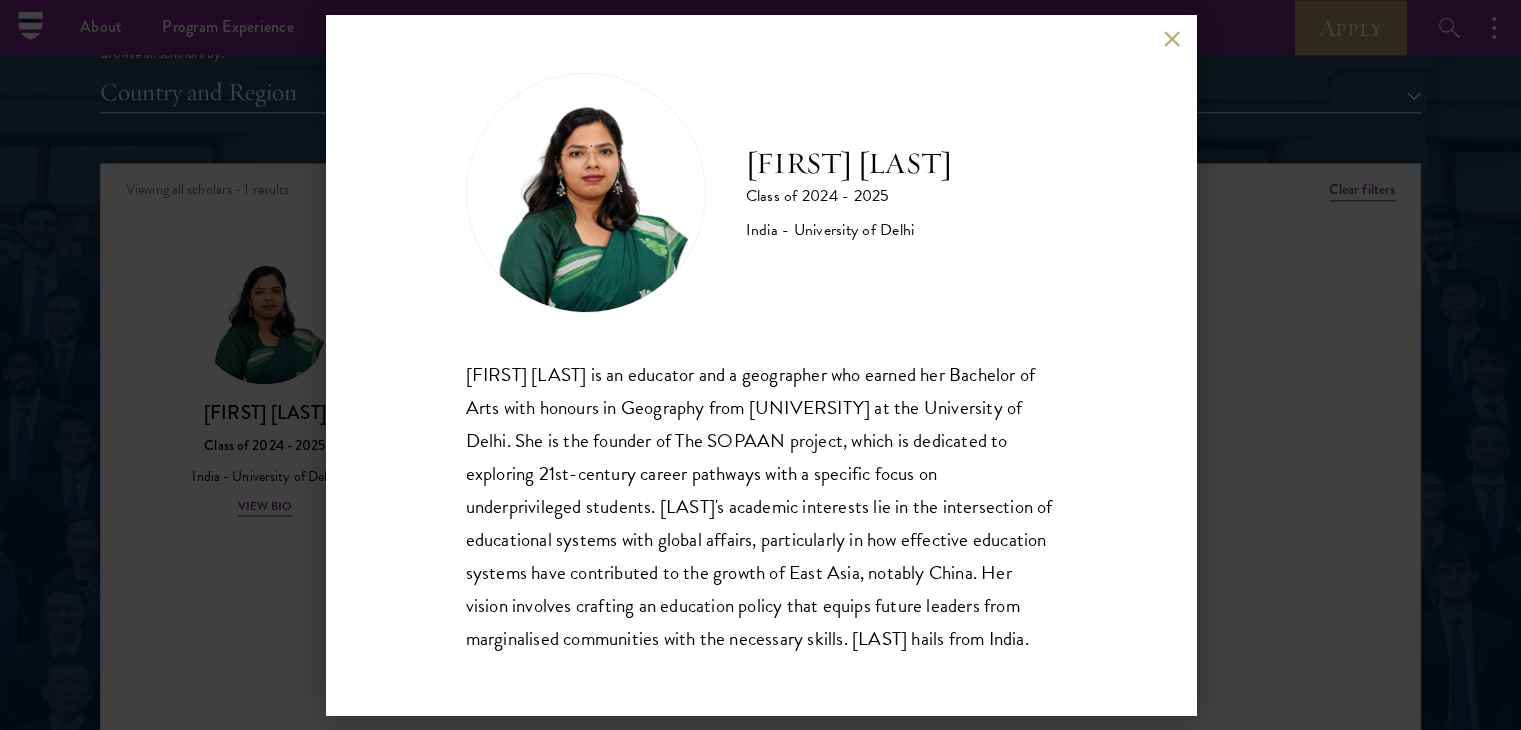 click on "Prastuti Sharma
Class of 2024 - 2025
India - University of Delhi
Prastuti Sharma is an educator and a geographer who earned her Bachelor of Arts with honours in Geography from Kirori Mal College at the University of Delhi. She is the founder of The SOPAAN project, which is dedicated to exploring 21st-century career pathways with a specific focus on underprivileged students. Prastuti's academic interests lie in the intersection of educational systems with global affairs, particularly in how effective education systems have contributed to the growth of East Asia, notably China. Her vision involves crafting an education policy that equips future leaders from marginalised communities with the necessary skills. Prastuti hails from India." at bounding box center [760, 365] 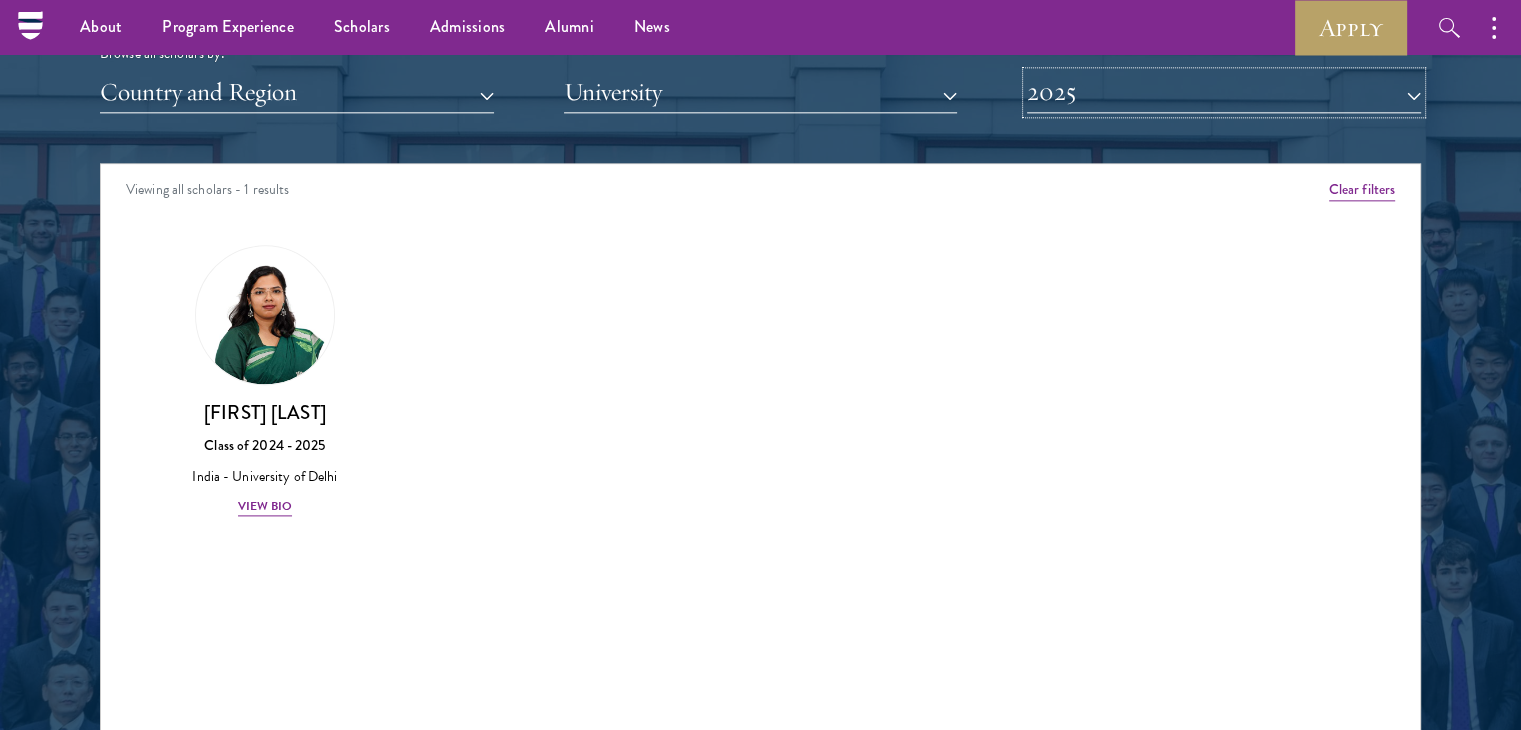 click on "2025" at bounding box center (1224, 92) 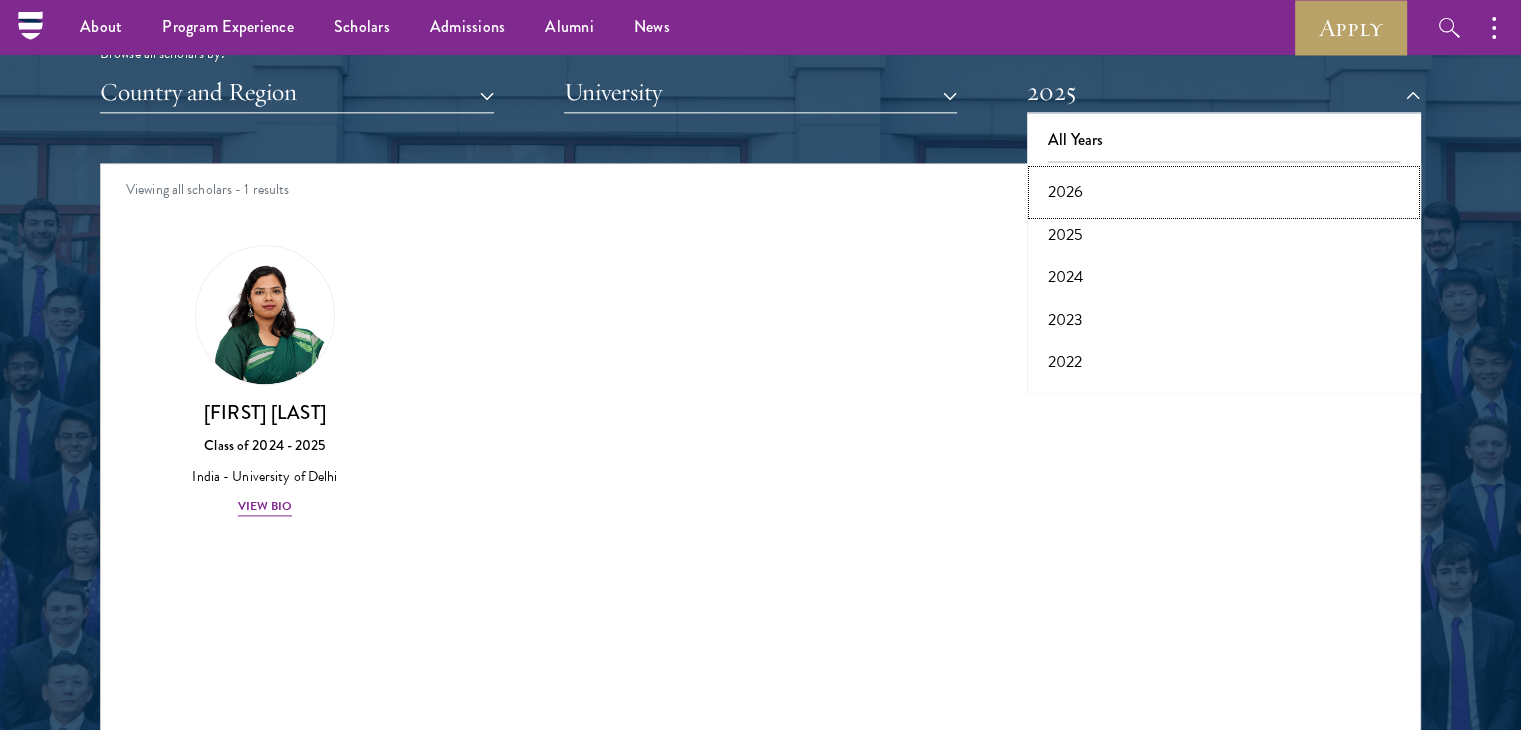 click on "2026" at bounding box center [1224, 192] 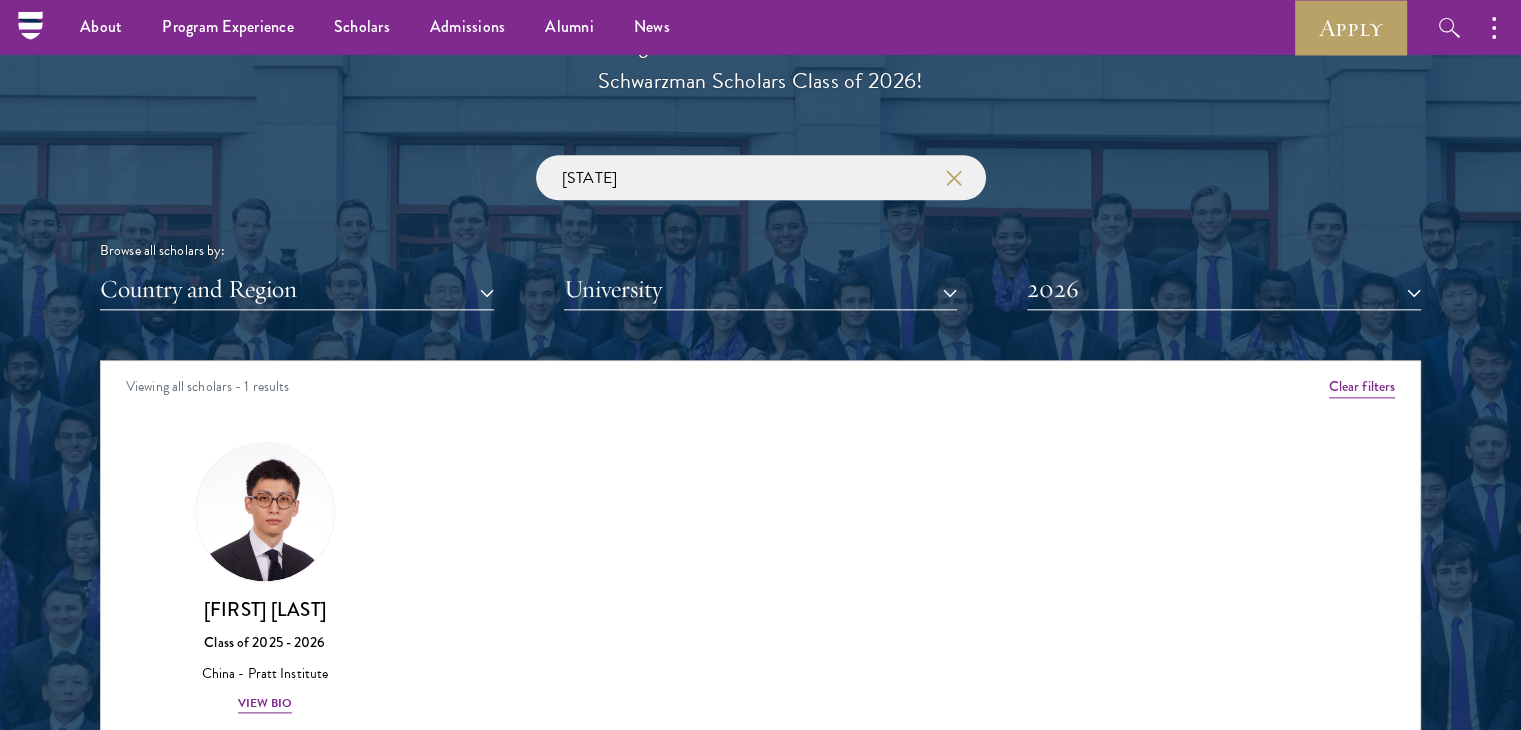 scroll, scrollTop: 2294, scrollLeft: 0, axis: vertical 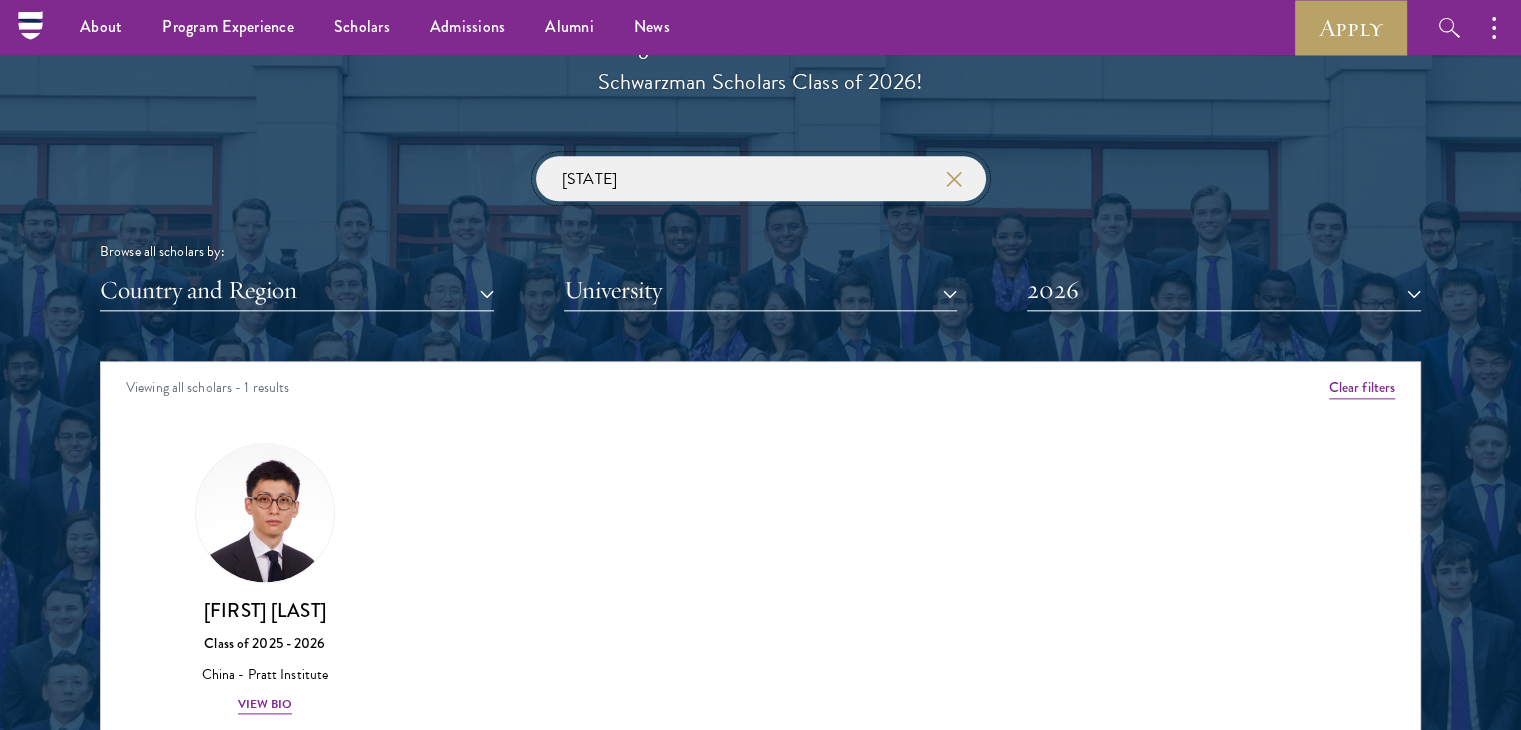click on "pra" at bounding box center [761, 178] 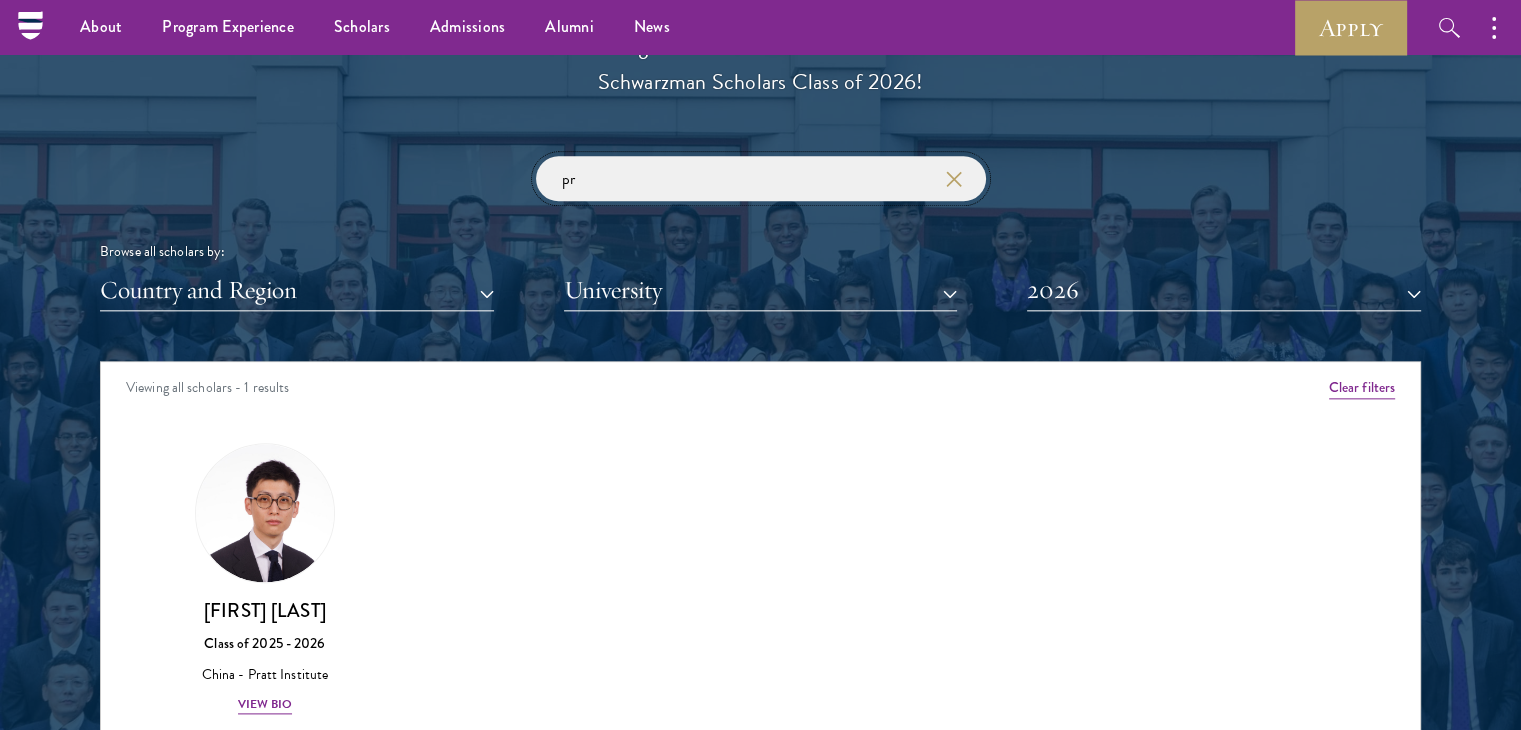 type on "p" 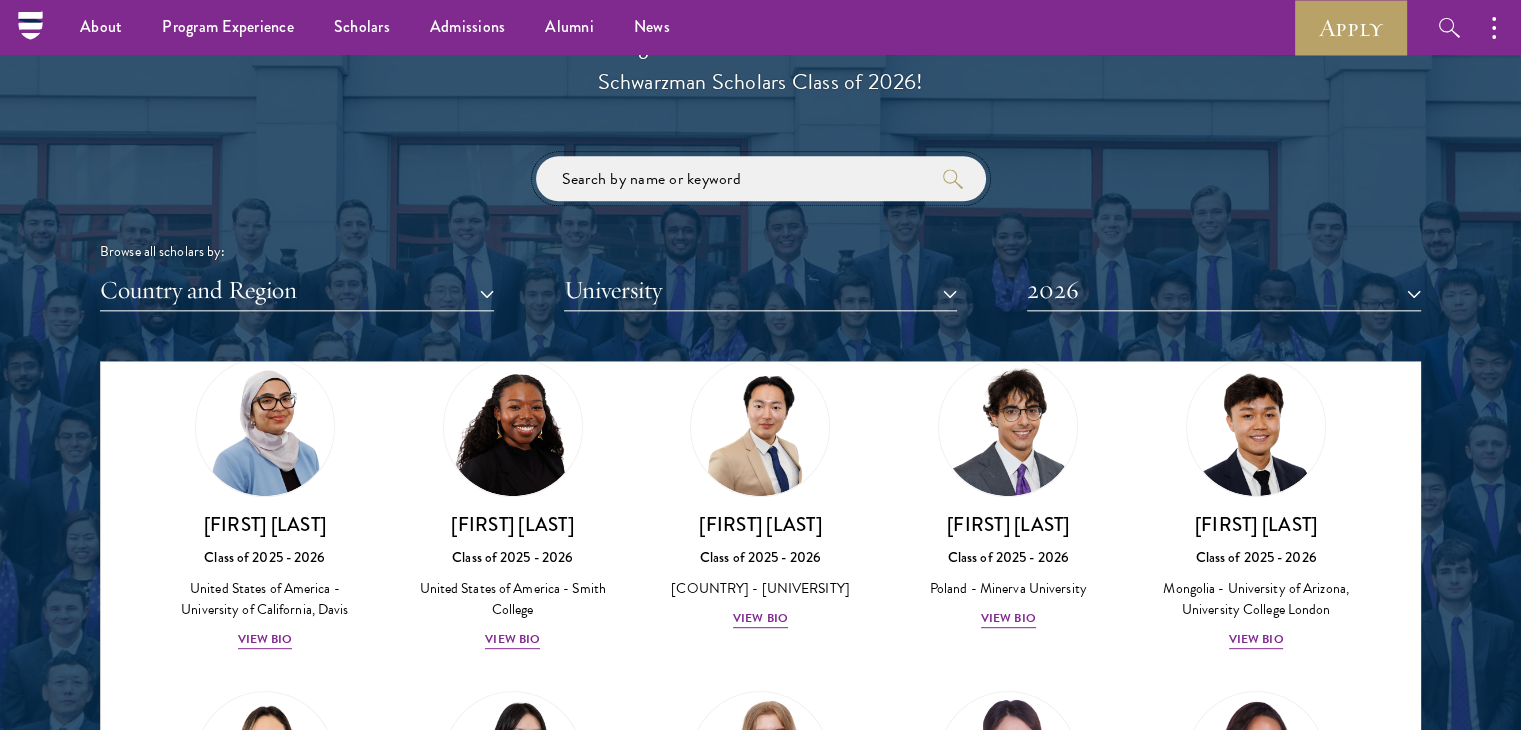 scroll, scrollTop: 1182, scrollLeft: 0, axis: vertical 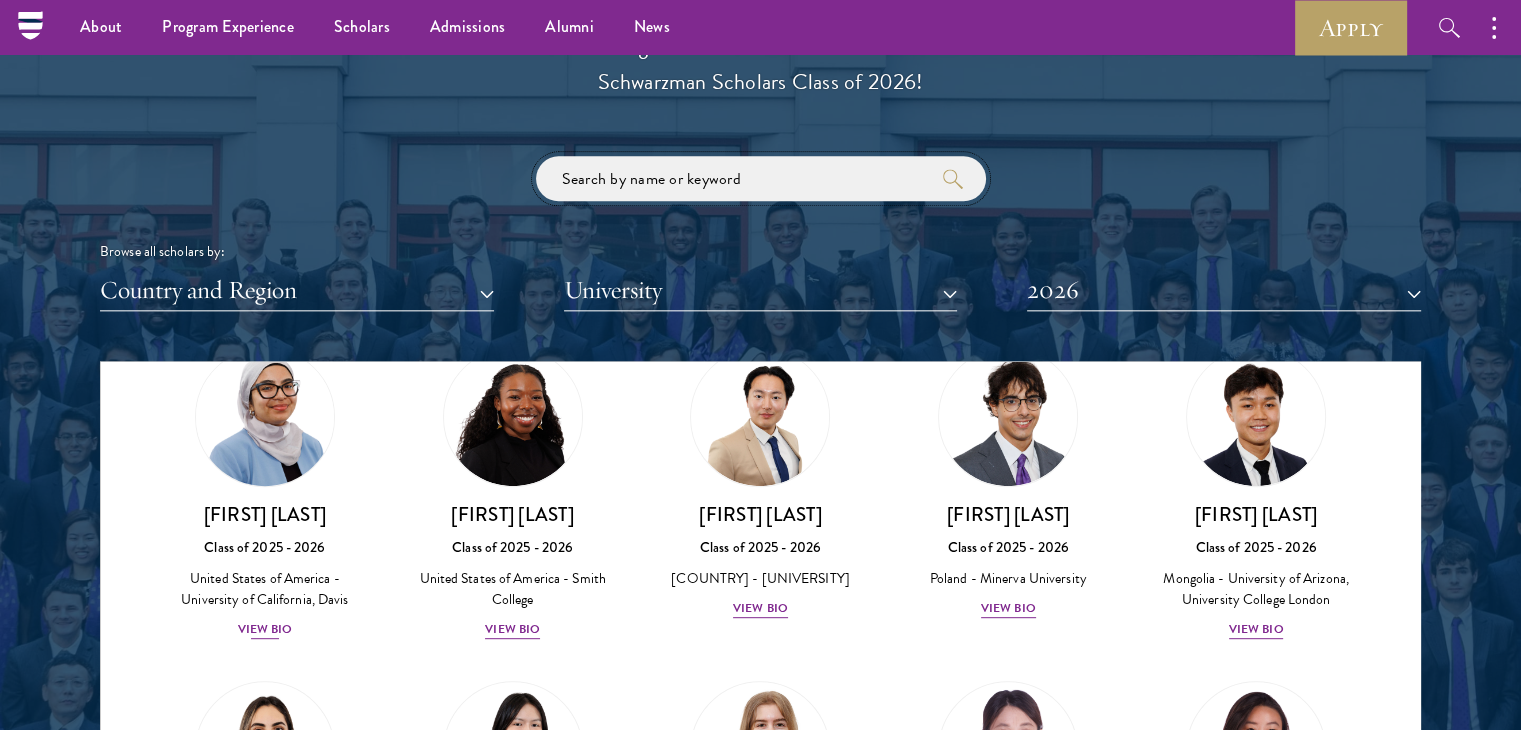 type 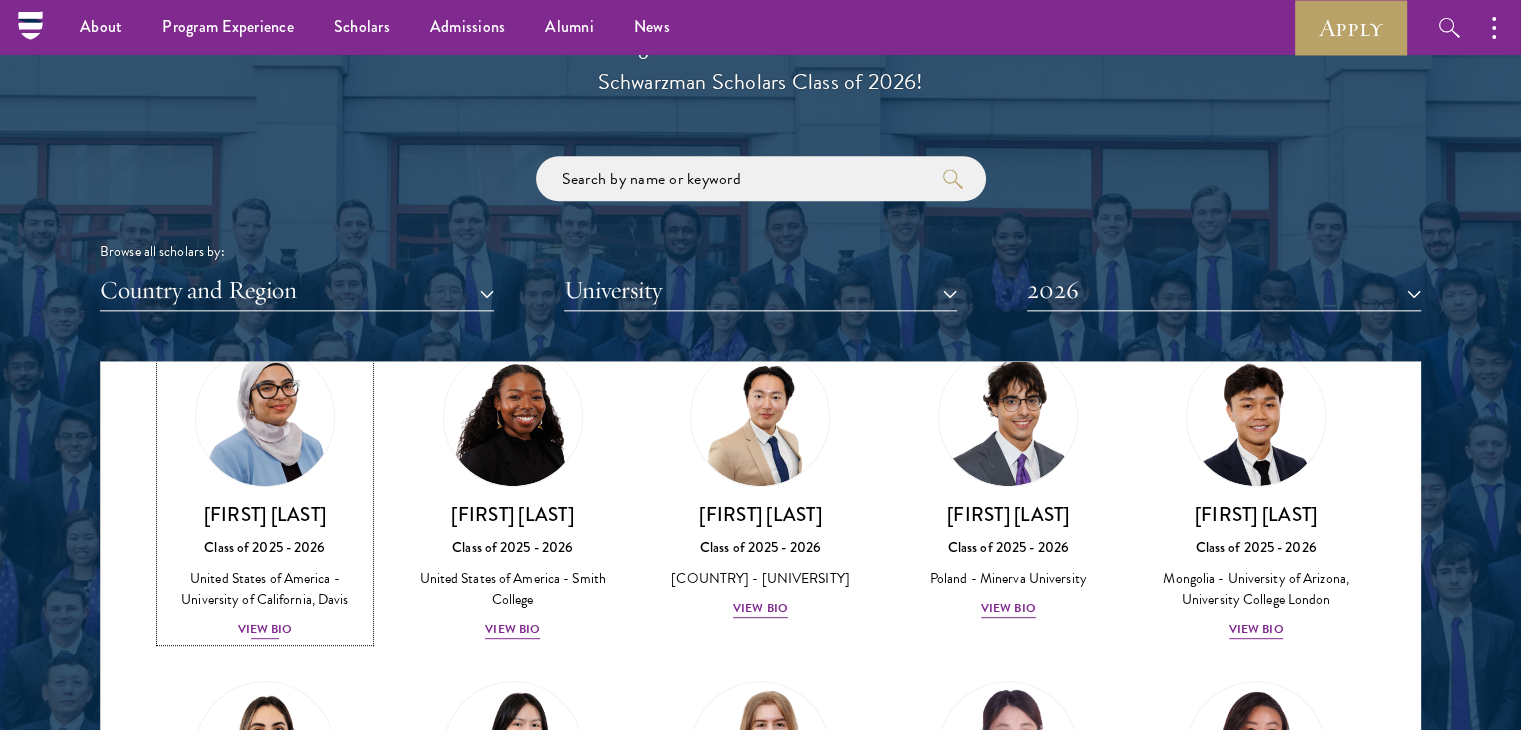 click on "View Bio" at bounding box center (265, 629) 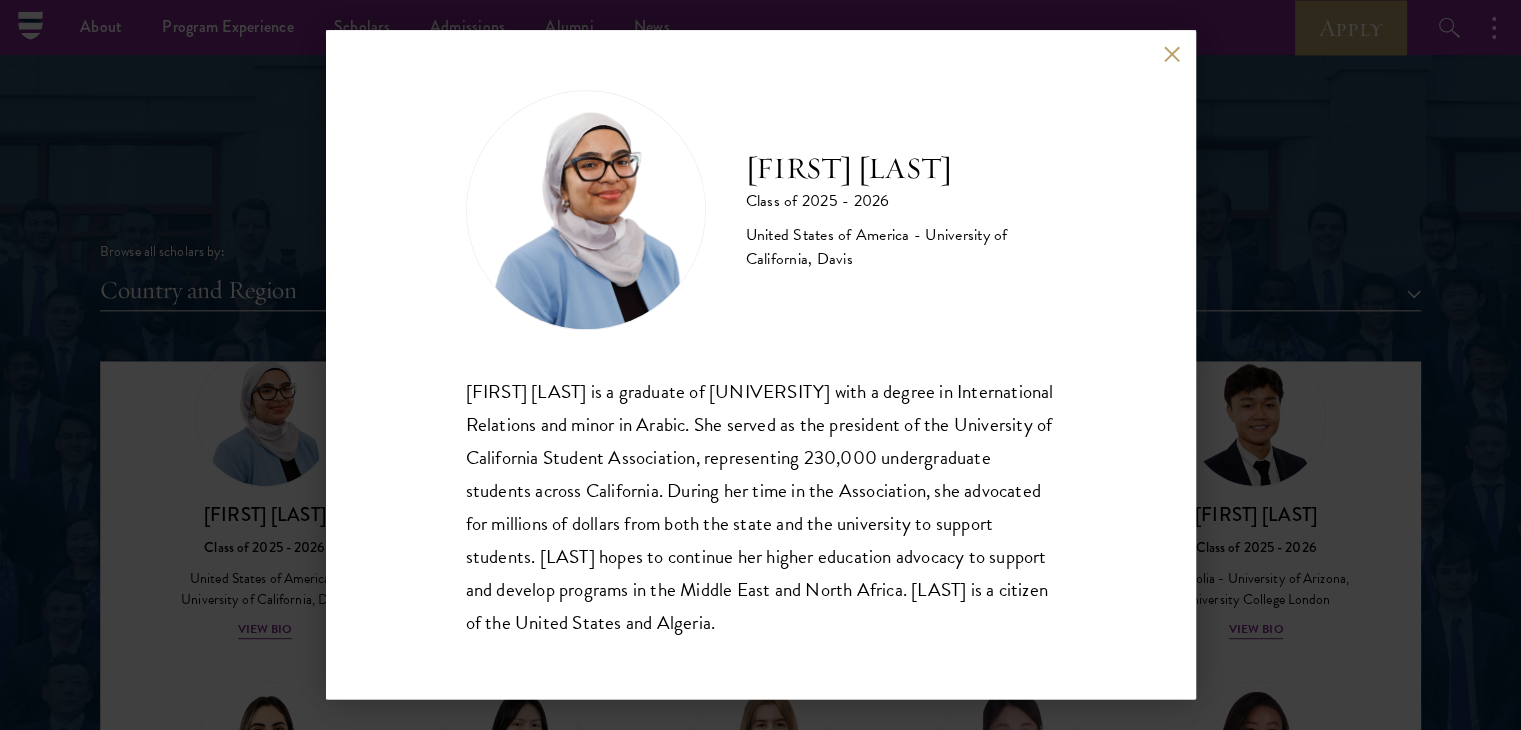 click on "Celene Aridin
Class of 2025 - 2026
United States of America - University of California, Davis
Celene Aridin is a graduate of University of California, Davis with a degree in International Relations and minor in Arabic. She served as the president of the University of California Student Association, representing 230,000 undergraduate students across California. During her time in the Association, she advocated for millions of dollars from both the state and the university to support students. Celene hopes to continue her higher education advocacy to support and develop programs in the Middle East and North Africa. Celene is a citizen of the United States and Algeria." at bounding box center (760, 365) 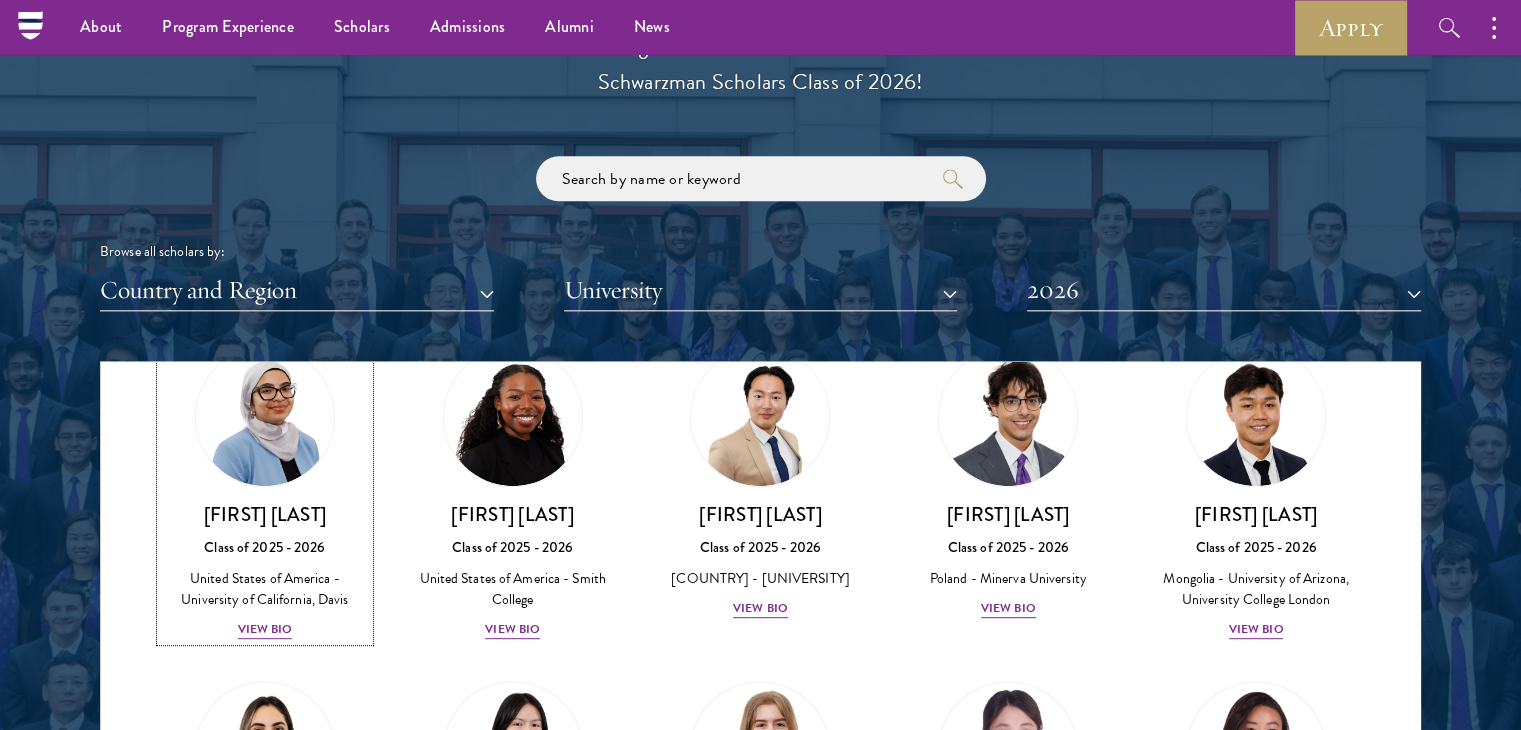 scroll, scrollTop: 2524, scrollLeft: 0, axis: vertical 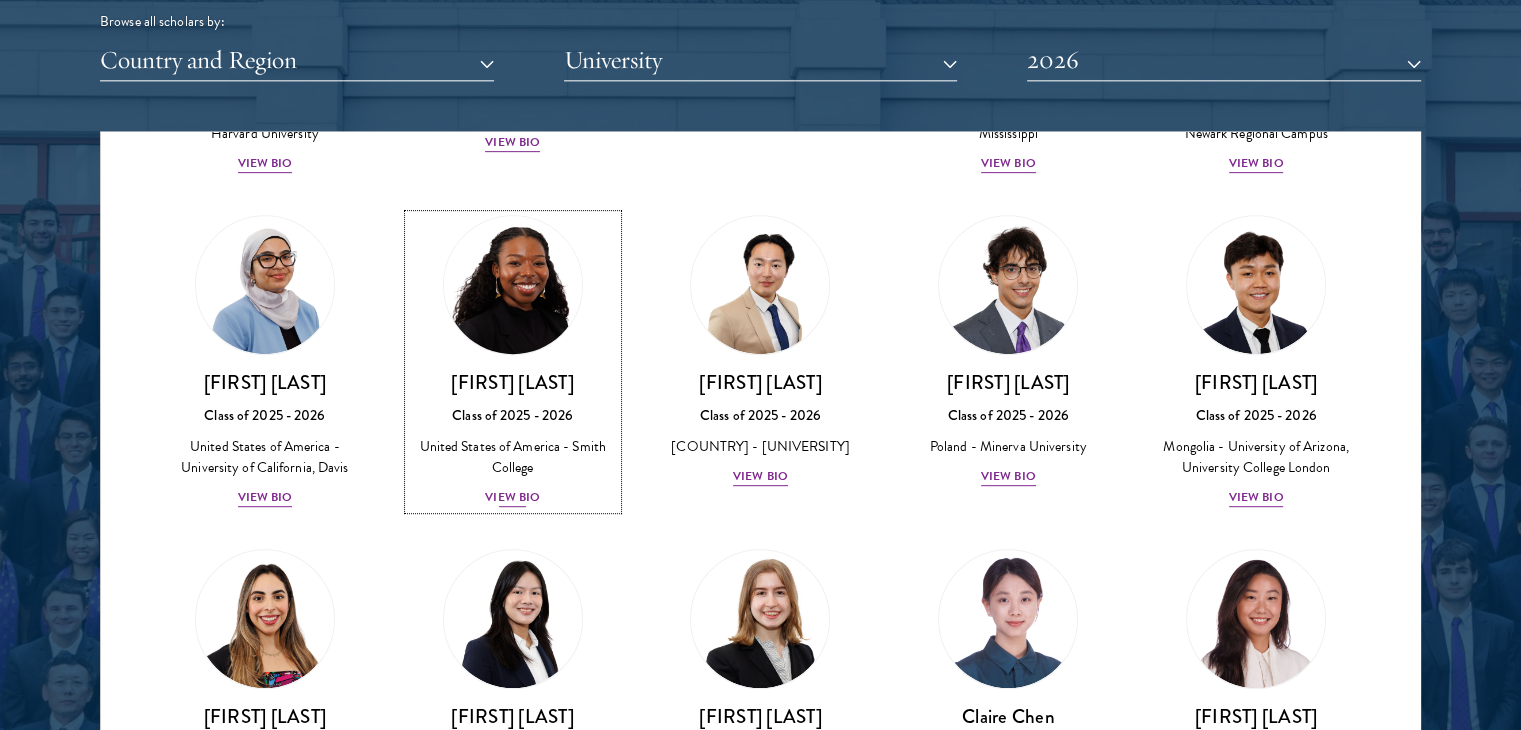 click on "View Bio" at bounding box center (512, 497) 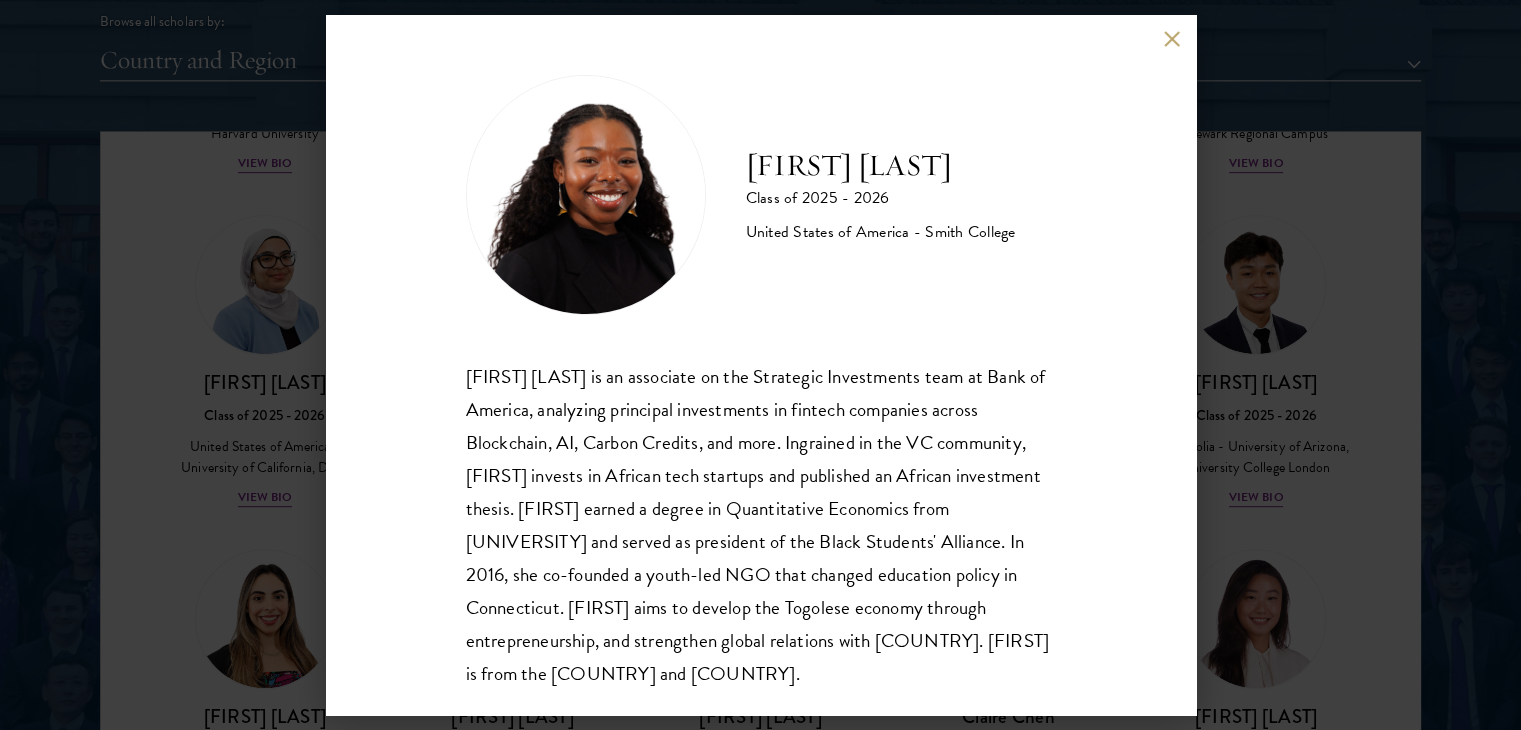 scroll, scrollTop: 6, scrollLeft: 0, axis: vertical 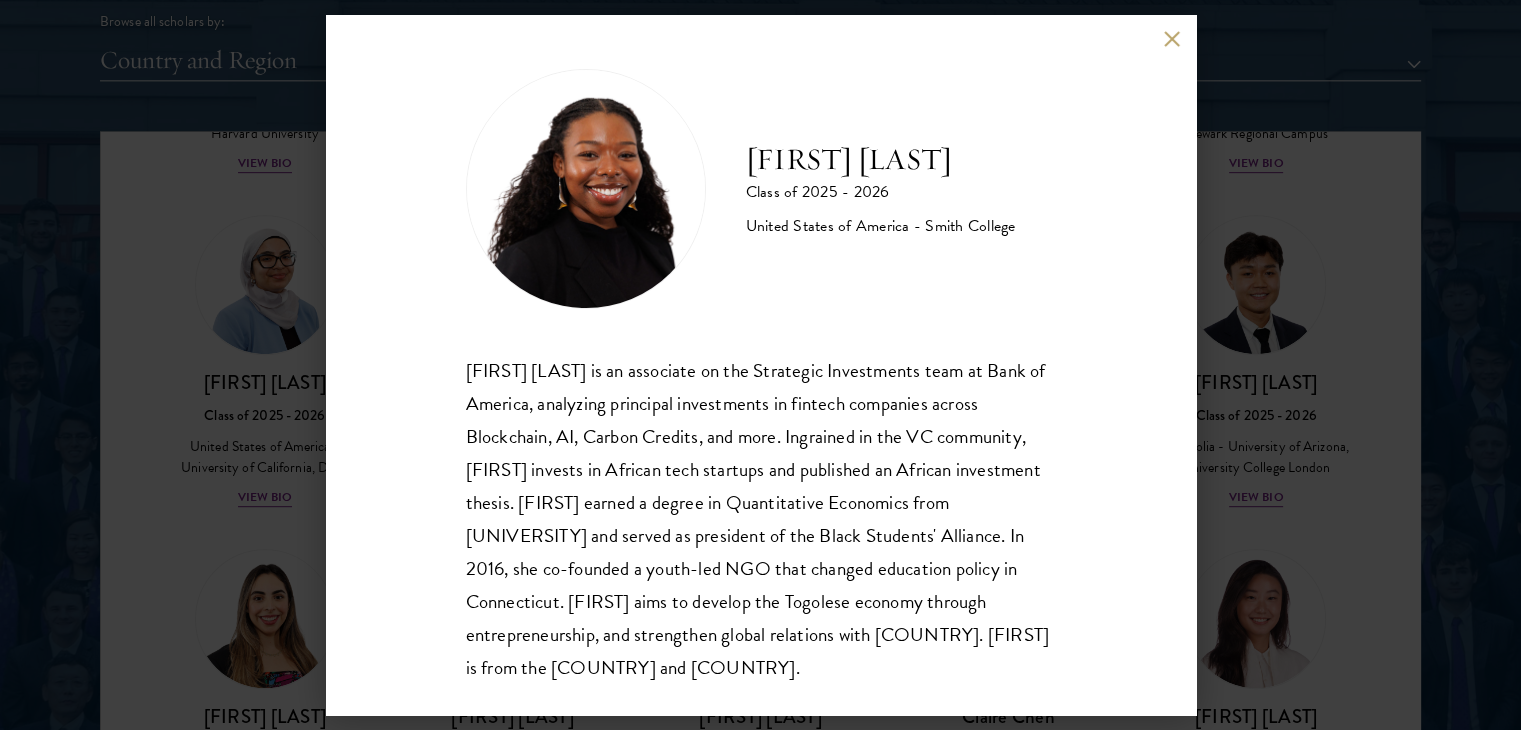 click at bounding box center [1172, 38] 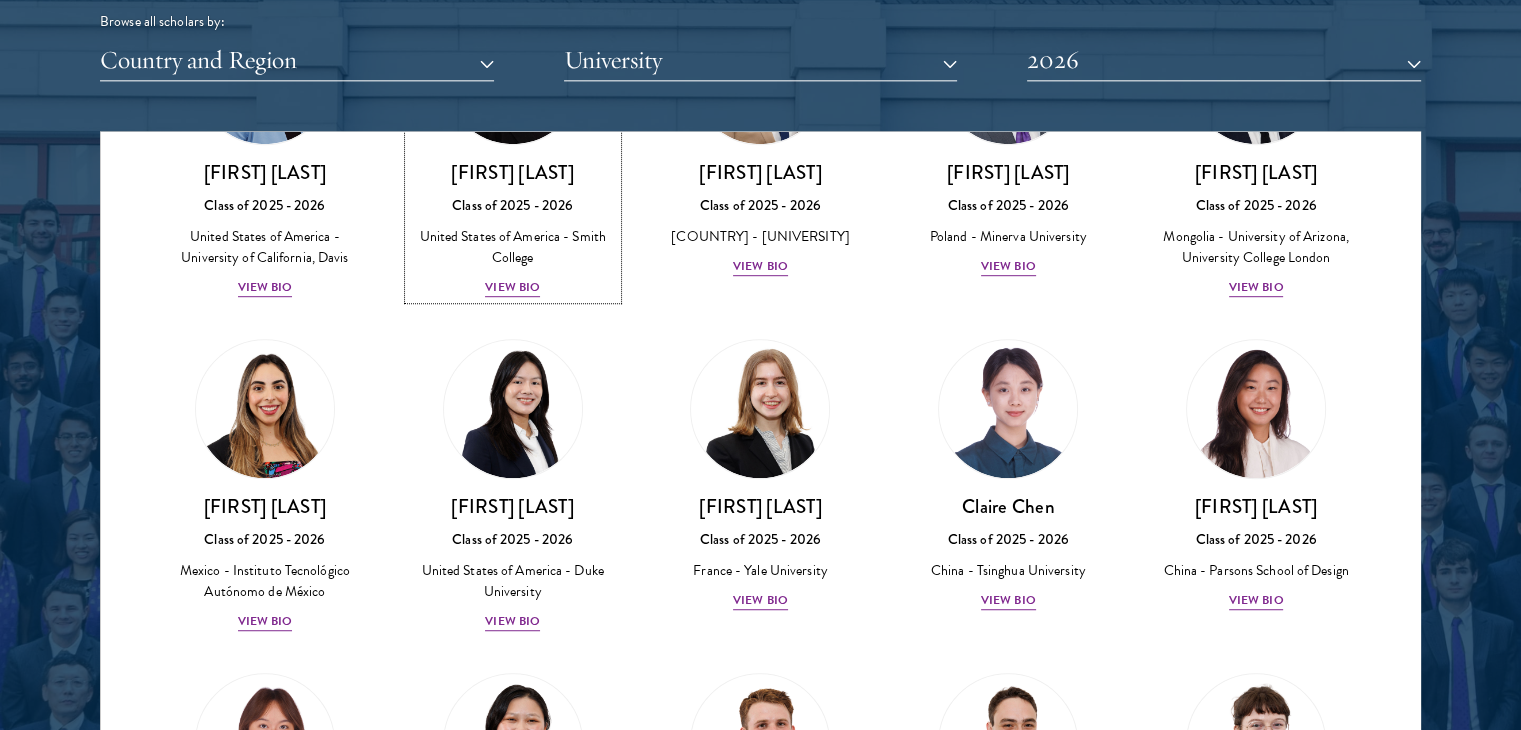 scroll, scrollTop: 1388, scrollLeft: 0, axis: vertical 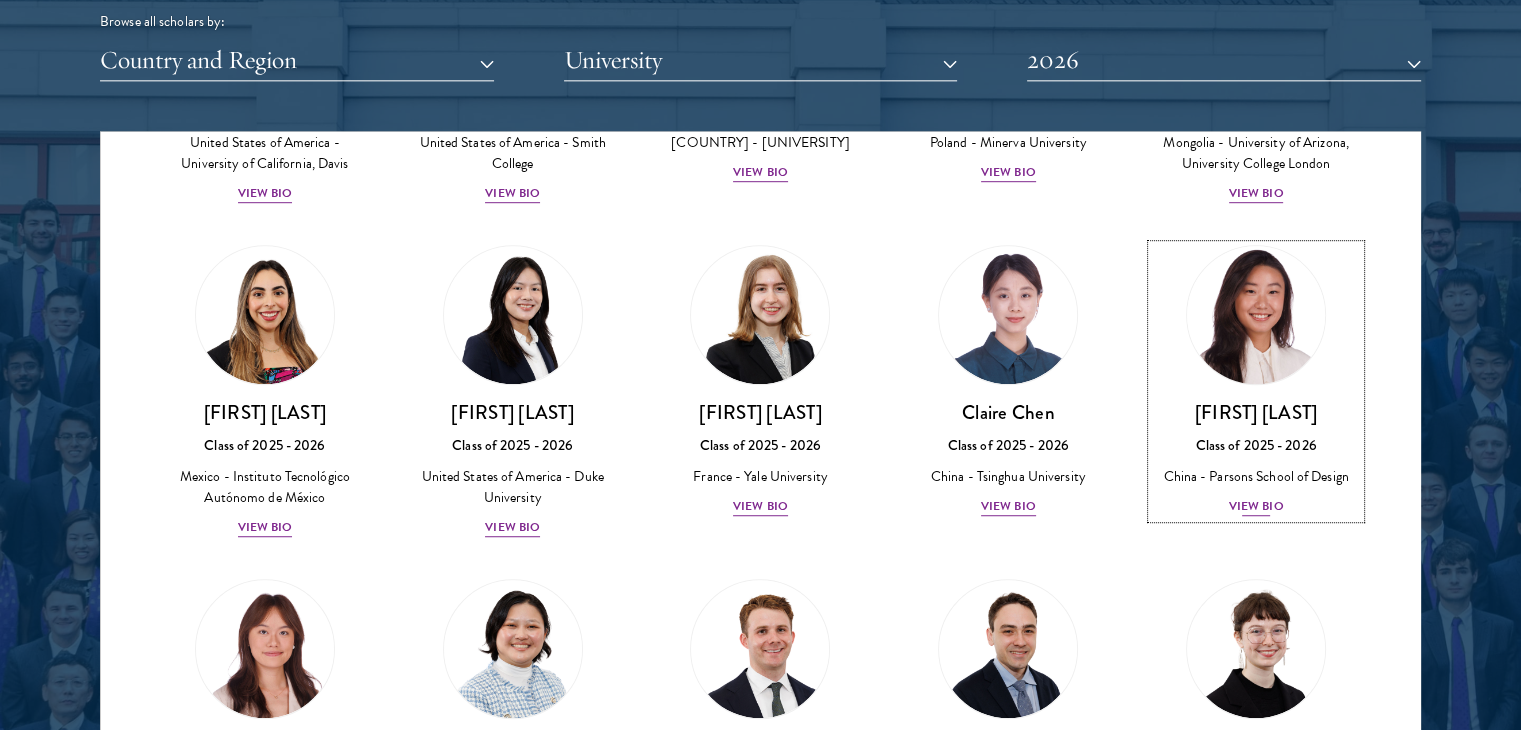 click on "View Bio" at bounding box center [1256, 506] 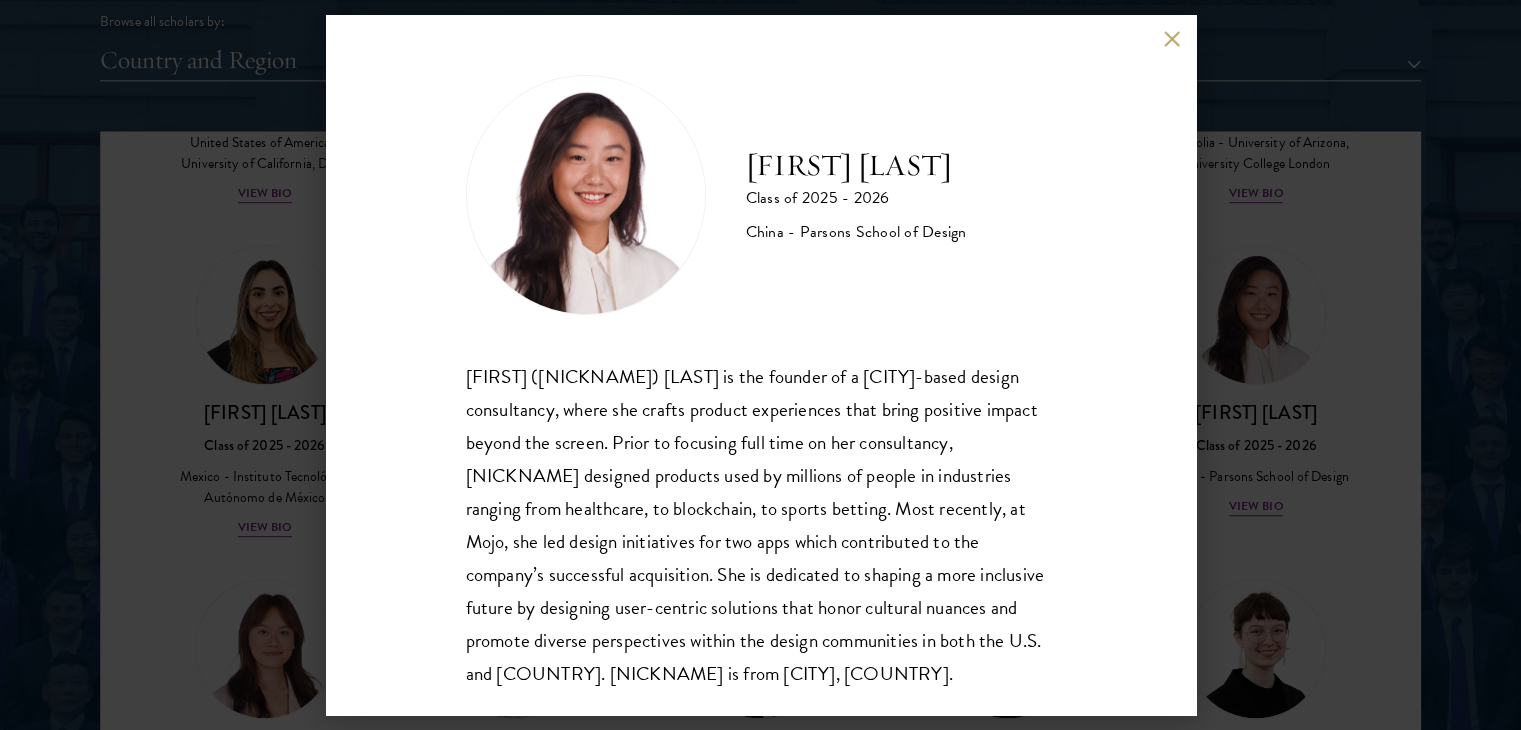 scroll, scrollTop: 35, scrollLeft: 0, axis: vertical 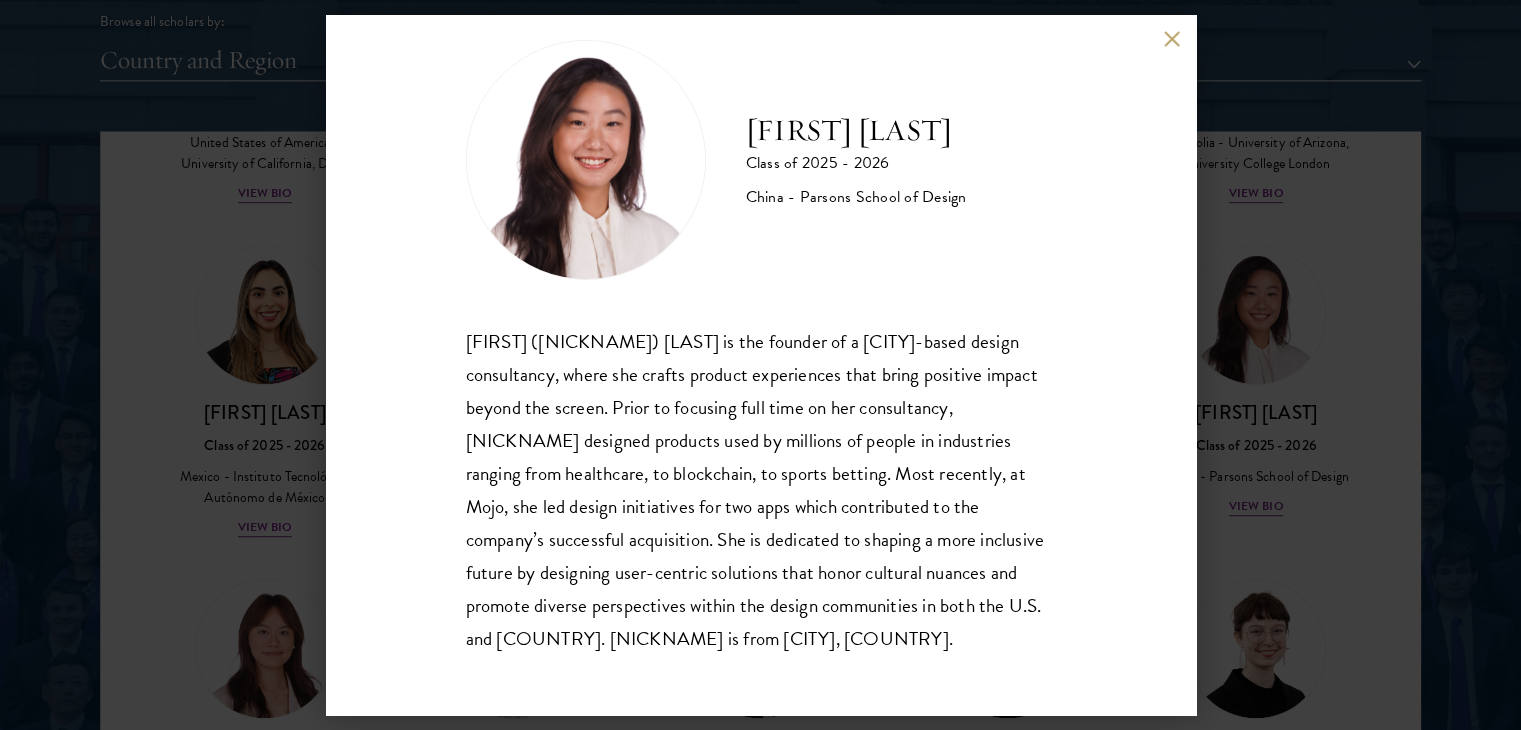 click at bounding box center [1172, 38] 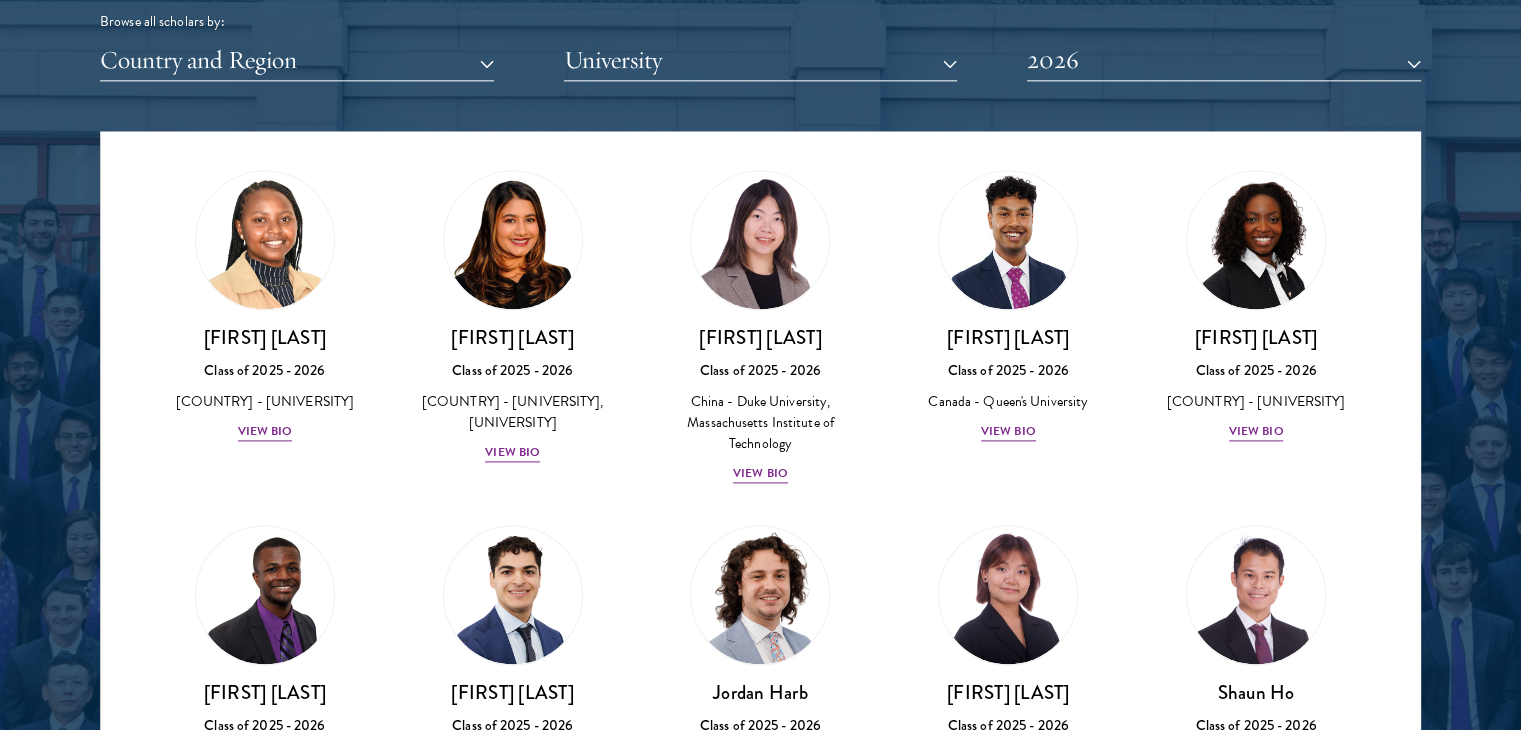 scroll, scrollTop: 2822, scrollLeft: 0, axis: vertical 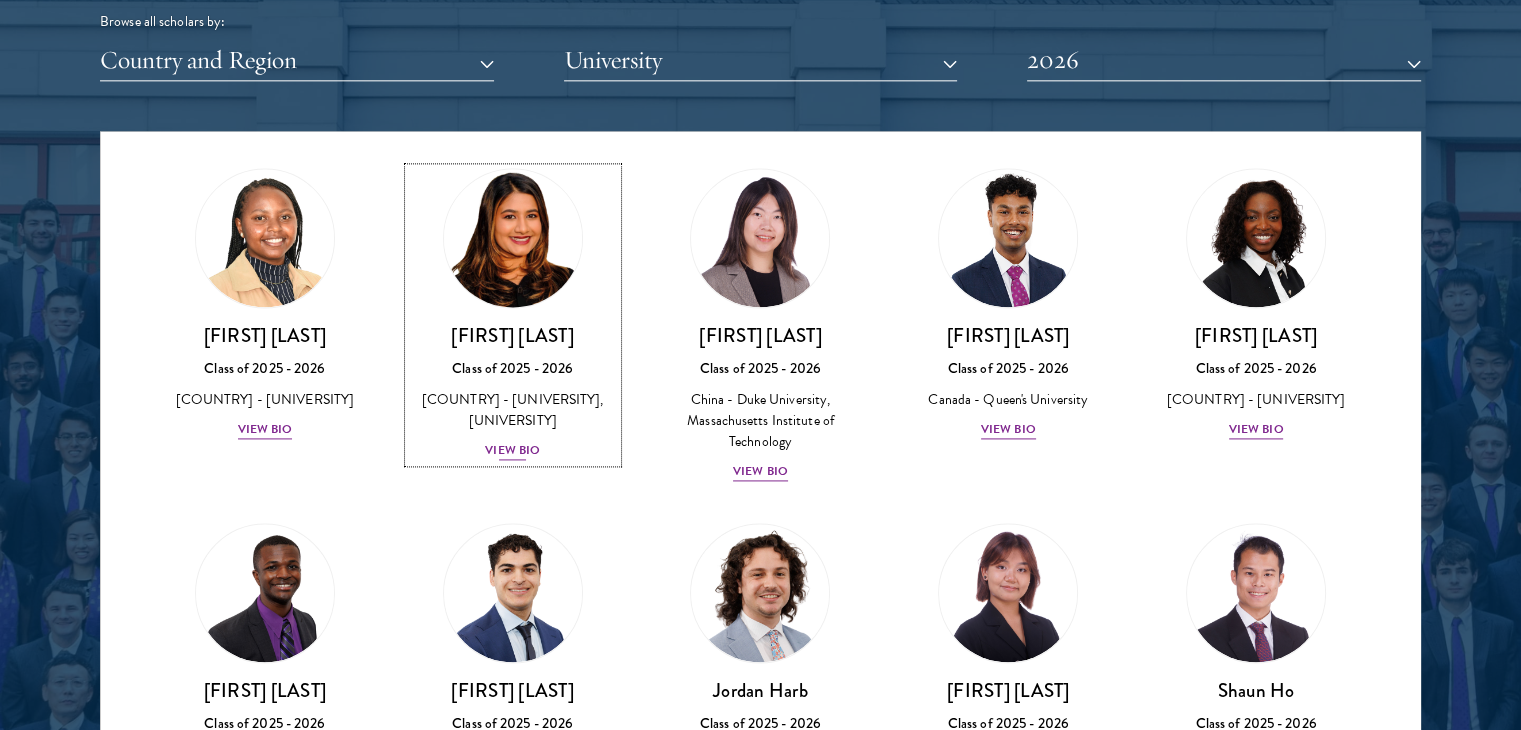 click on "View Bio" at bounding box center [512, 450] 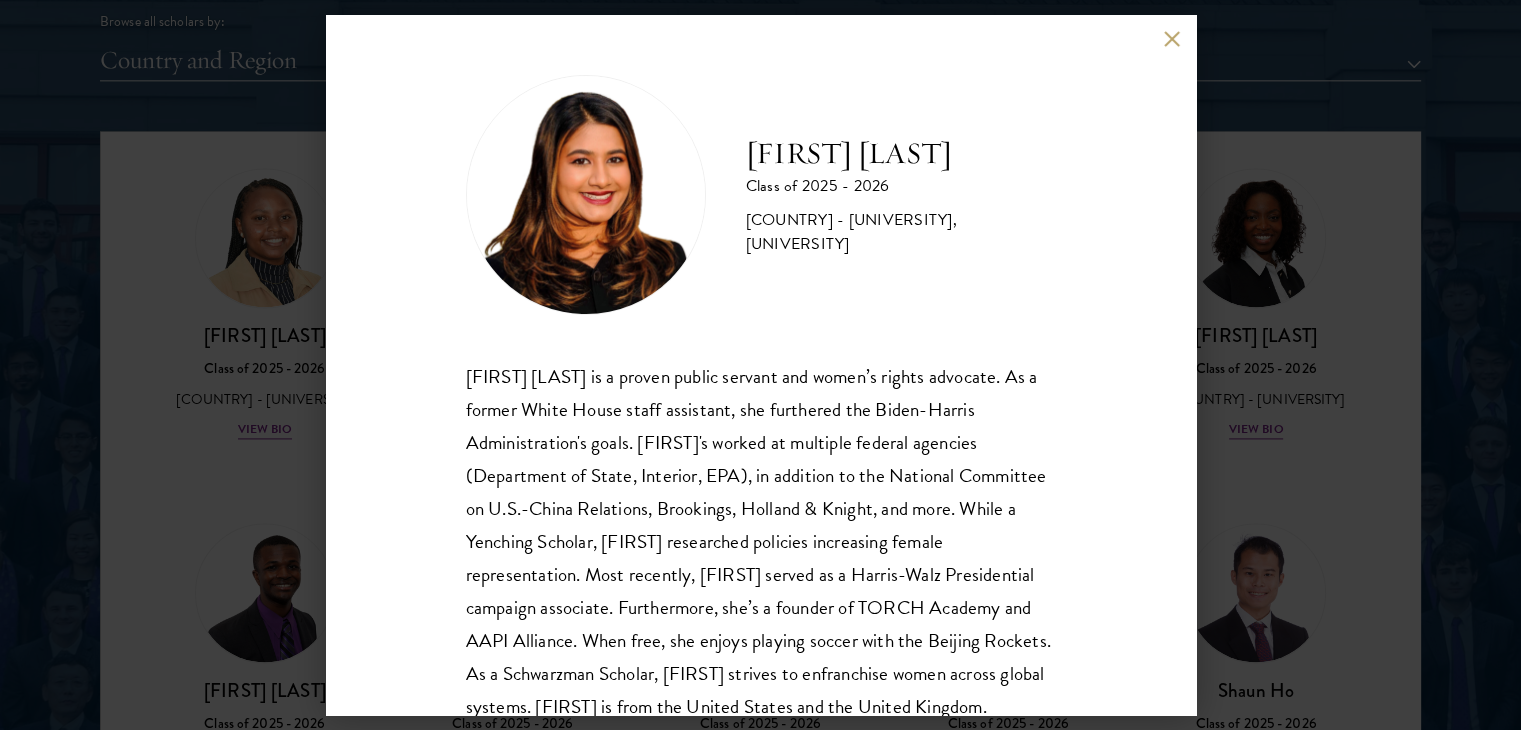 scroll, scrollTop: 101, scrollLeft: 0, axis: vertical 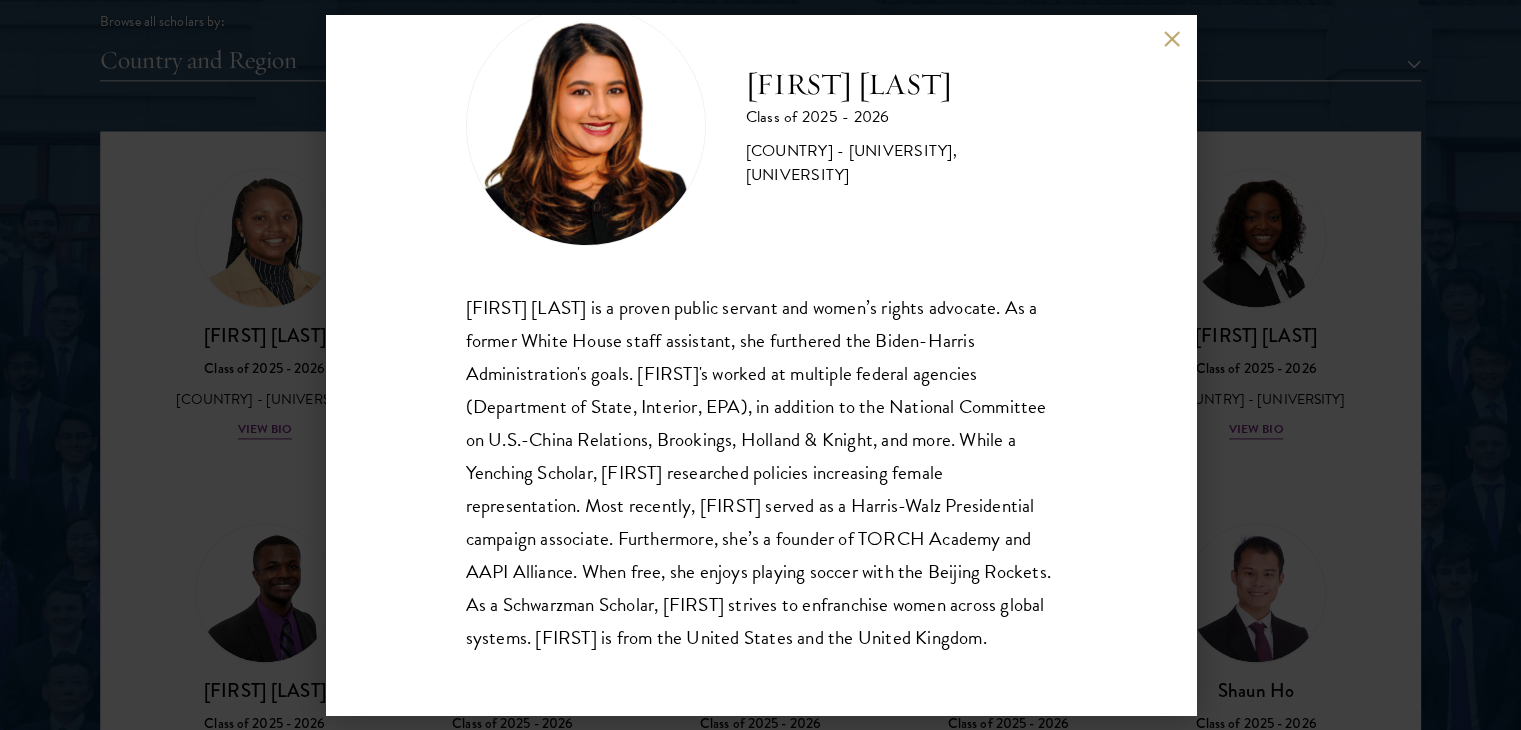 click at bounding box center (1172, 38) 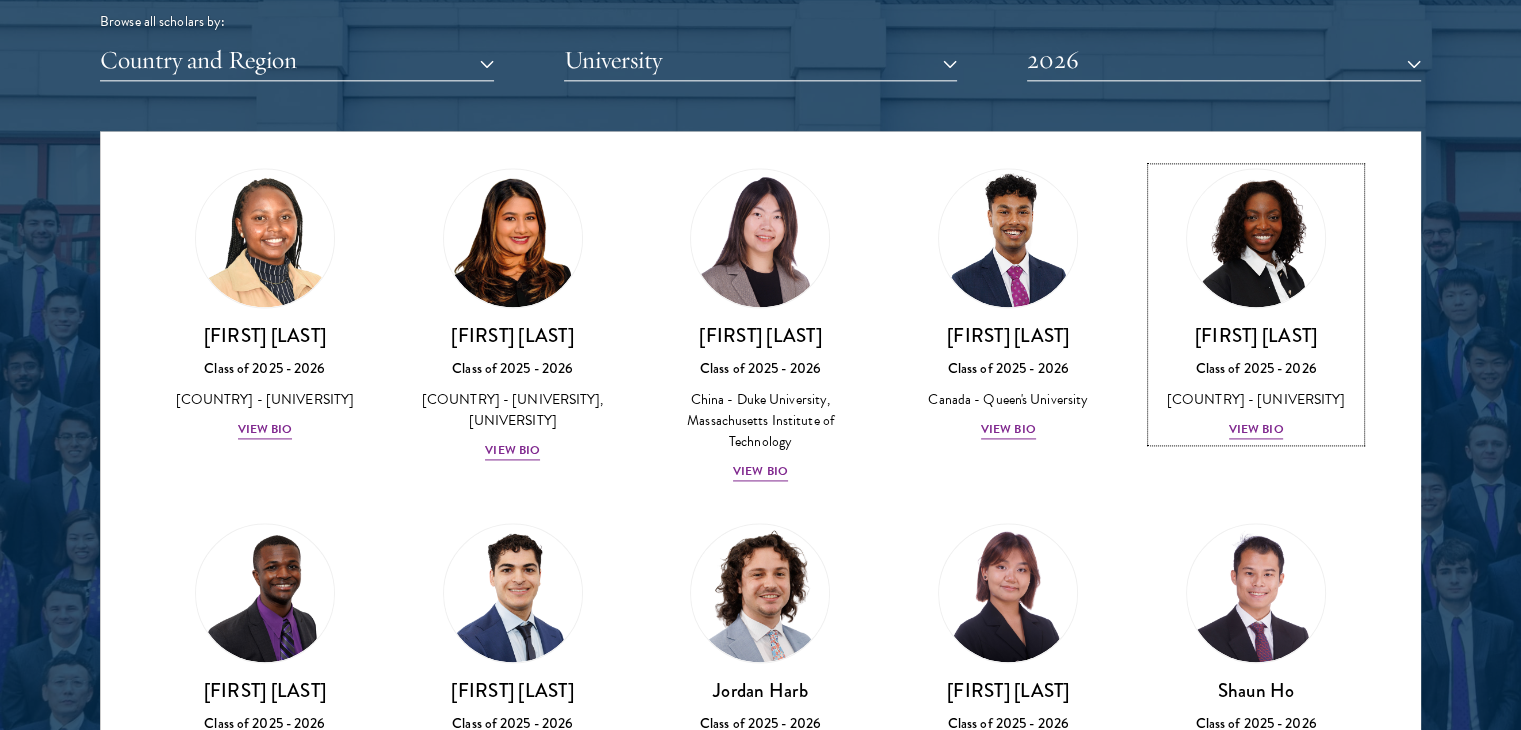click on "View Bio" at bounding box center (1256, 429) 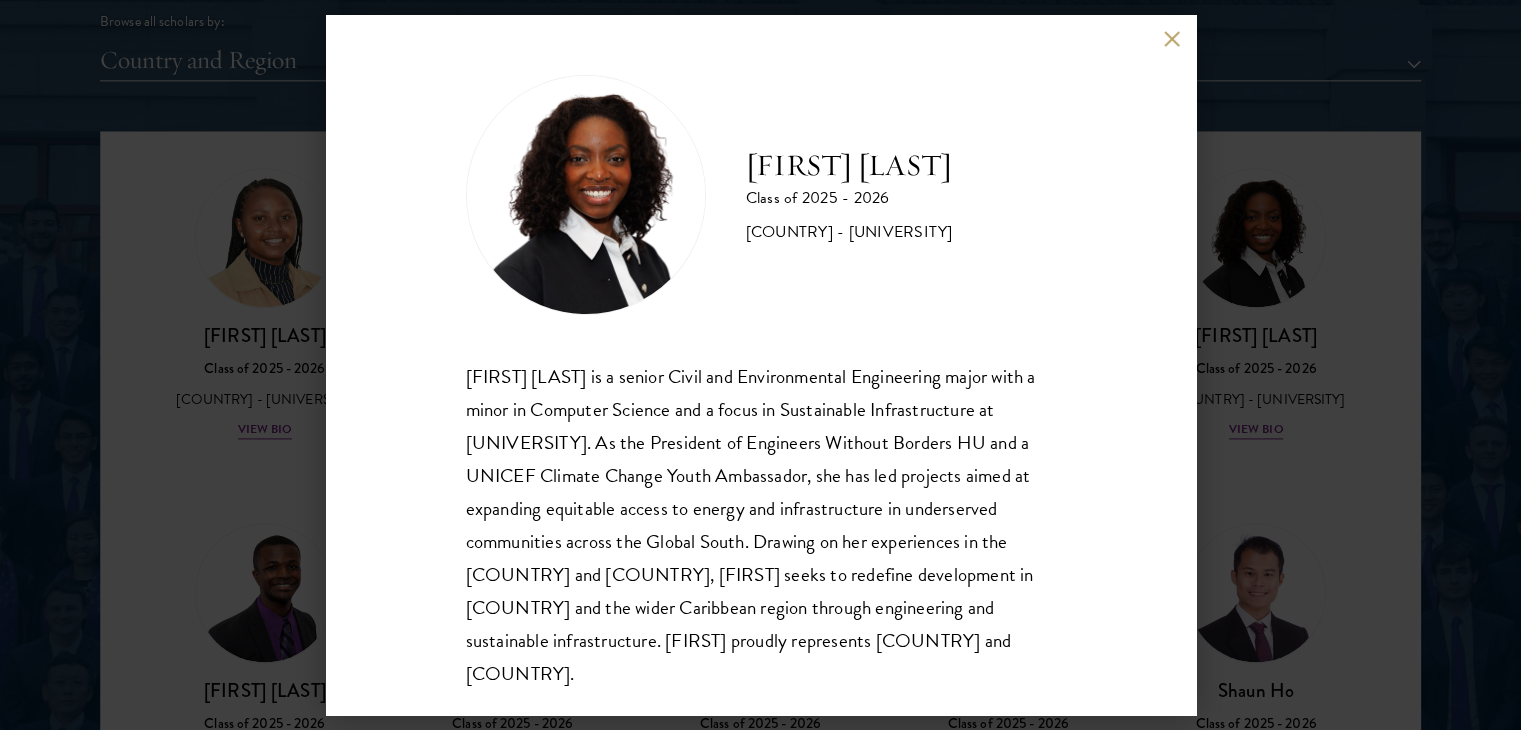 scroll, scrollTop: 2, scrollLeft: 0, axis: vertical 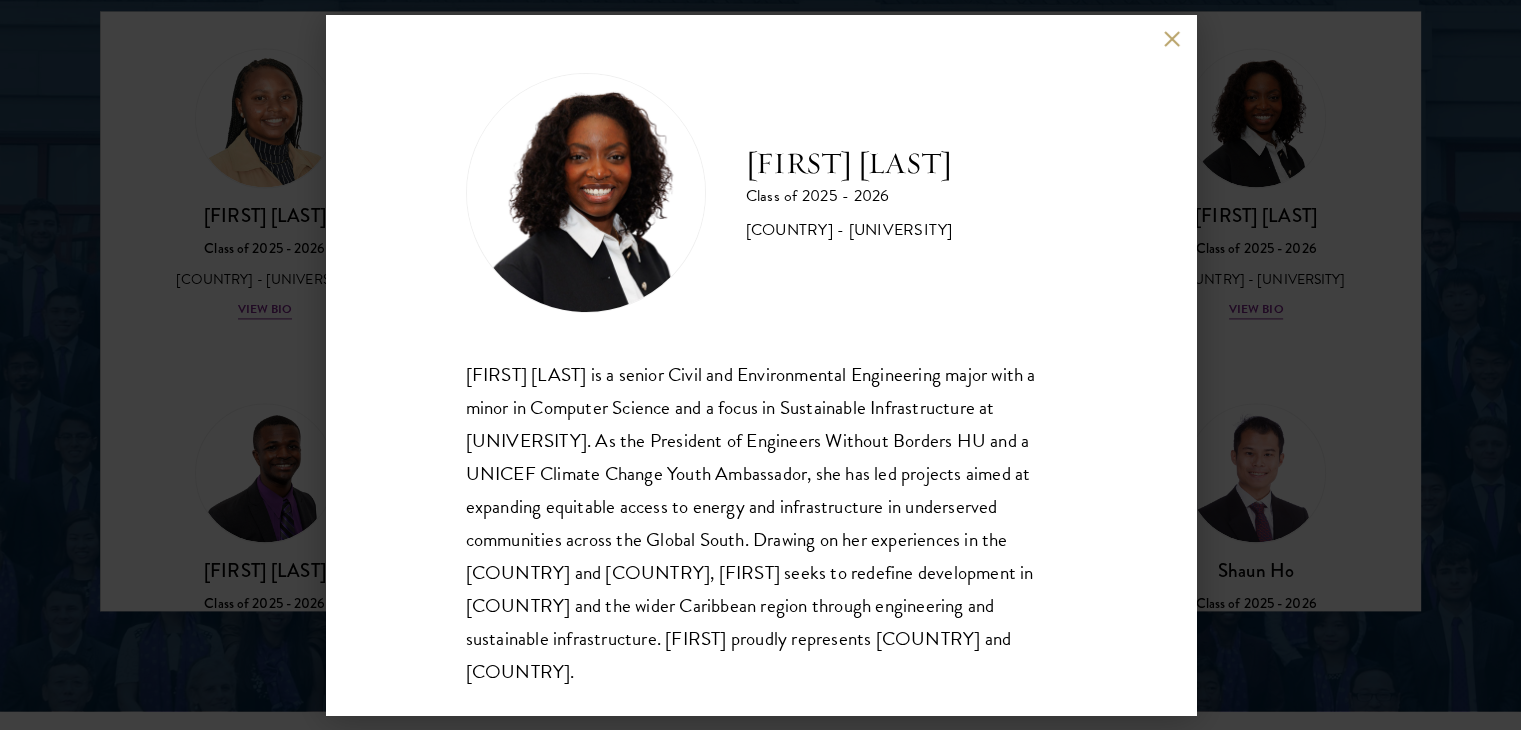 click at bounding box center [1172, 38] 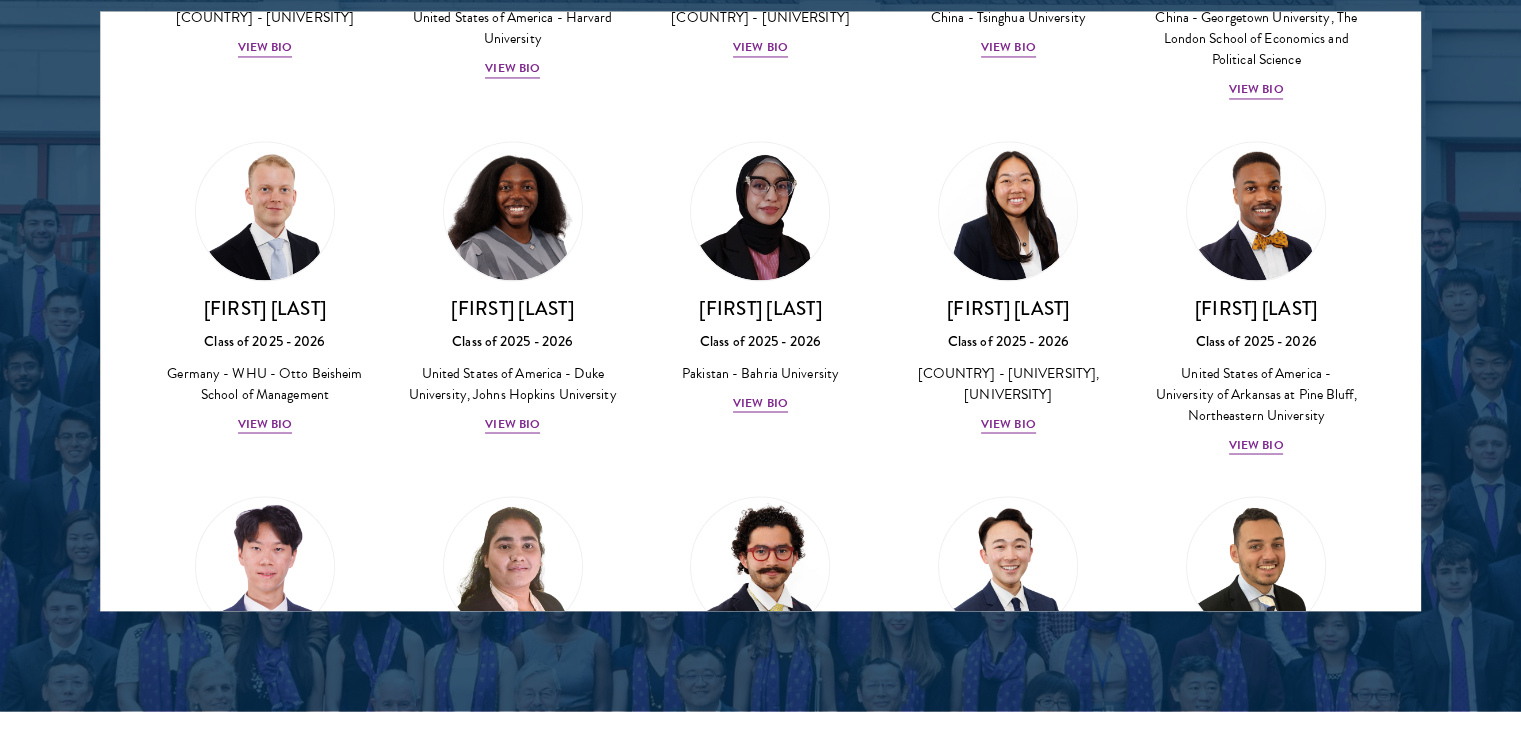 scroll, scrollTop: 3443, scrollLeft: 0, axis: vertical 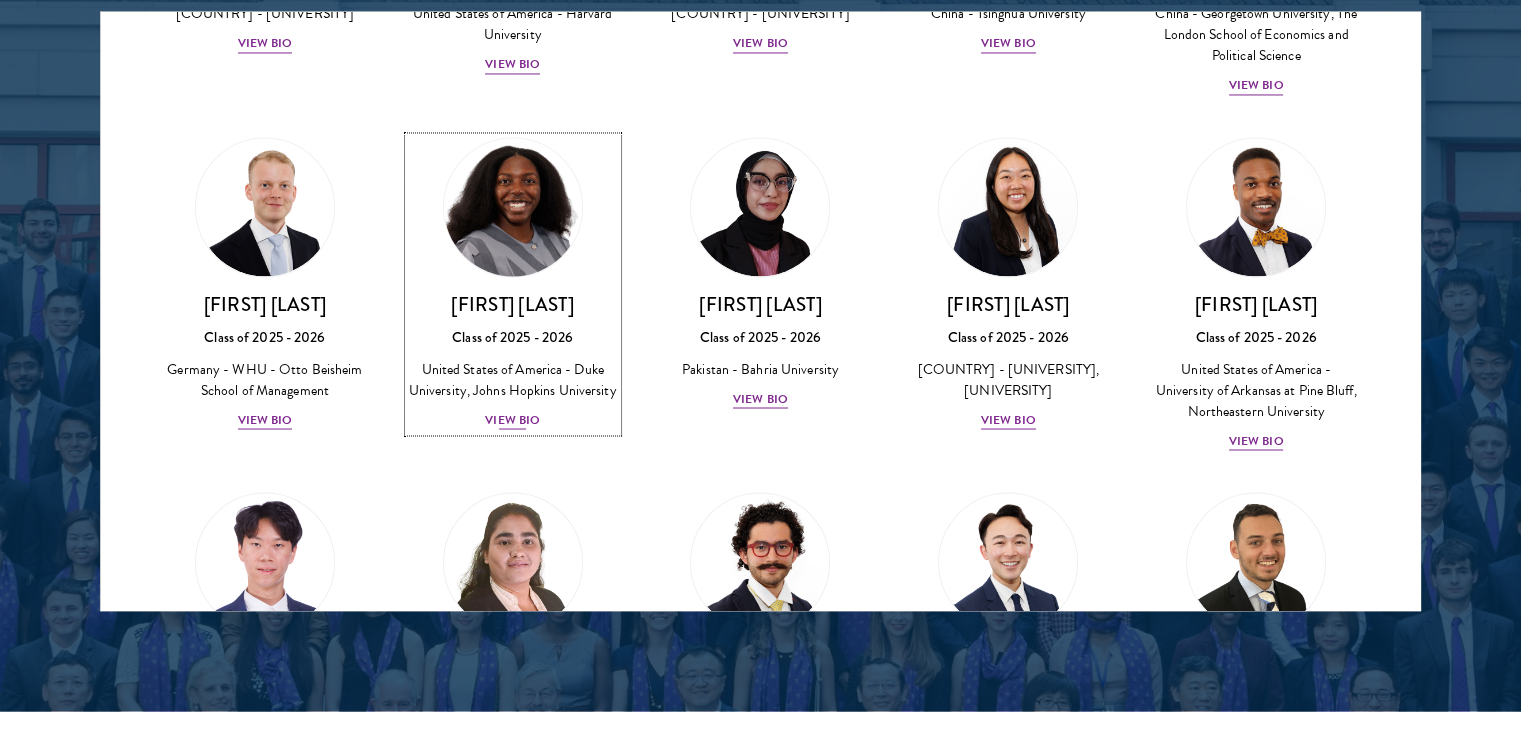 click on "View Bio" at bounding box center (512, 419) 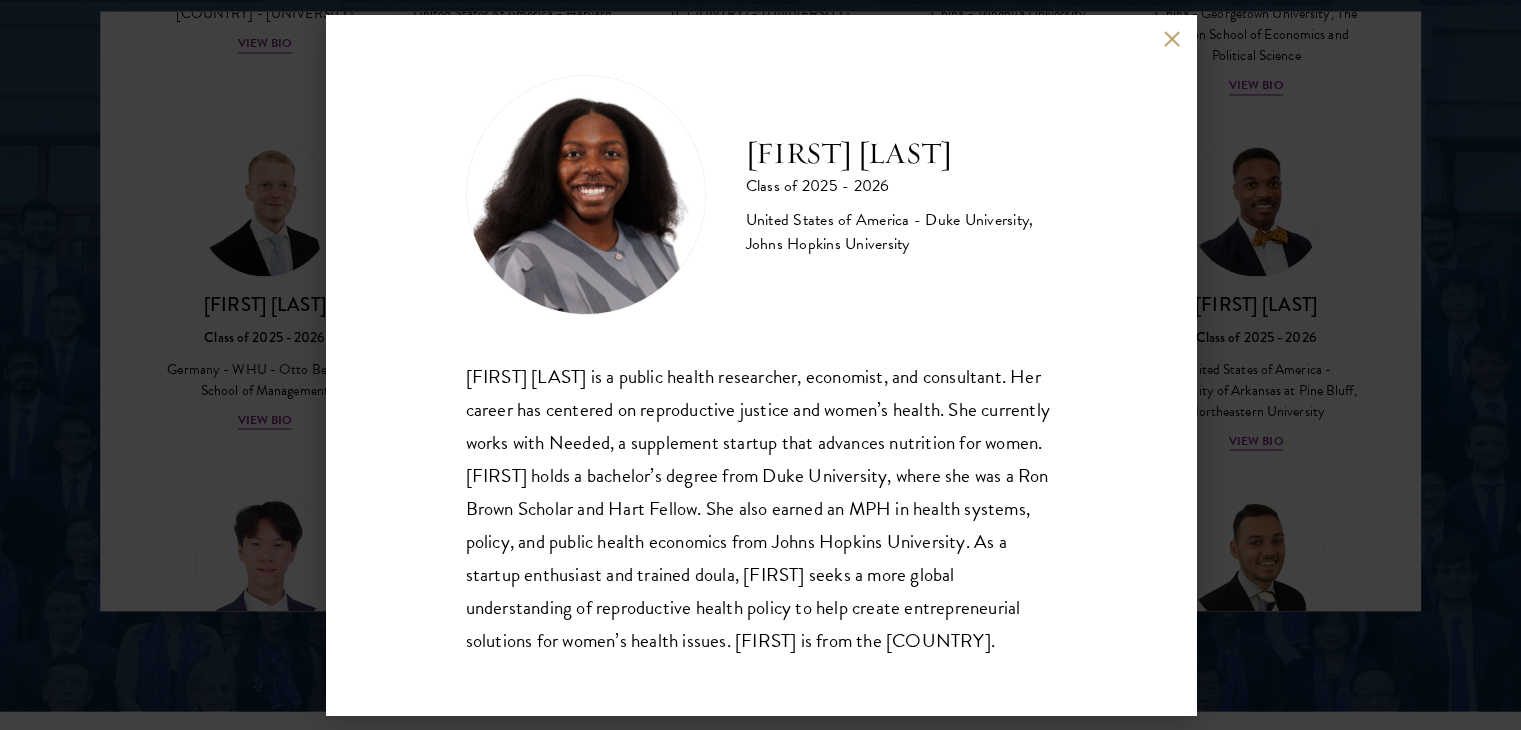 click on "Hope Jackson
Class of 2025 - 2026
United States of America - Duke University, Johns Hopkins University
Hope Jackson is a public health researcher, economist, and consultant. Her career has centered on reproductive justice and women’s health. She currently works with Needed, a supplement startup that advances nutrition for women. Hope holds a bachelor’s degree from Duke University, where she was a Ron Brown Scholar and Hart Fellow. She also earned an MPH in health systems, policy, and public health economics from Johns Hopkins University. As a startup enthusiast and trained doula, Hope seeks a more global understanding of reproductive health policy to help create entrepreneurial solutions for women’s health issues. Hope is from the United States." at bounding box center (760, 365) 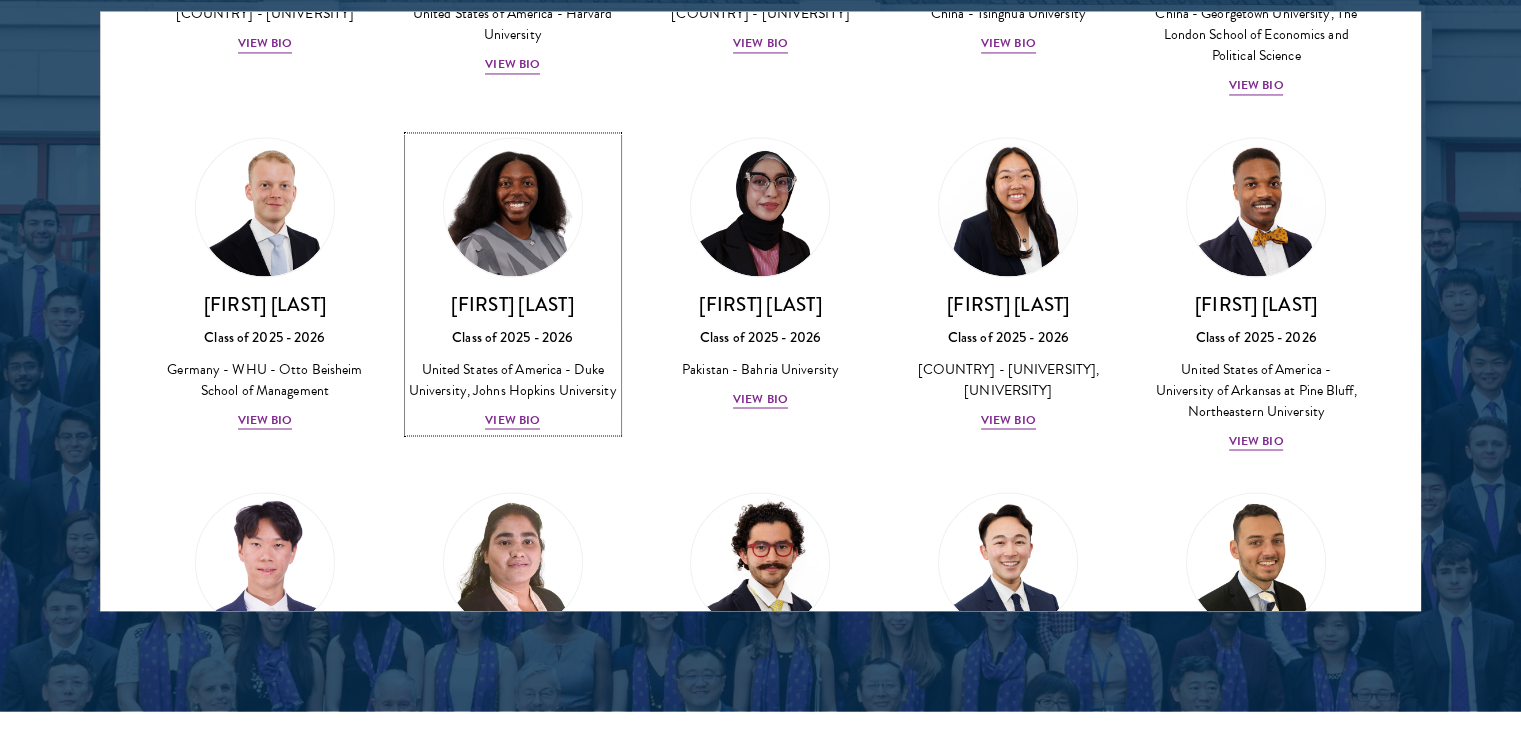 click on "China - Georgetown University, The London School of Economics and Political Science" at bounding box center [1256, 34] 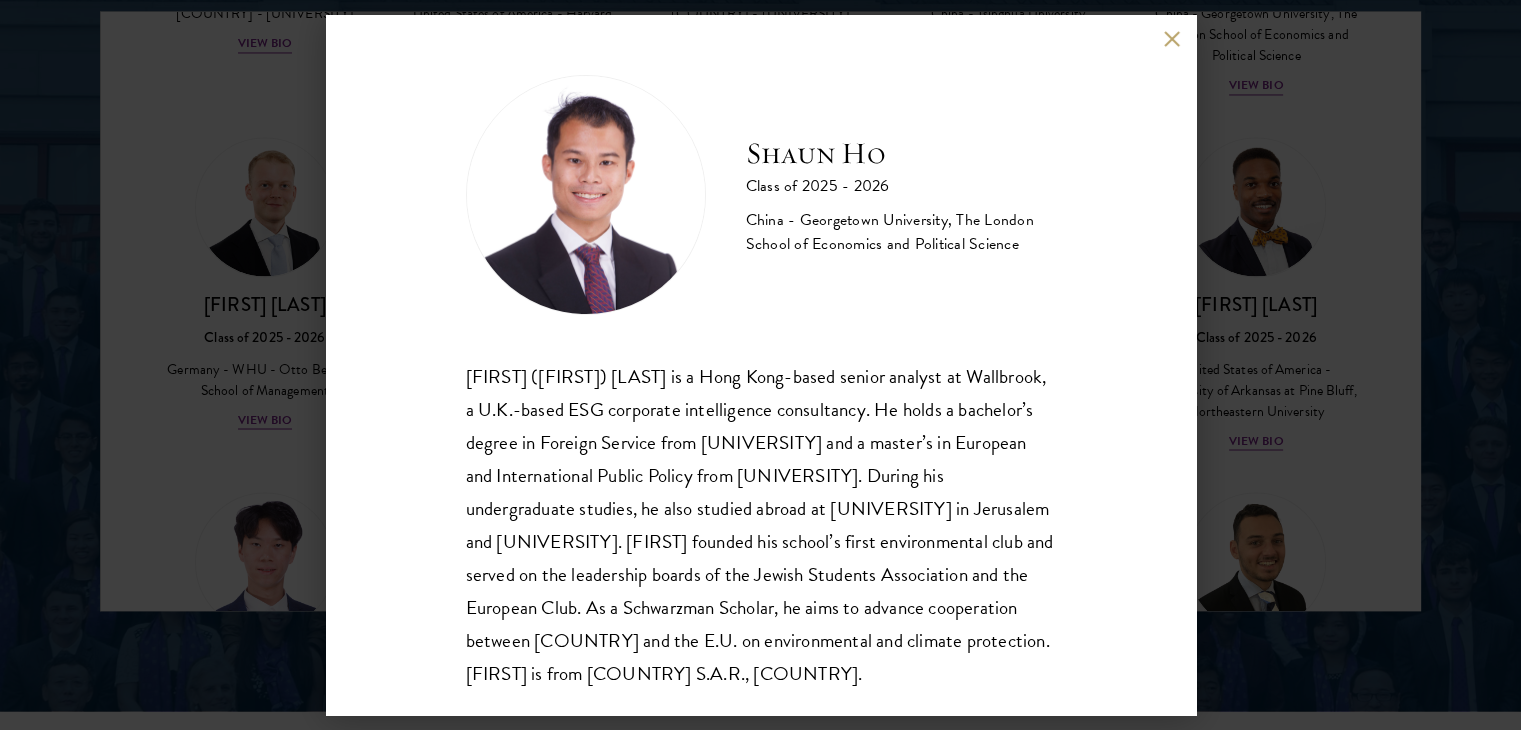 scroll, scrollTop: 3440, scrollLeft: 0, axis: vertical 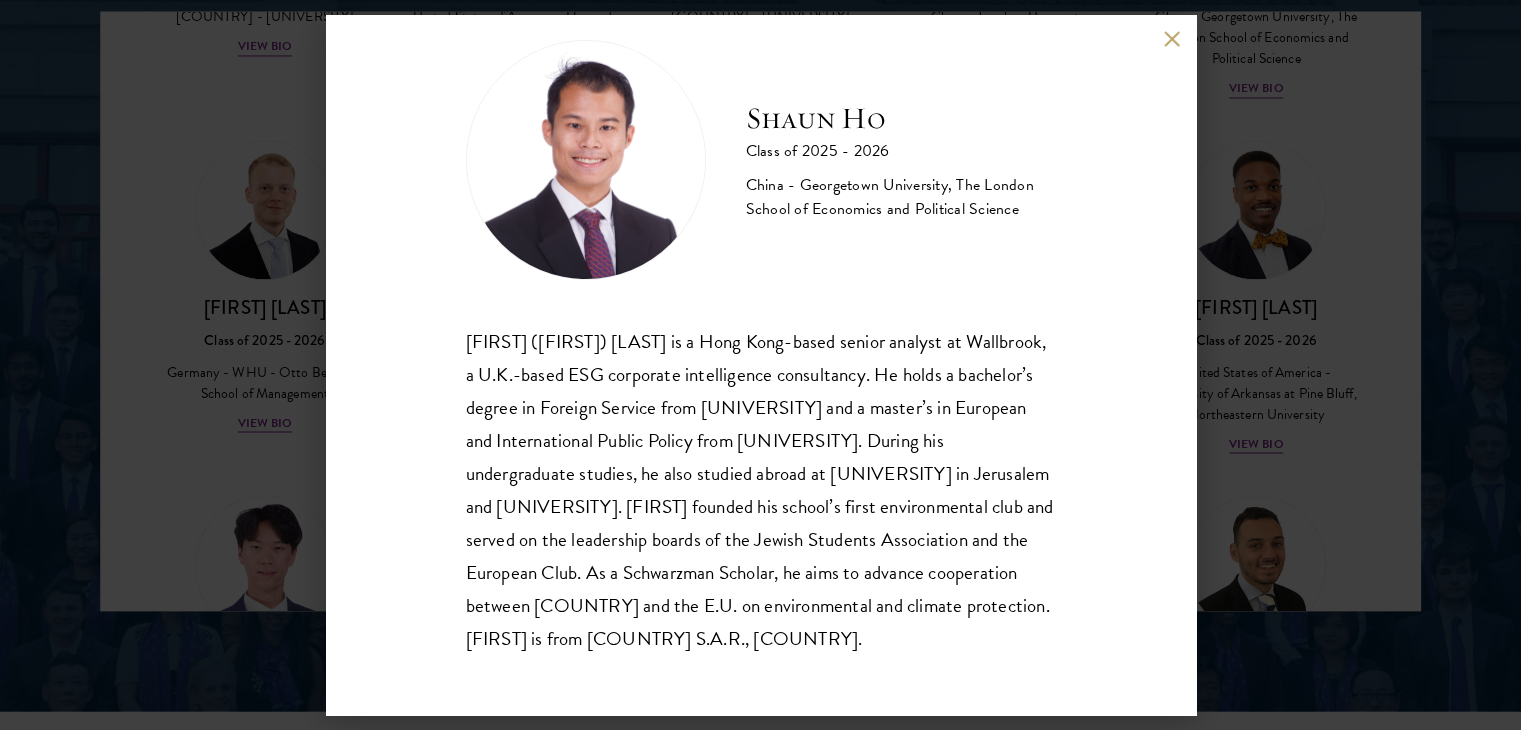 click at bounding box center (1172, 38) 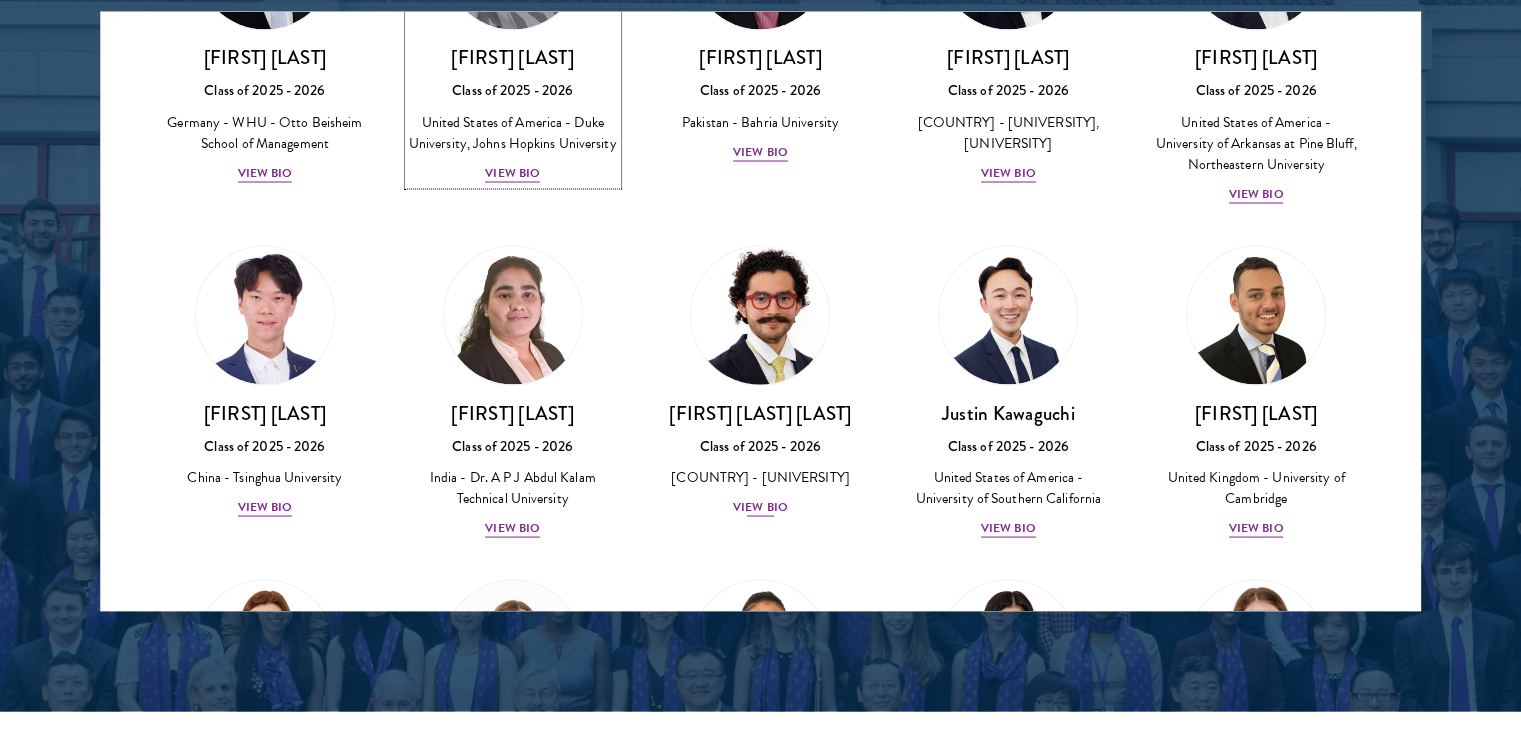 scroll, scrollTop: 3698, scrollLeft: 0, axis: vertical 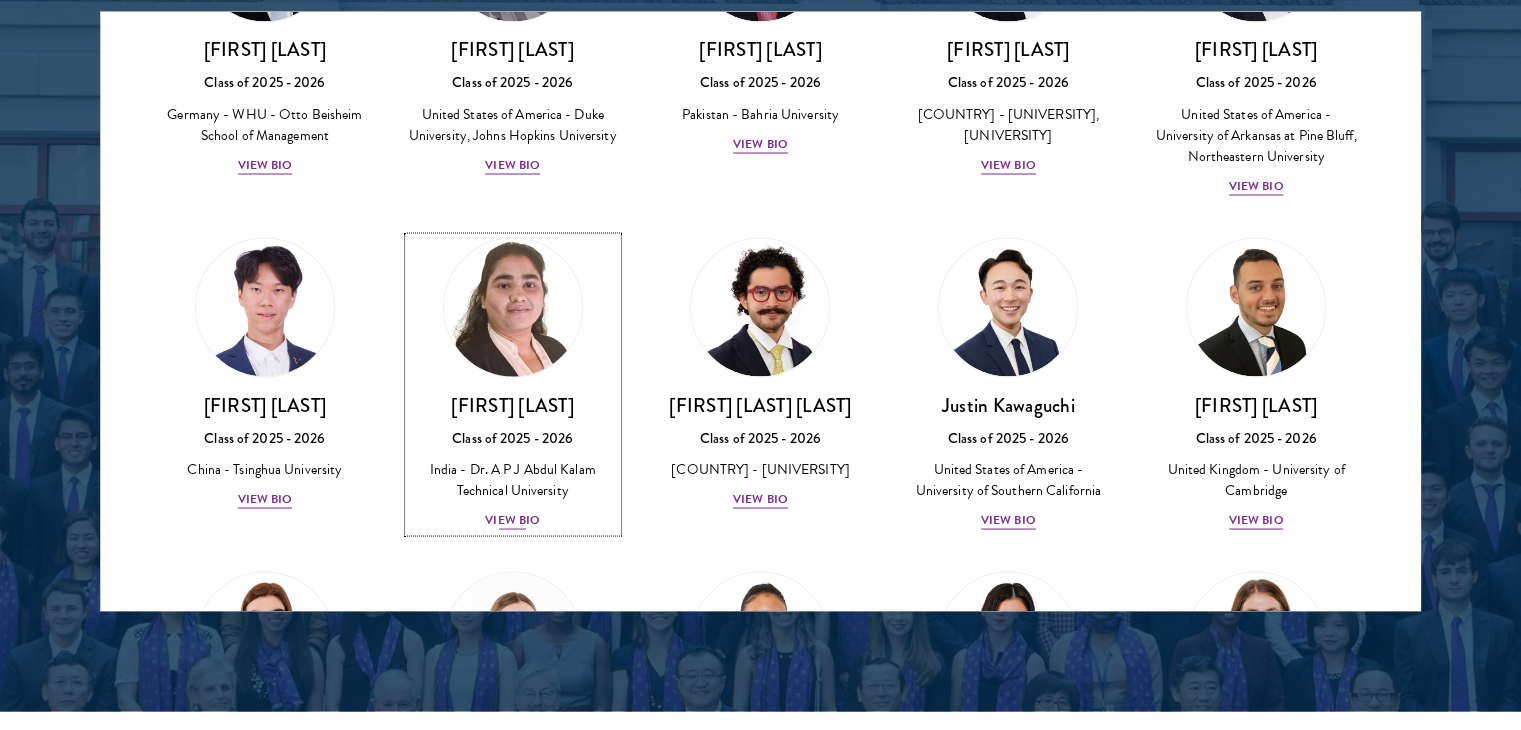 click on "View Bio" at bounding box center (512, 519) 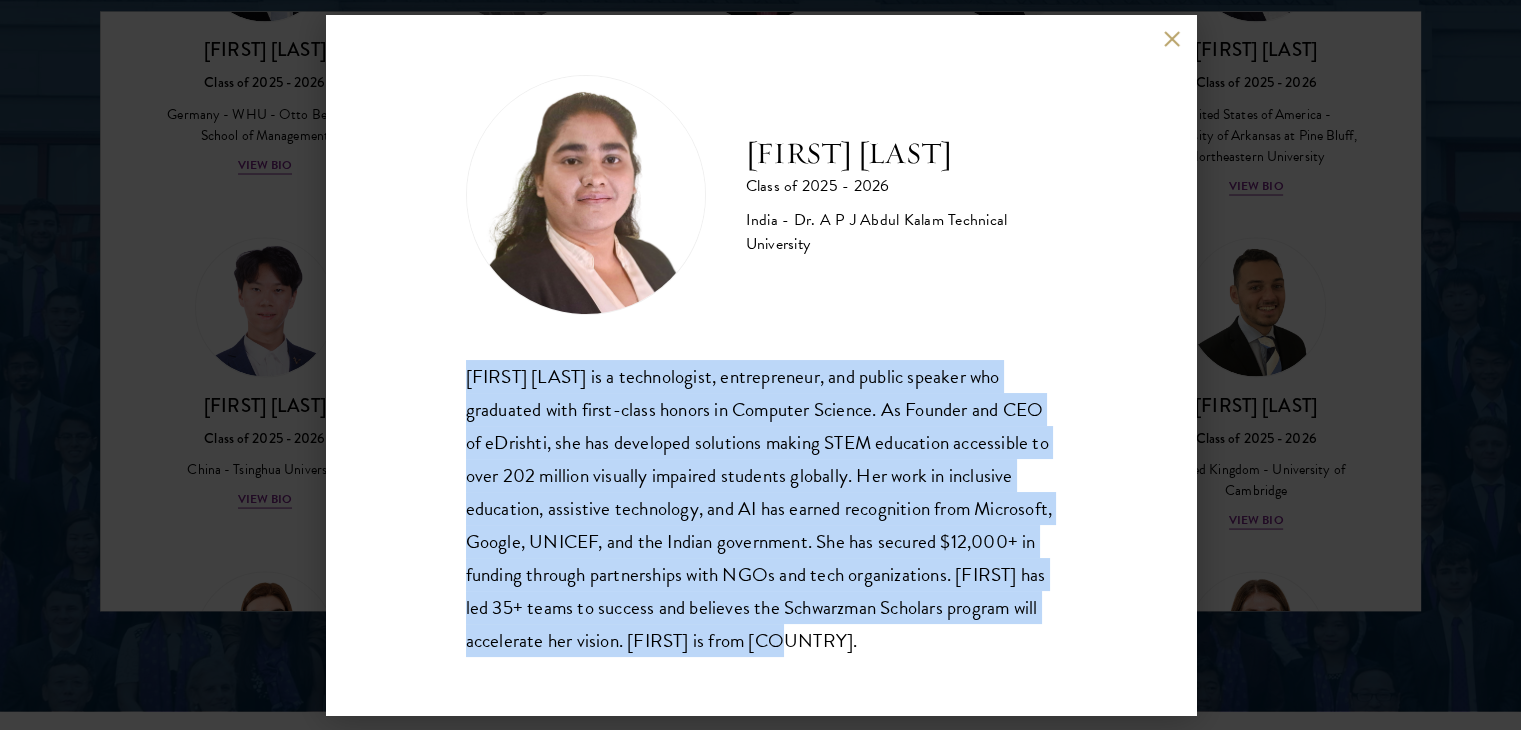 drag, startPoint x: 459, startPoint y: 384, endPoint x: 1098, endPoint y: 631, distance: 685.07666 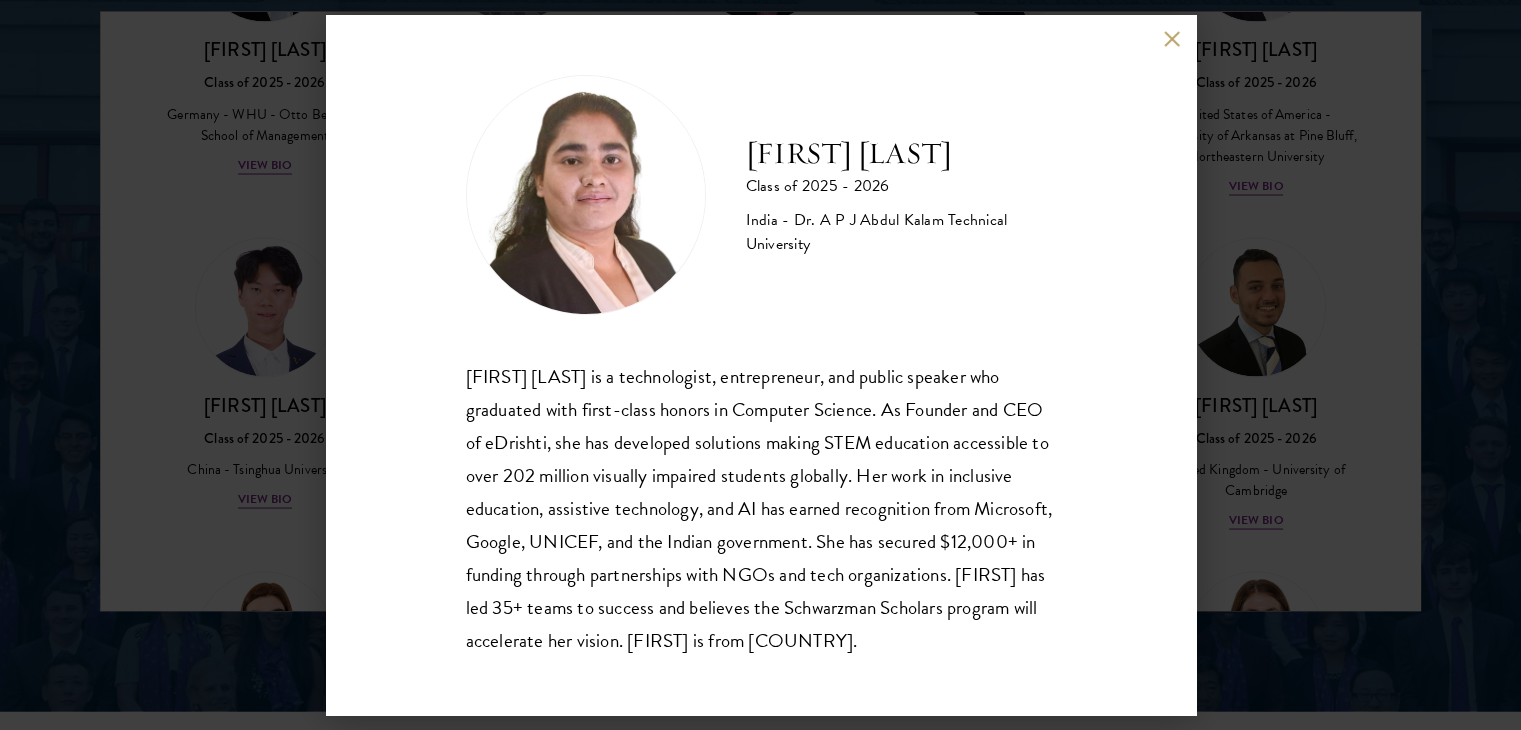 click on "Ishita Kapoor
Class of 2025 - 2026
India - Dr. A P J Abdul Kalam Technical University" at bounding box center (761, 195) 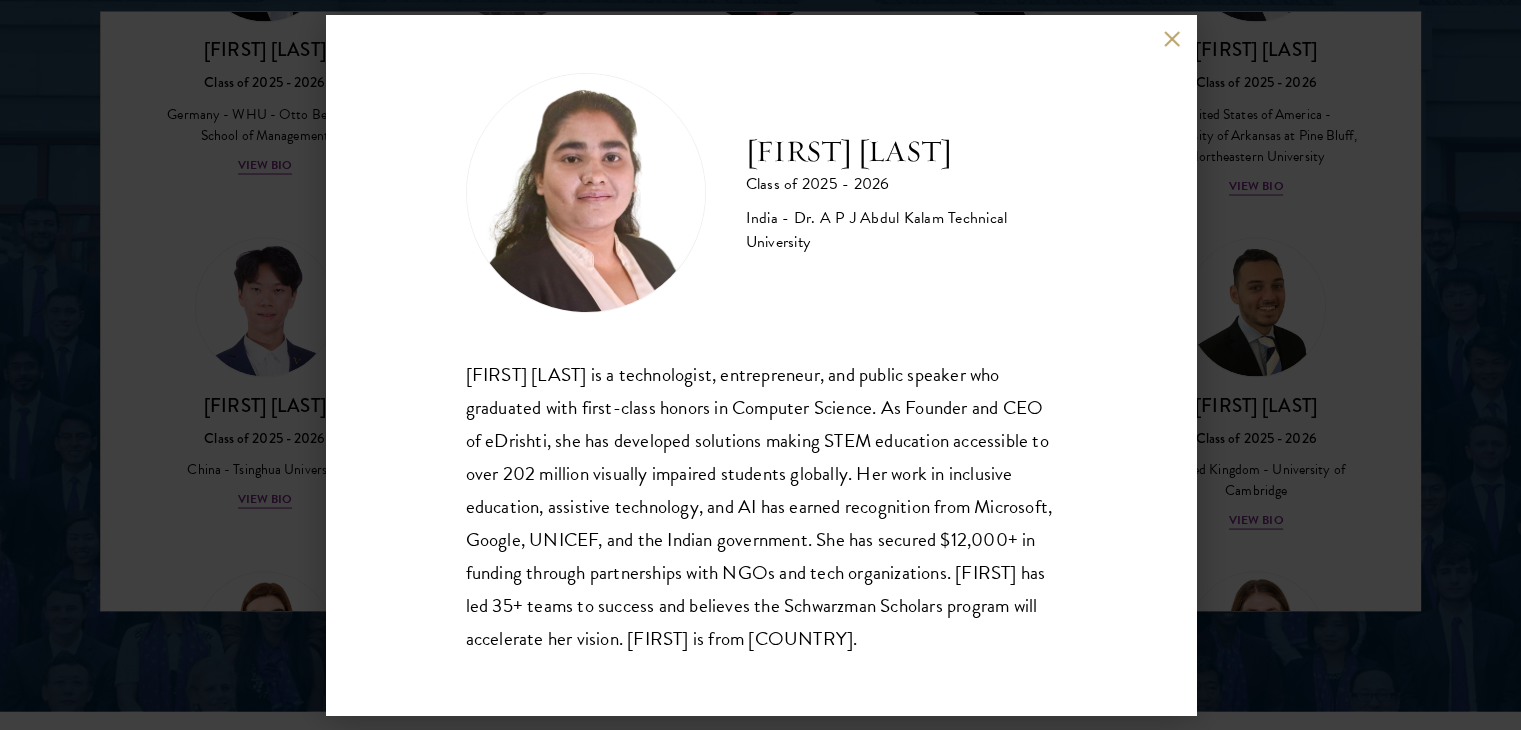click on "Ishita Kapoor
Class of 2025 - 2026
India - Dr. A P J Abdul Kalam Technical University
Ishita Kapoor is a technologist, entrepreneur, and public speaker who graduated with first-class honors in Computer Science. As Founder and CEO of eDrishti, she has developed solutions making STEM education accessible to over 202 million visually impaired students globally. Her work in inclusive education, assistive technology, and AI has earned recognition from Microsoft, Google, UNICEF, and the Indian government. She has secured $12,000+ in funding through partnerships with NGOs and tech organizations. Ishita has led 35+ teams to success and believes the Schwarzman Scholars program will accelerate her vision. Ishita is from India." at bounding box center [760, 365] 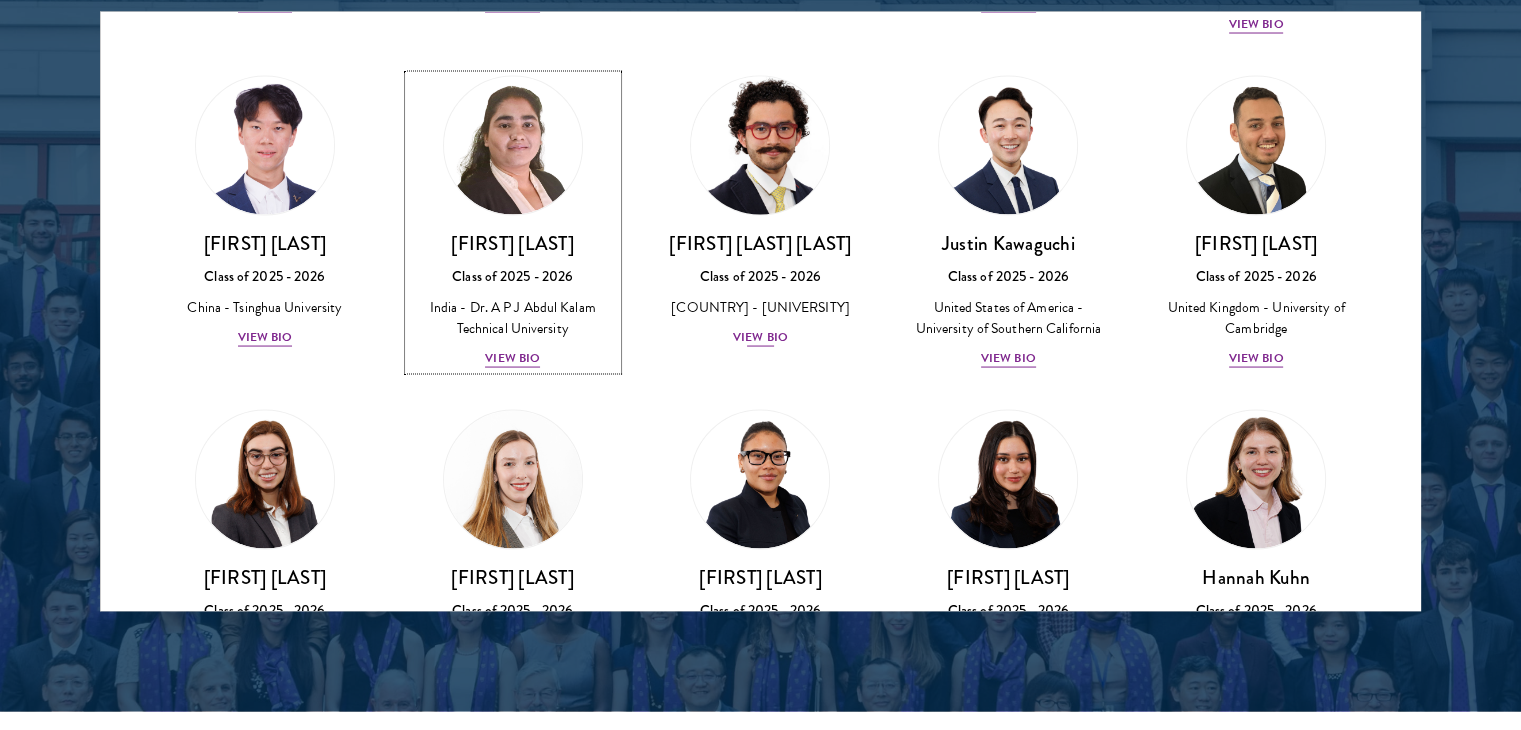 scroll, scrollTop: 3866, scrollLeft: 0, axis: vertical 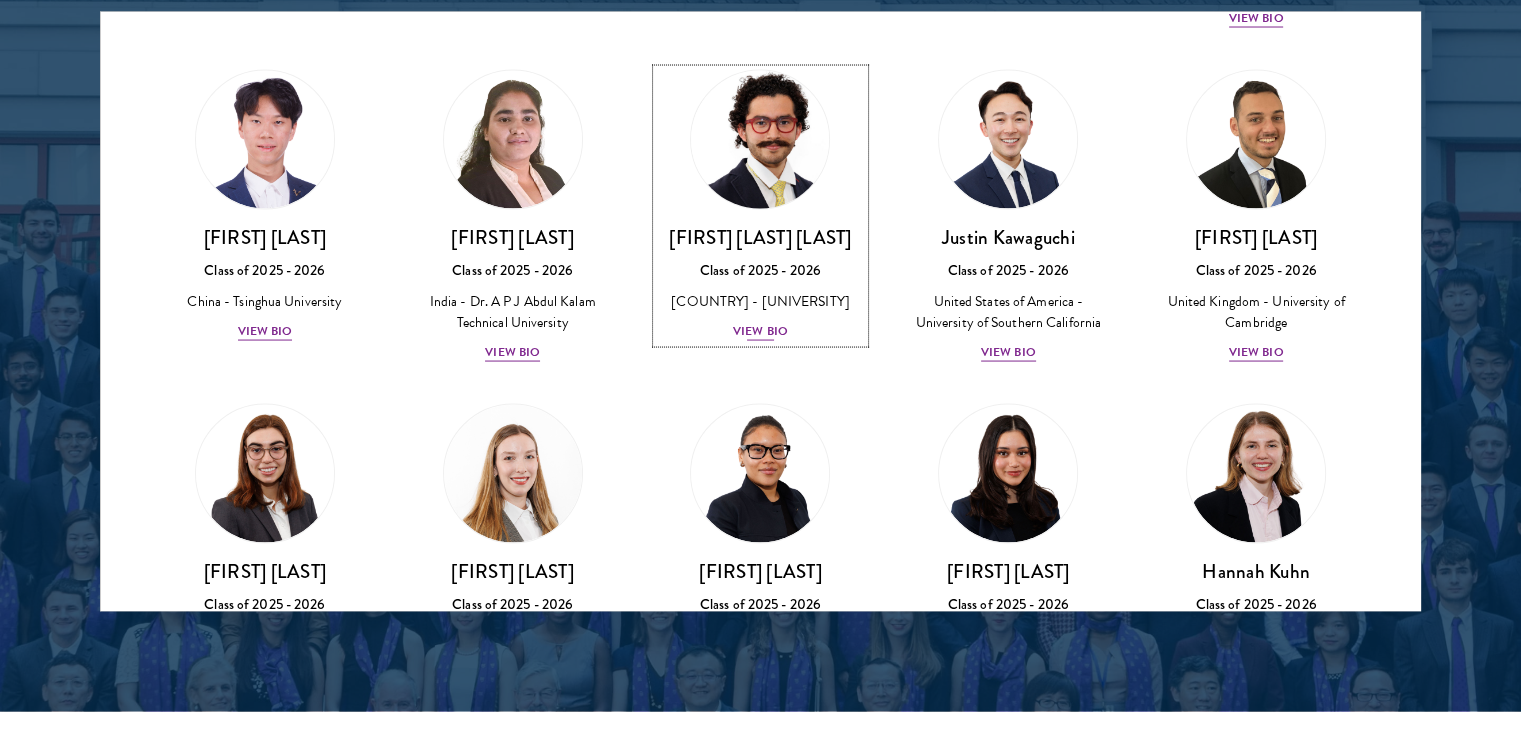 click on "View Bio" at bounding box center (760, 330) 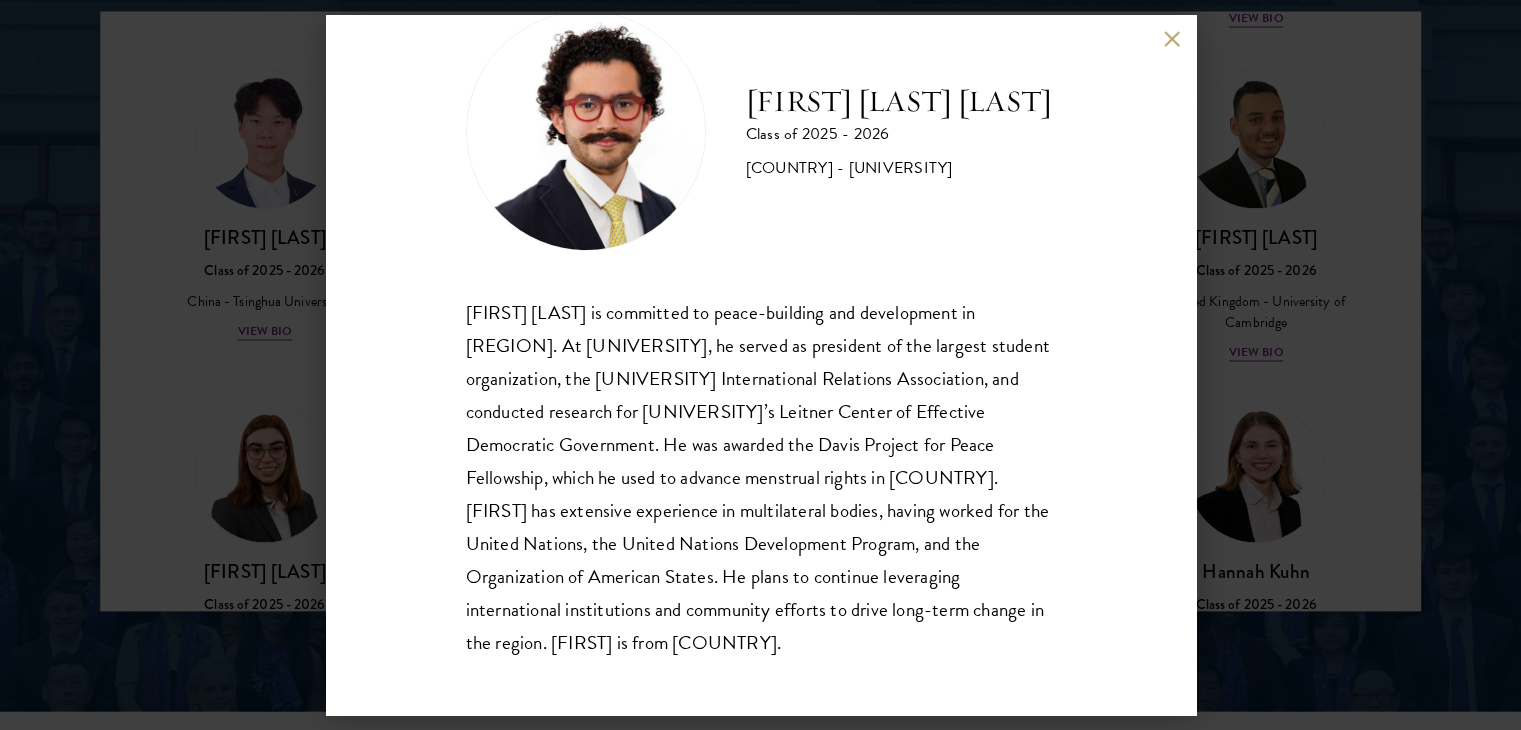 scroll, scrollTop: 66, scrollLeft: 0, axis: vertical 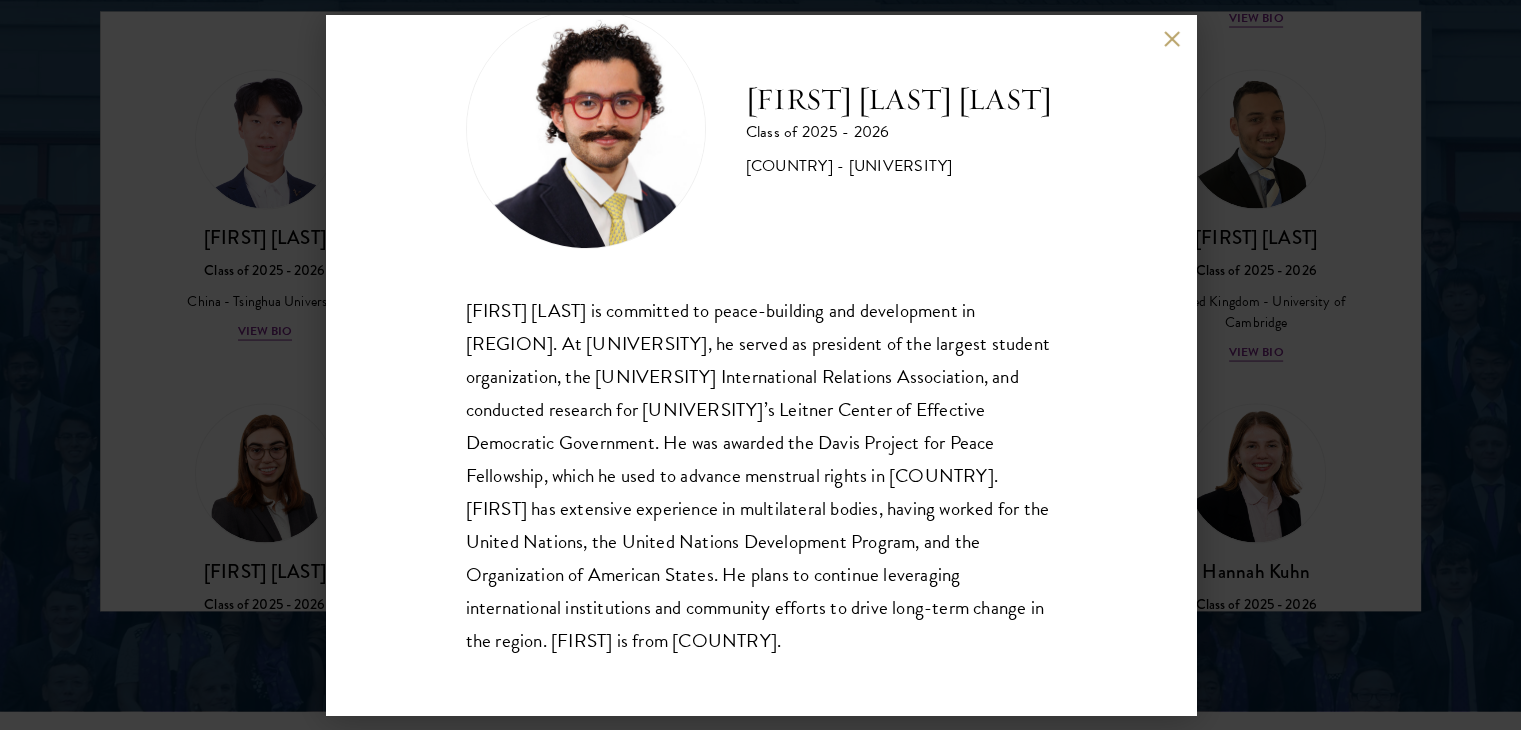 click on "Rolando Kattan Rubi
Class of 2025 - 2026
Honduras - Yale University
Rolando Kattan Rubi is committed to peace-building and development in Latin America. At Yale University, he served as president of the largest student organization, the Yale International Relations Association, and conducted research for Yale’s Leitner Center of Effective Democratic Government. He was awarded the Davis Project for Peace Fellowship, which he used to advance menstrual rights in Honduras. Rolando has extensive experience in multilateral bodies, having worked for the United Nations, the United Nations Development Program, and the Organization of American States. He plans to continue leveraging international institutions and community efforts to drive long-term change in the region. Rolando is from Honduras." at bounding box center [761, 365] 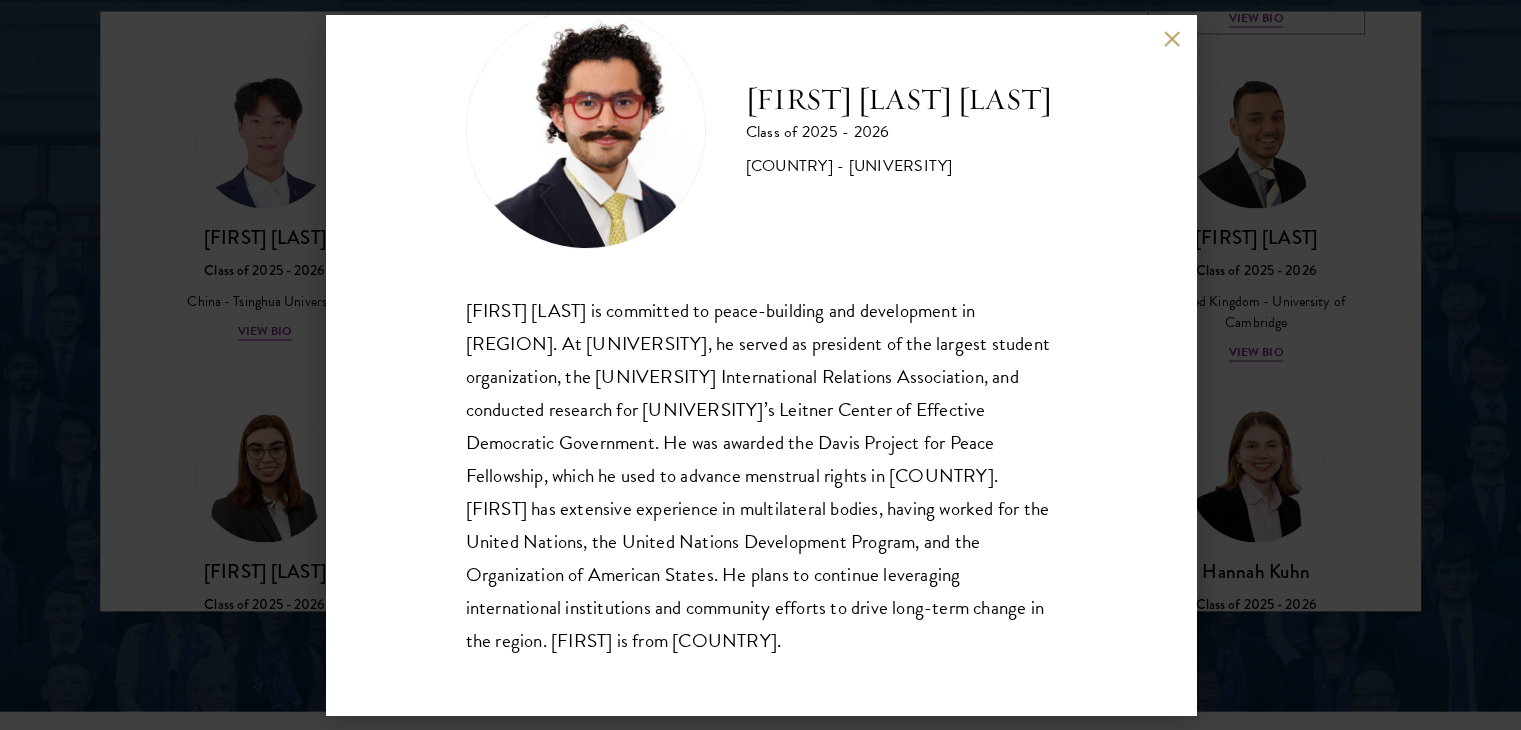 click on "Leon Jones
Class of 2025 - 2026
United States of America - University of Arkansas at Pine Bluff, Northeastern University
View Bio" at bounding box center [1256, -51] 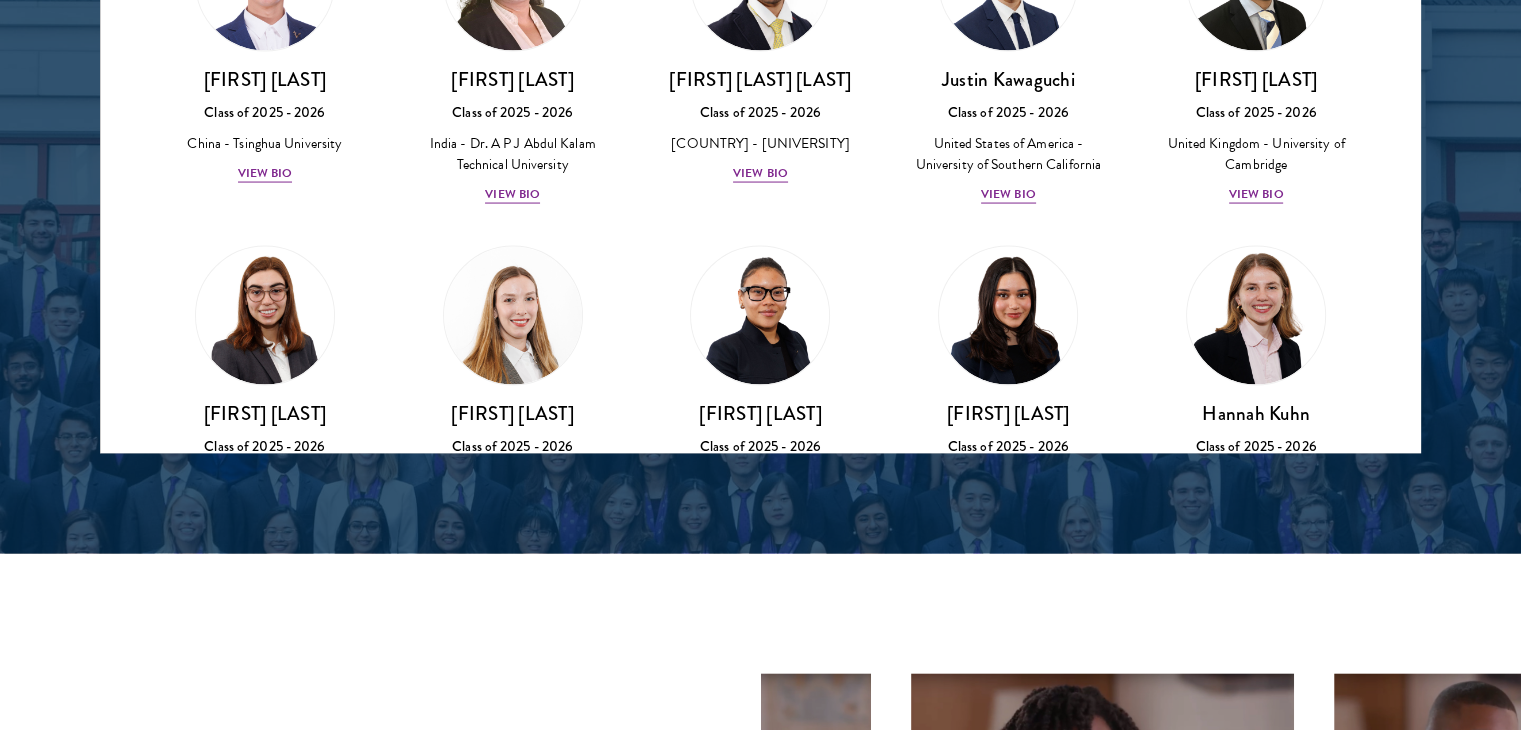scroll, scrollTop: 2804, scrollLeft: 0, axis: vertical 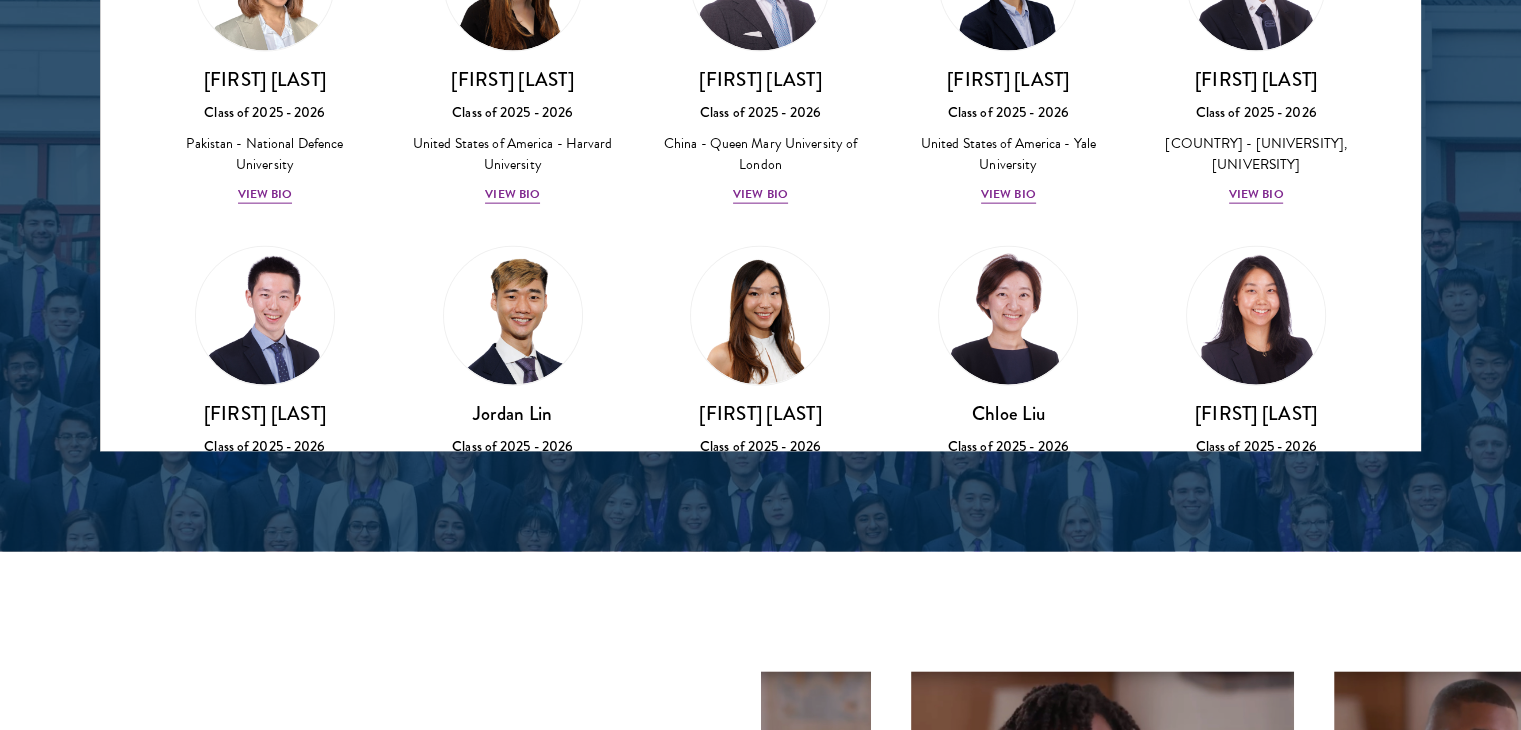drag, startPoint x: 1412, startPoint y: 105, endPoint x: 1412, endPoint y: 142, distance: 37 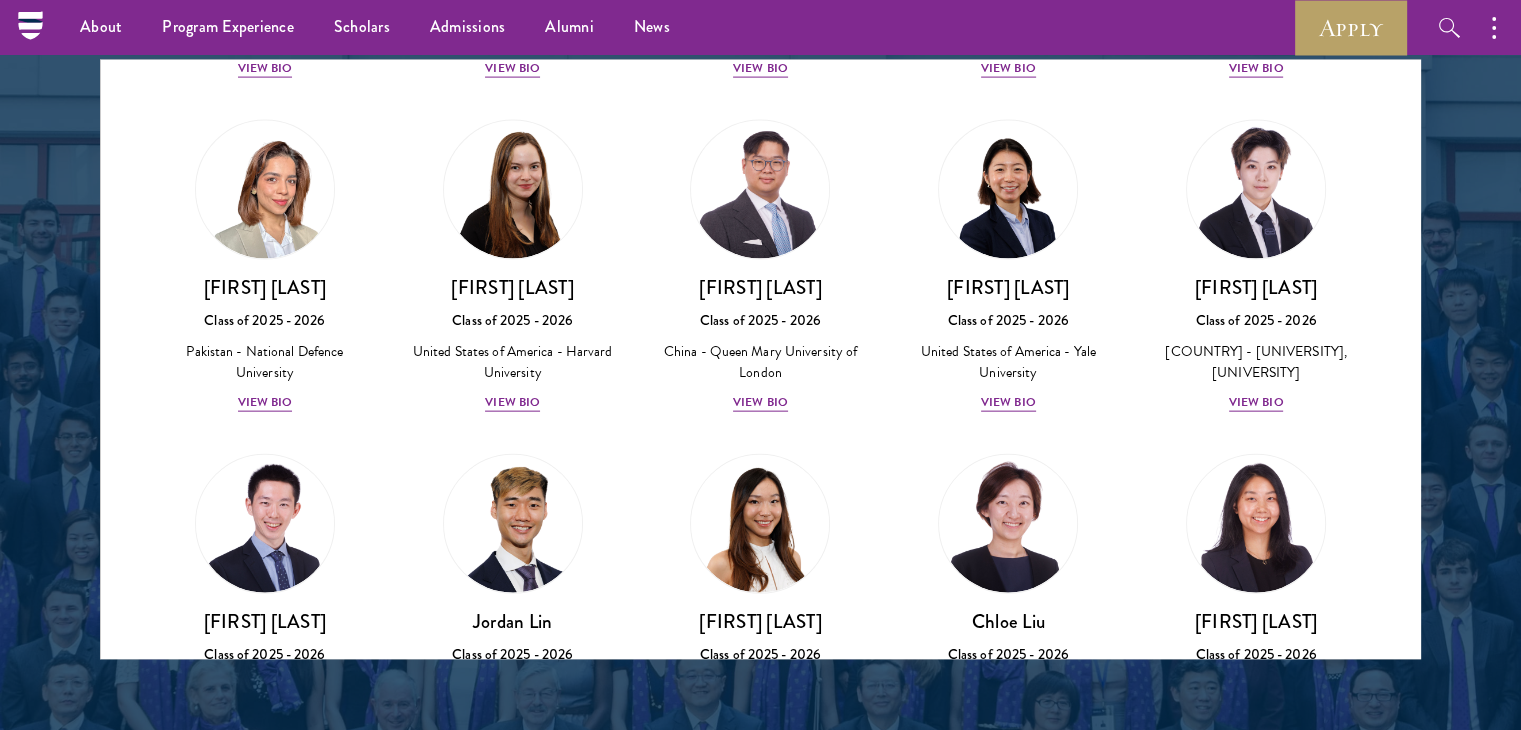 scroll, scrollTop: 2596, scrollLeft: 0, axis: vertical 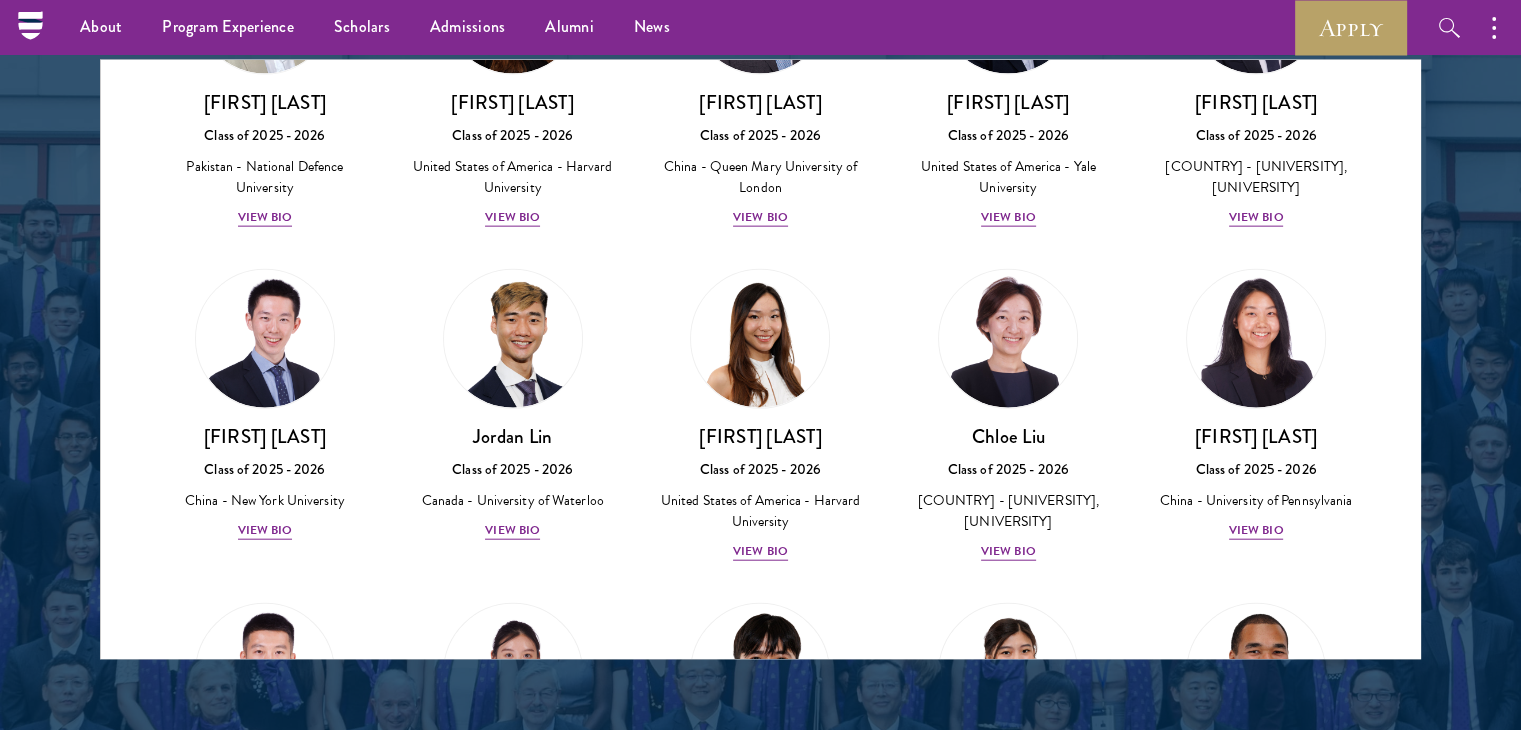 click on "About
Overview
Leadership
Donors
Program Experience
Overview
Curriculum
Student Life
Faculty & Guest Speakers
Scholars
Admissions
Overview
Application Instructions
Information Sessions
Alumni
News
STAY UPDATED
Apply
Follow Schwarzman Scholars
Scholars
Join a diverse community committed to global progress.
Leaders of Tomorrow
Schwarzman Scholars selects students of demonstrated academic excellence from different countries, cultures and socioeconomic backgrounds." at bounding box center [760, 872] 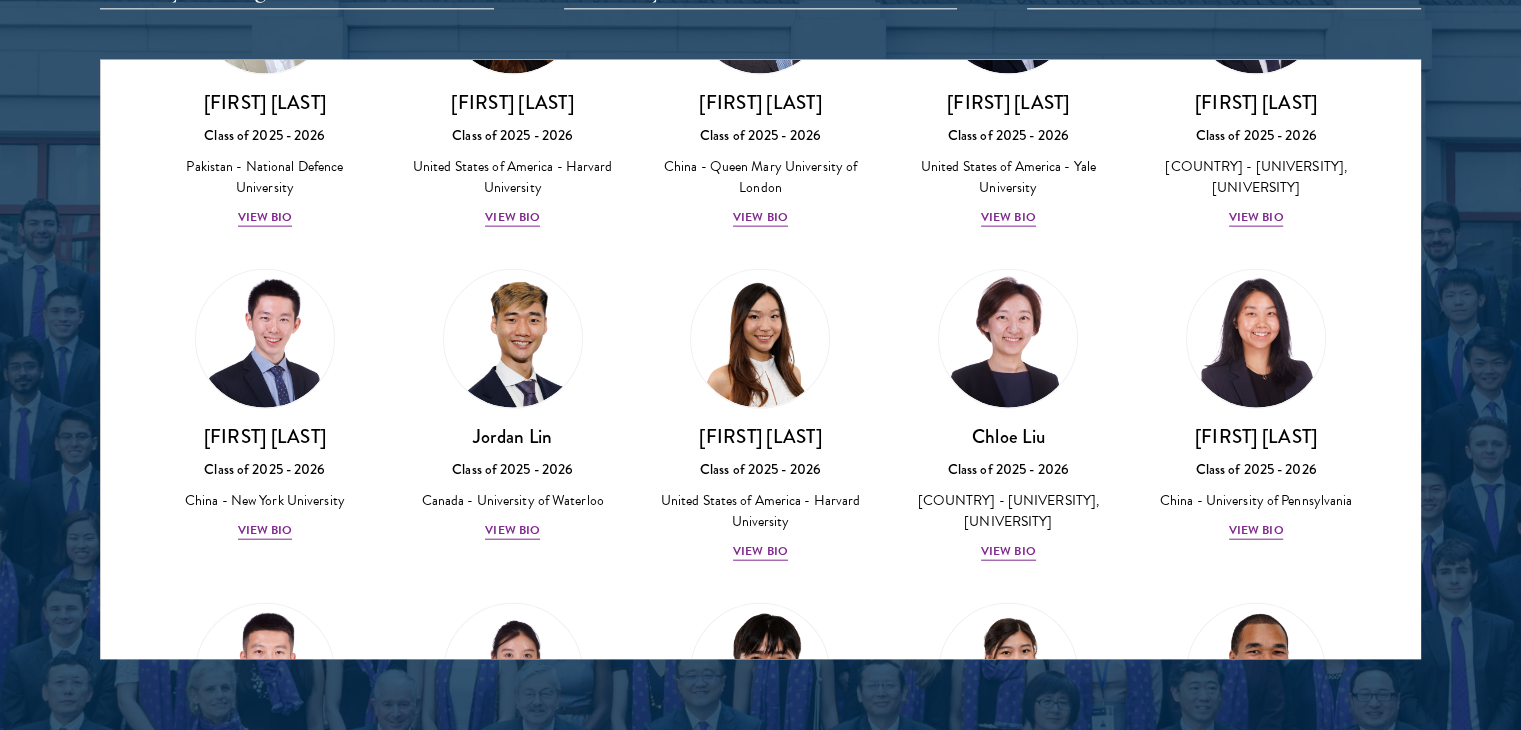 scroll, scrollTop: 2712, scrollLeft: 0, axis: vertical 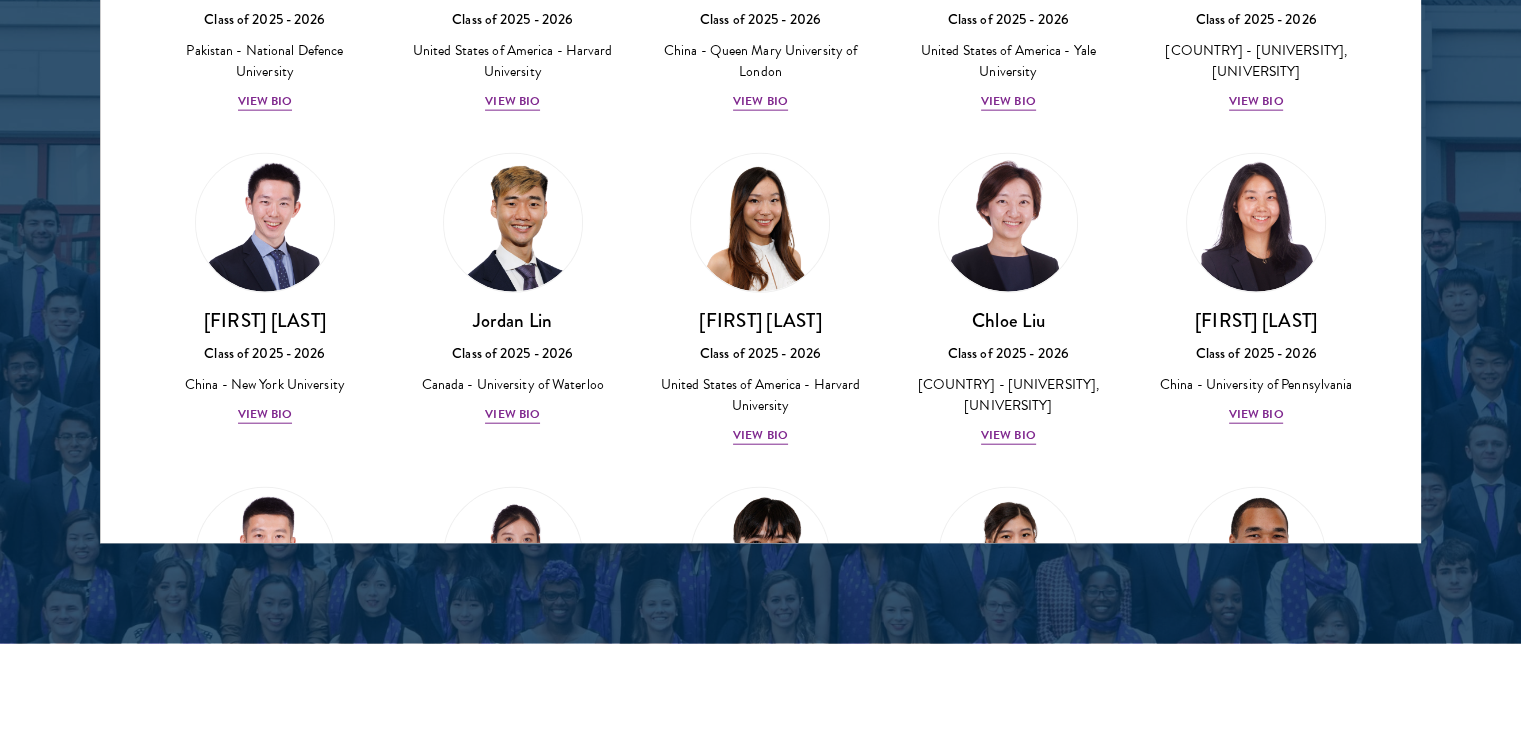 click on "About
Overview
Leadership
Donors
Program Experience
Overview
Curriculum
Student Life
Faculty & Guest Speakers
Scholars
Admissions
Overview
Application Instructions
Information Sessions
Alumni
News
STAY UPDATED
Apply
Follow Schwarzman Scholars
Scholars
Join a diverse community committed to global progress.
Leaders of Tomorrow
Schwarzman Scholars selects students of demonstrated academic excellence from different countries, cultures and socioeconomic backgrounds." at bounding box center [760, 756] 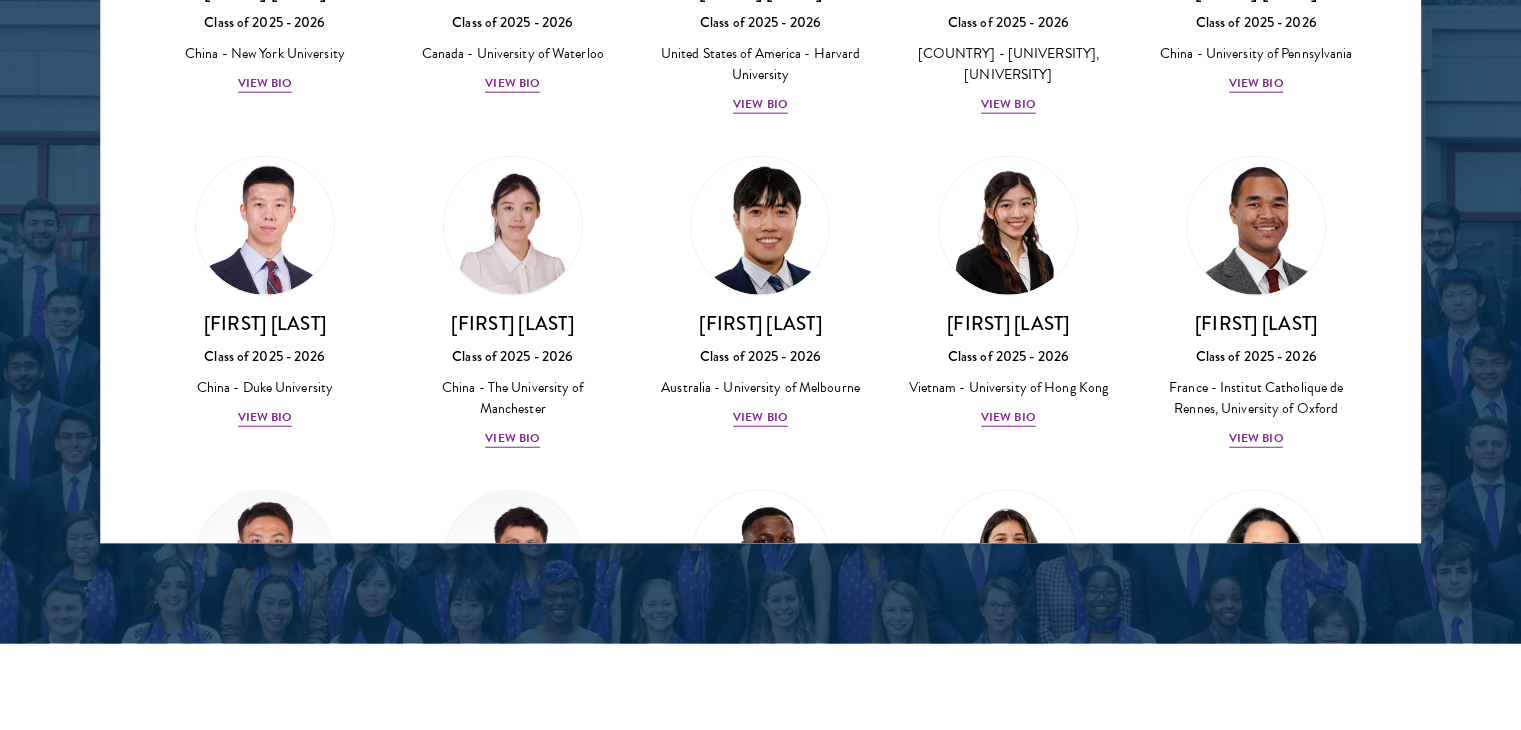 click on "About
Overview
Leadership
Donors
Program Experience
Overview
Curriculum
Student Life
Faculty & Guest Speakers
Scholars
Admissions
Overview
Application Instructions
Information Sessions
Alumni
News
STAY UPDATED
Apply
Follow Schwarzman Scholars
Scholars
Join a diverse community committed to global progress.
Leaders of Tomorrow
Schwarzman Scholars selects students of demonstrated academic excellence from different countries, cultures and socioeconomic backgrounds." at bounding box center (760, 756) 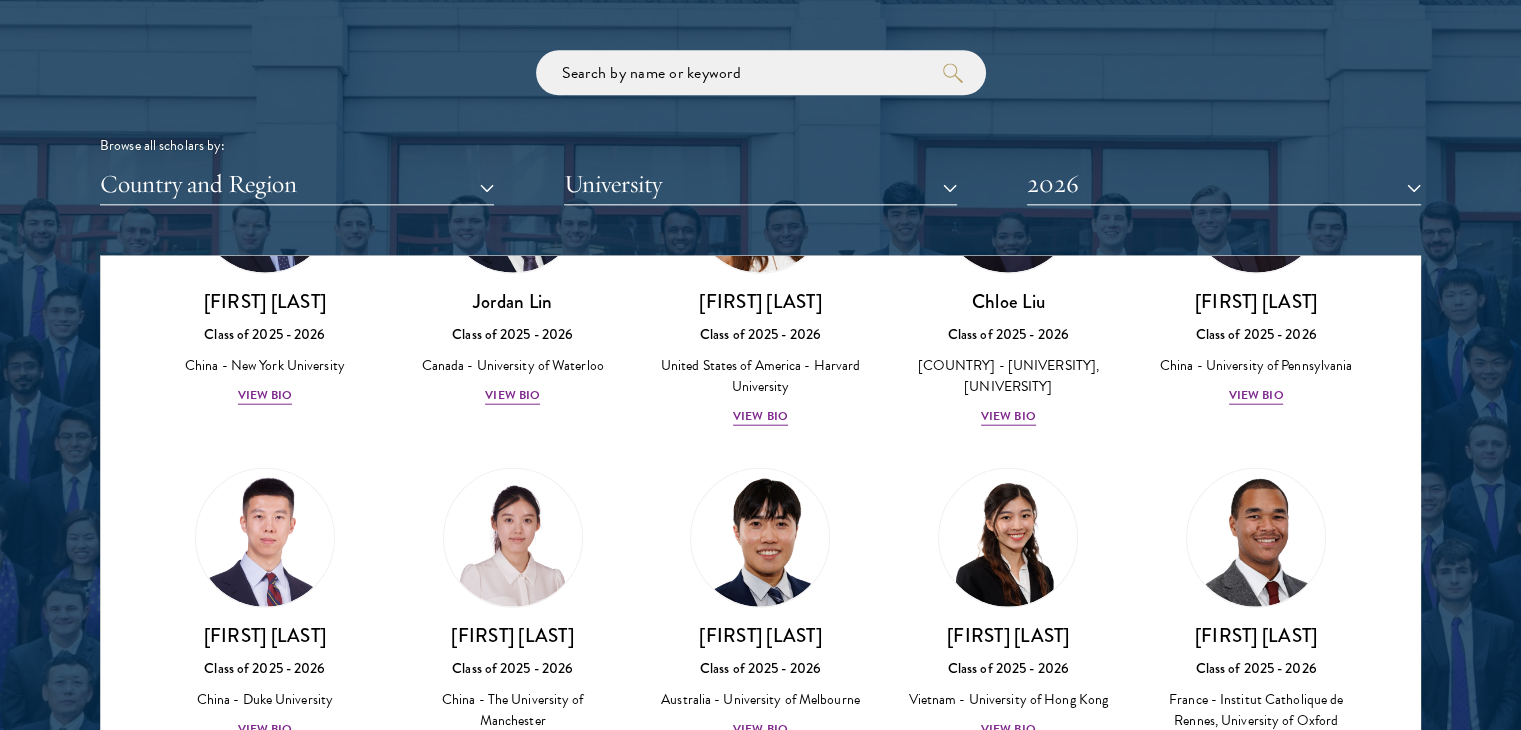 scroll, scrollTop: 2404, scrollLeft: 0, axis: vertical 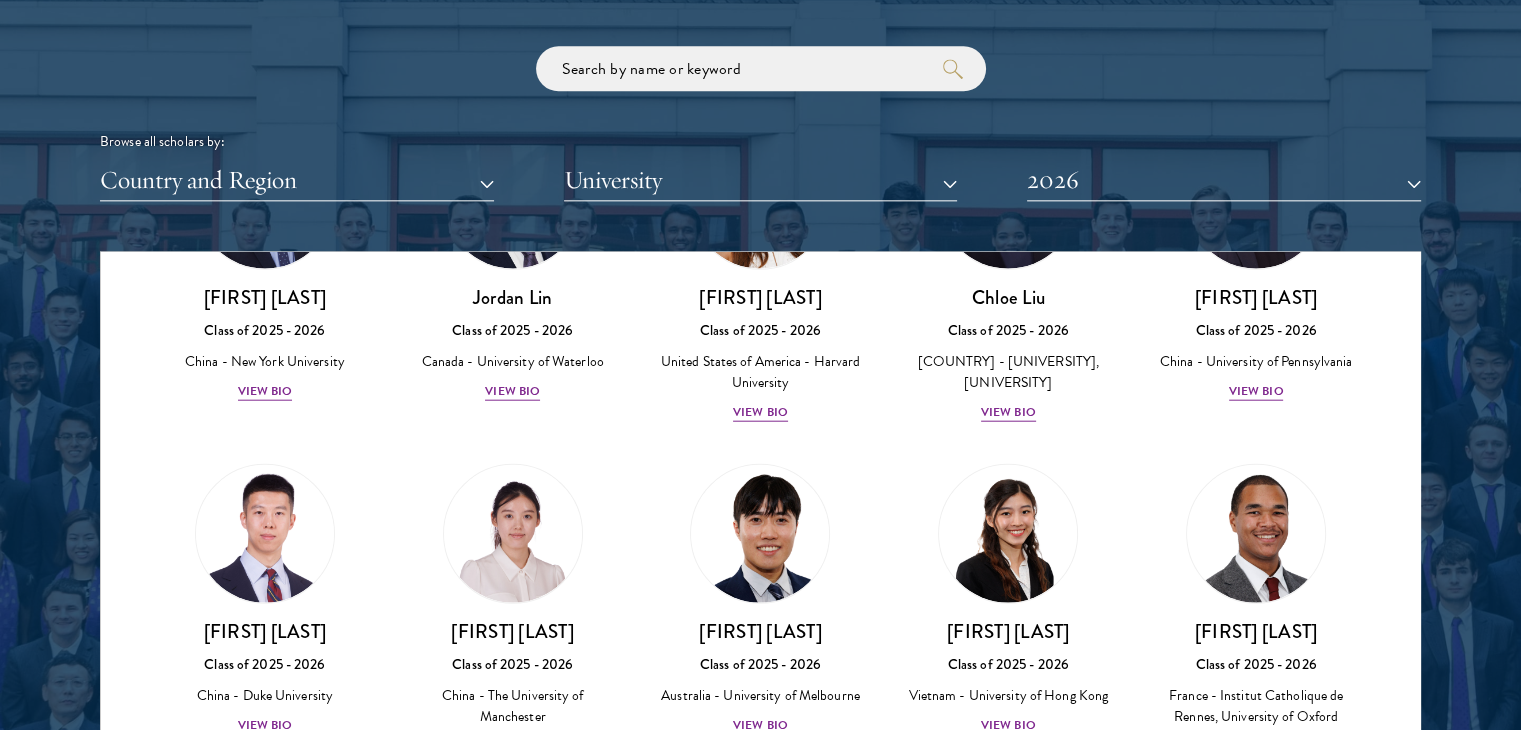 click on "About
Overview
Leadership
Donors
Program Experience
Overview
Curriculum
Student Life
Faculty & Guest Speakers
Scholars
Admissions
Overview
Application Instructions
Information Sessions
Alumni
News
STAY UPDATED
Apply
Follow Schwarzman Scholars
Scholars
Join a diverse community committed to global progress.
Leaders of Tomorrow
Schwarzman Scholars selects students of demonstrated academic excellence from different countries, cultures and socioeconomic backgrounds." at bounding box center (760, 1064) 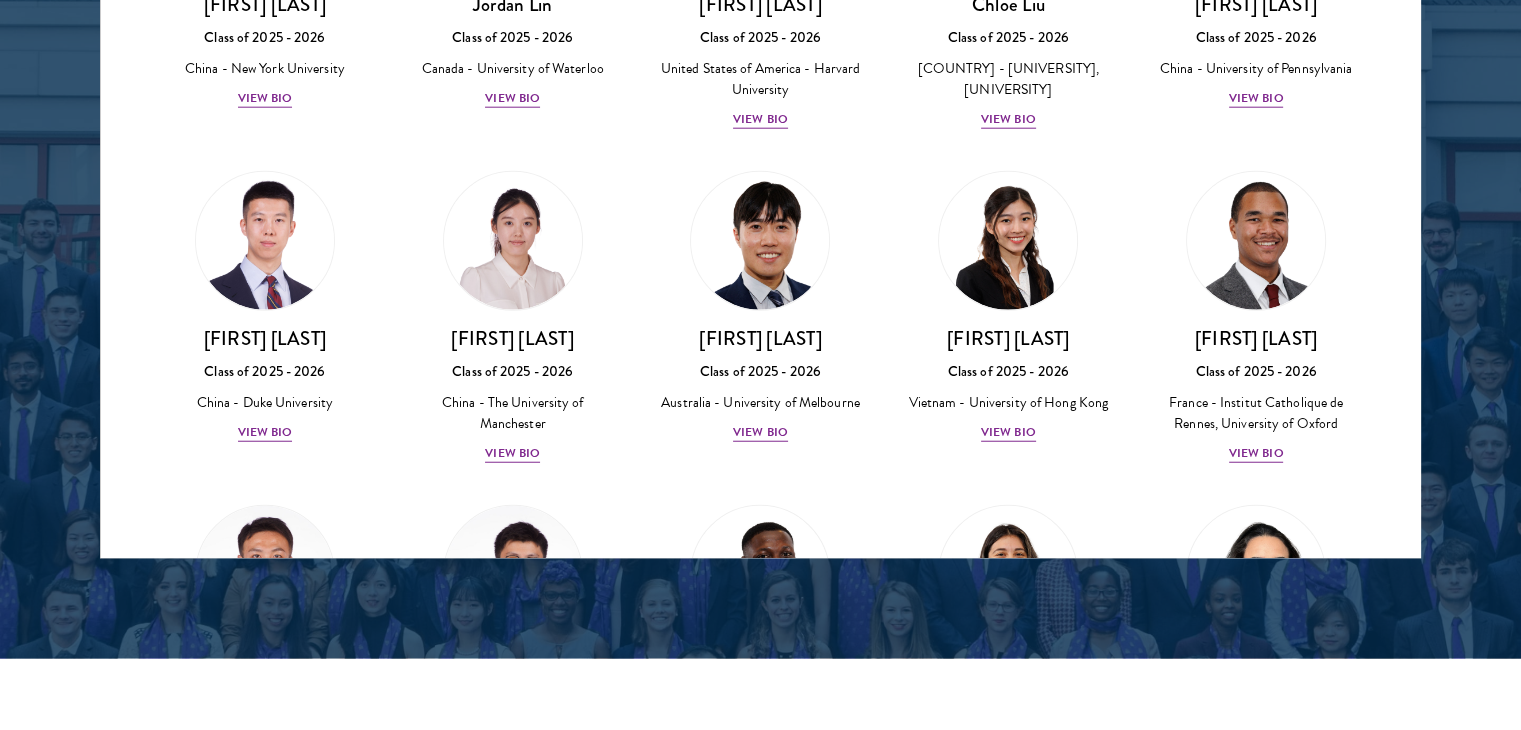 click on "About
Overview
Leadership
Donors
Program Experience
Overview
Curriculum
Student Life
Faculty & Guest Speakers
Scholars
Admissions
Overview
Application Instructions
Information Sessions
Alumni
News
STAY UPDATED
Apply
Follow Schwarzman Scholars
Scholars
Join a diverse community committed to global progress.
Leaders of Tomorrow
Schwarzman Scholars selects students of demonstrated academic excellence from different countries, cultures and socioeconomic backgrounds." at bounding box center (760, 771) 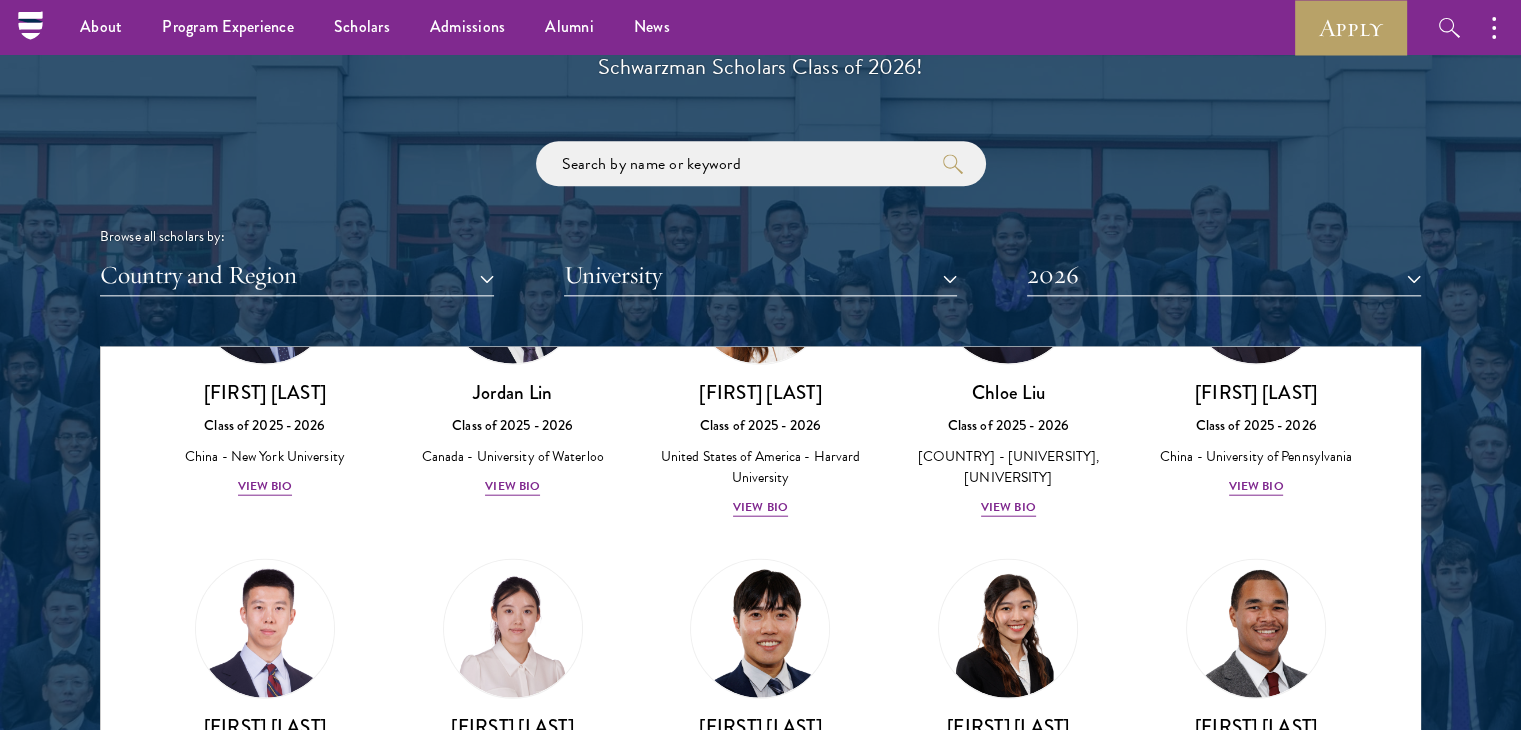 scroll, scrollTop: 2041, scrollLeft: 0, axis: vertical 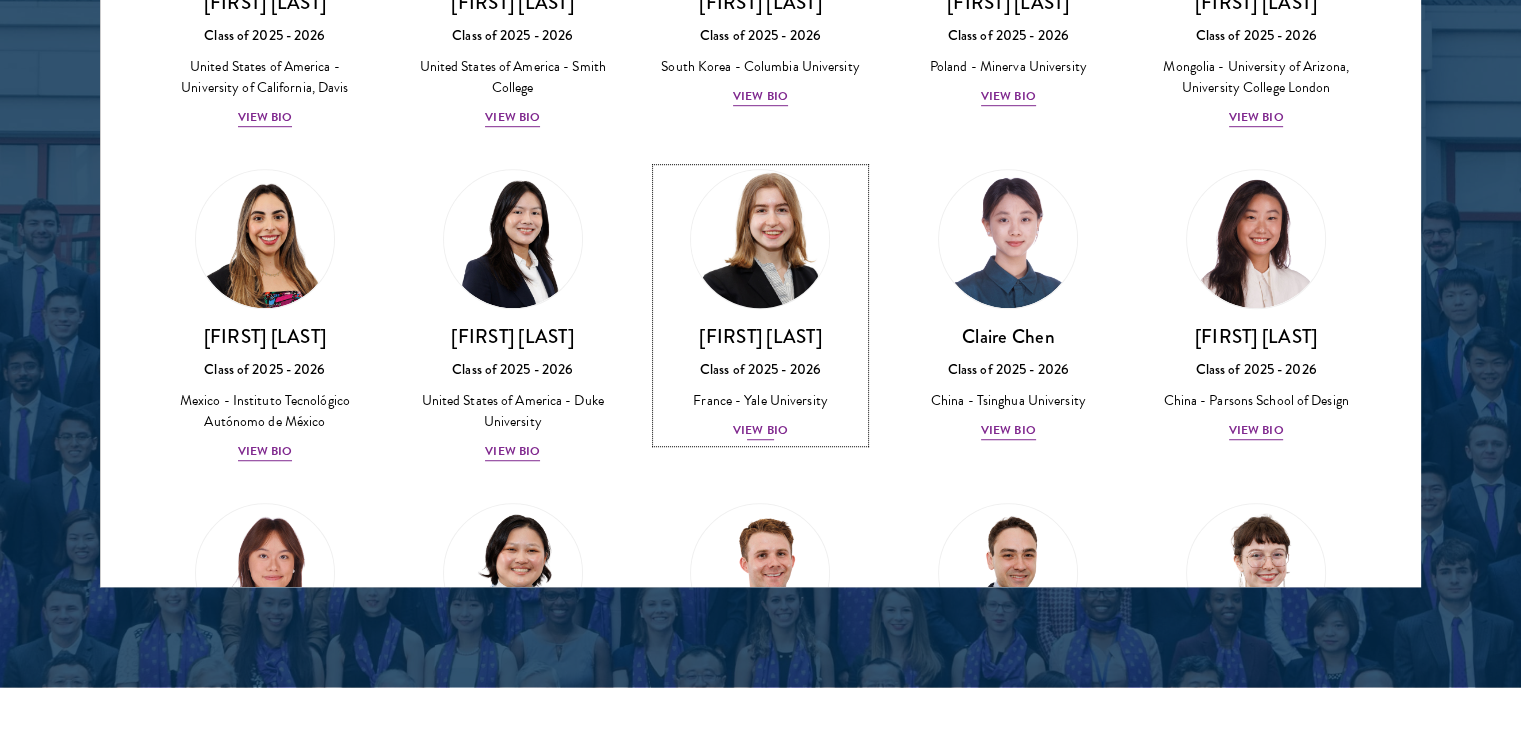 click on "View Bio" at bounding box center (760, 430) 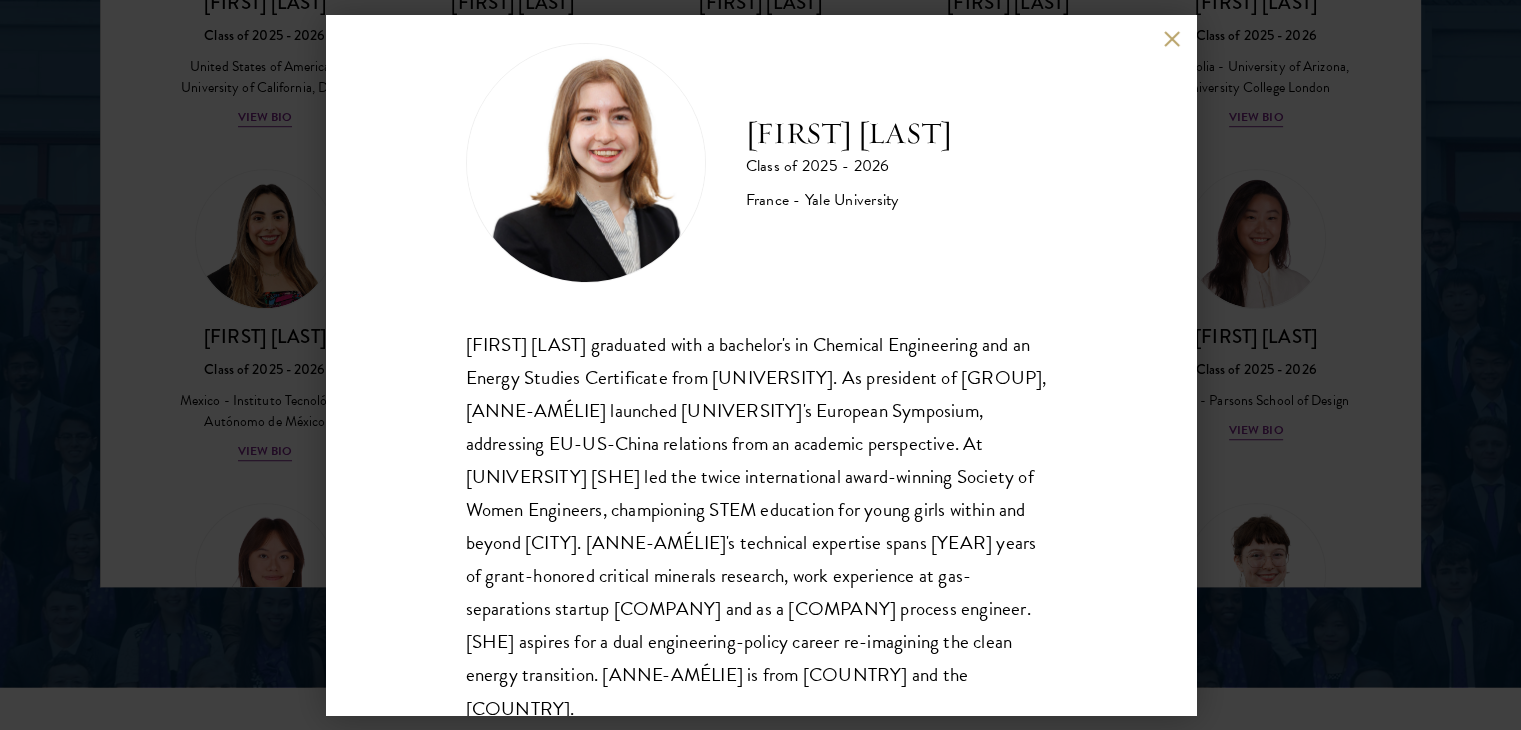 scroll, scrollTop: 36, scrollLeft: 0, axis: vertical 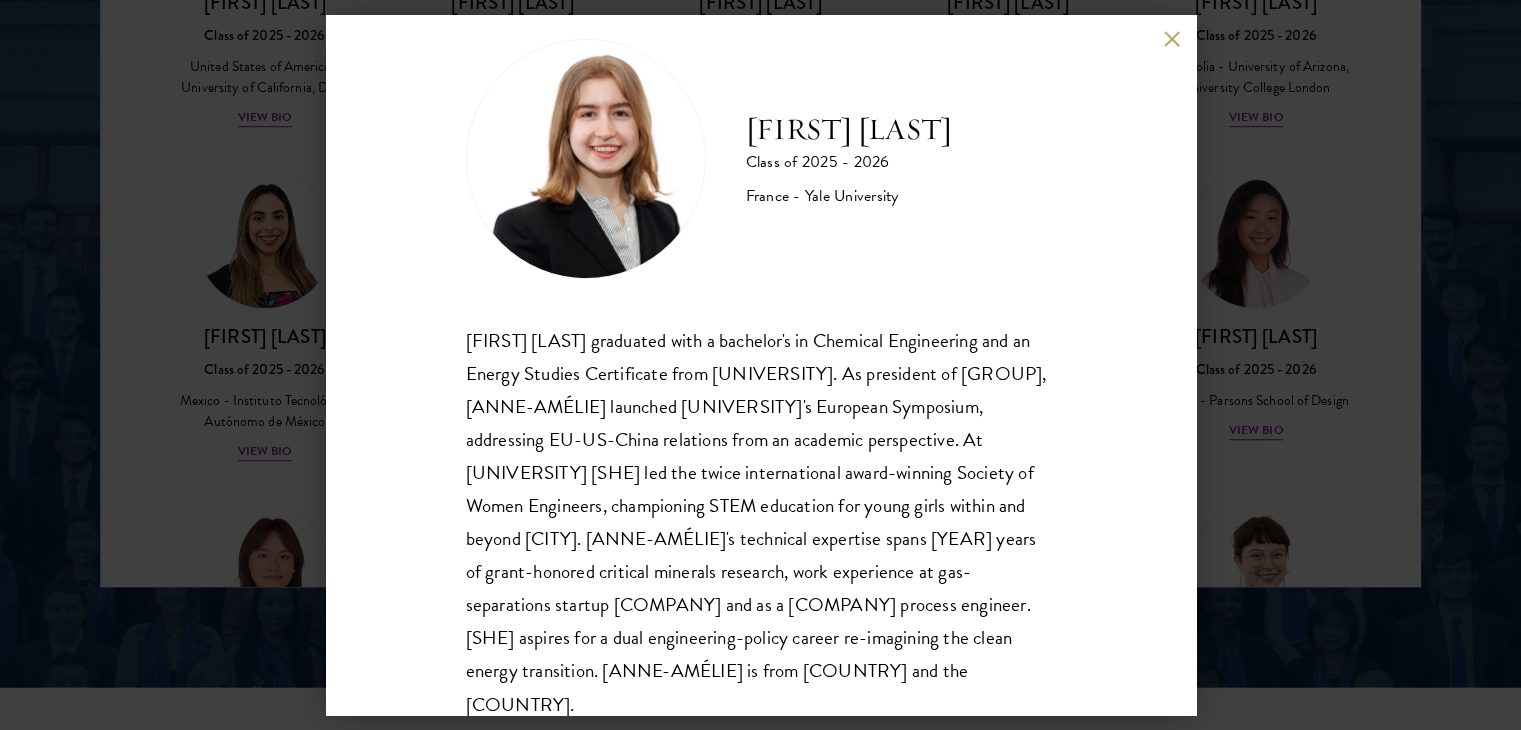 click at bounding box center [1172, 38] 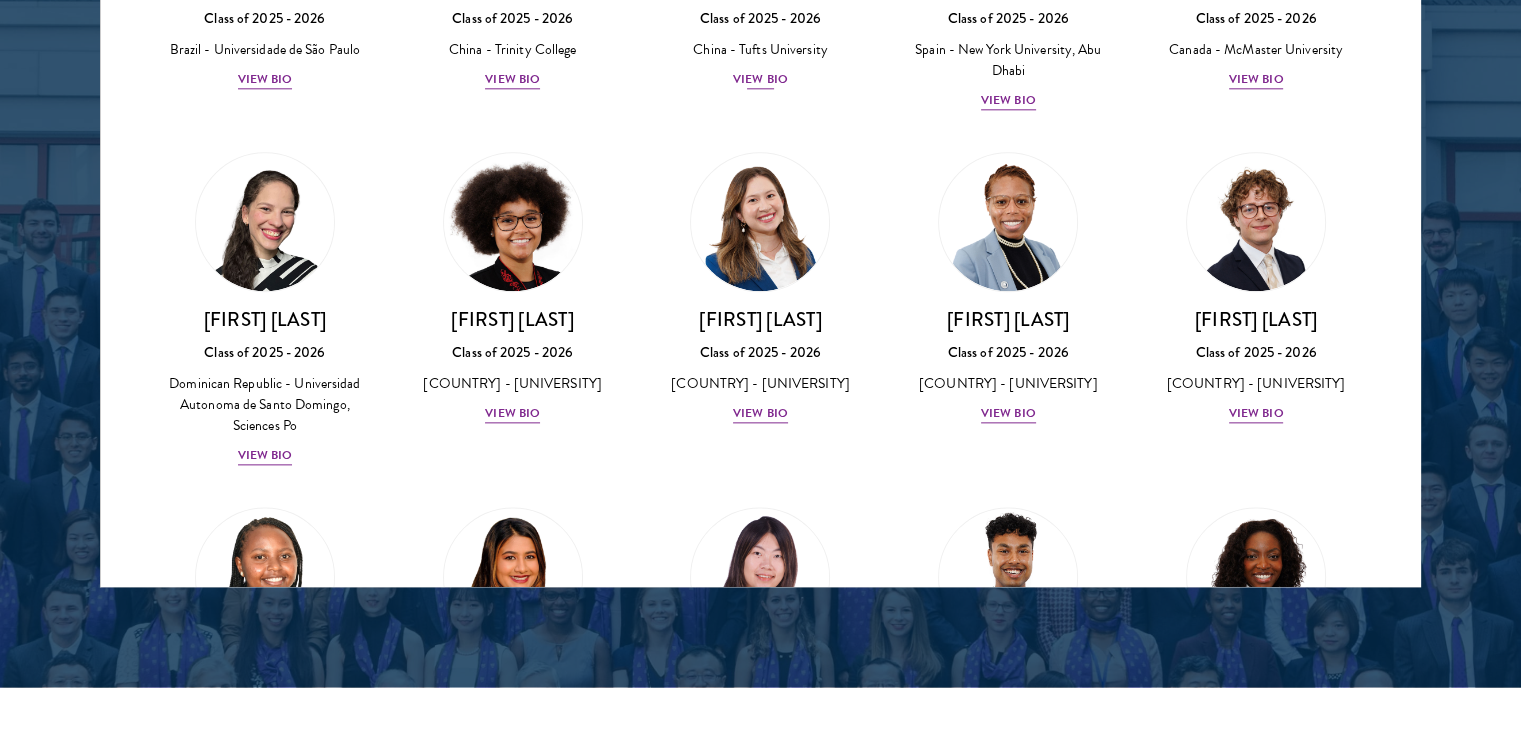 scroll, scrollTop: 2340, scrollLeft: 0, axis: vertical 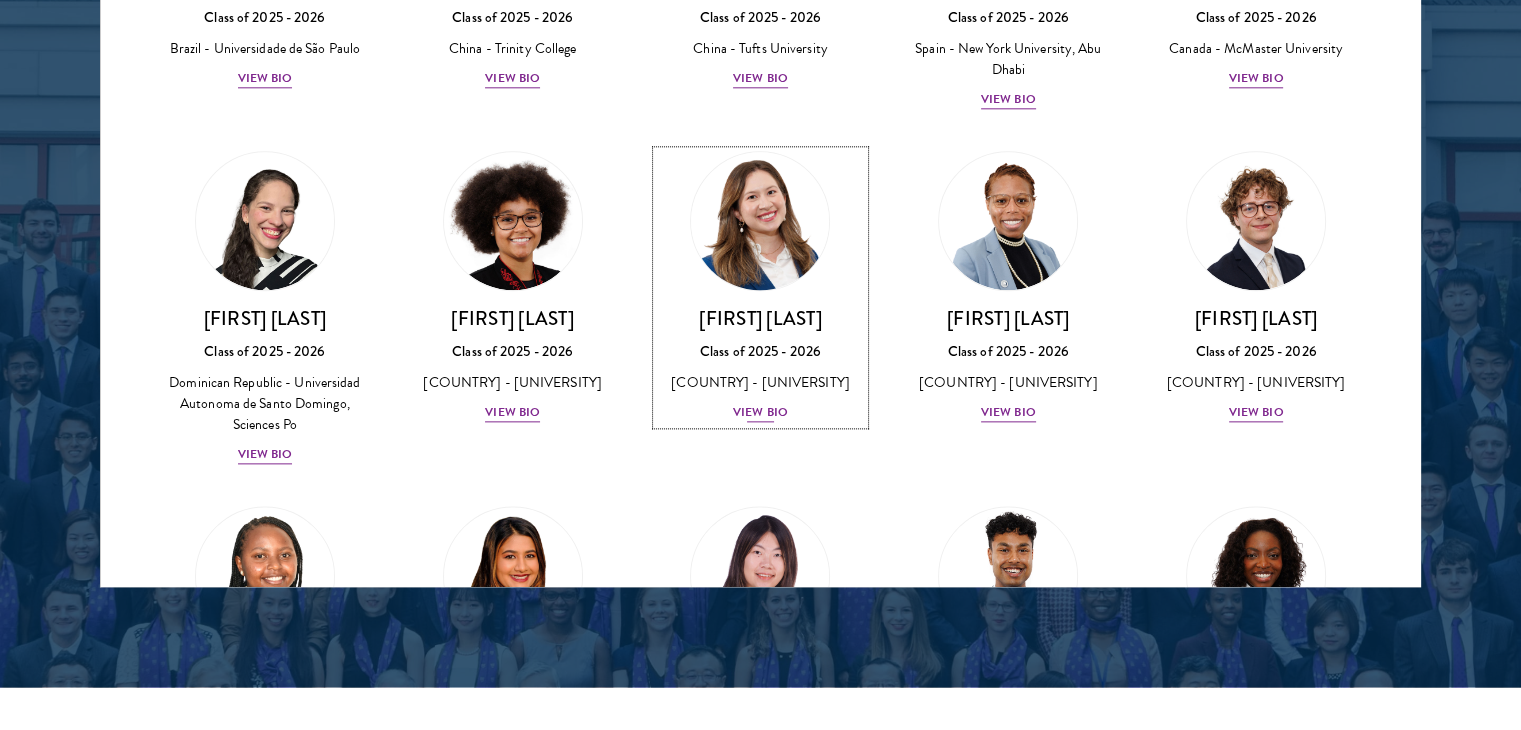 click on "View Bio" at bounding box center [760, 412] 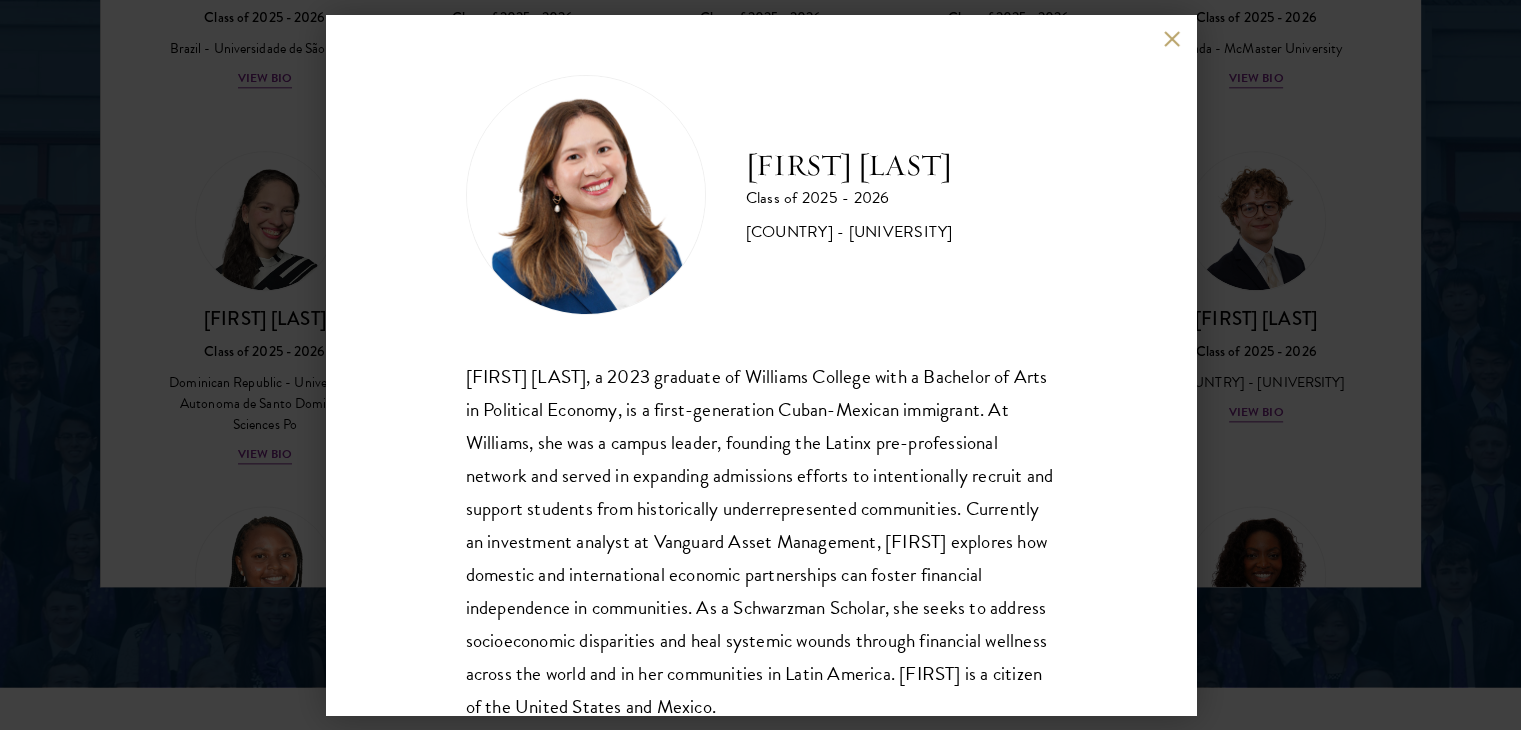 scroll, scrollTop: 72, scrollLeft: 0, axis: vertical 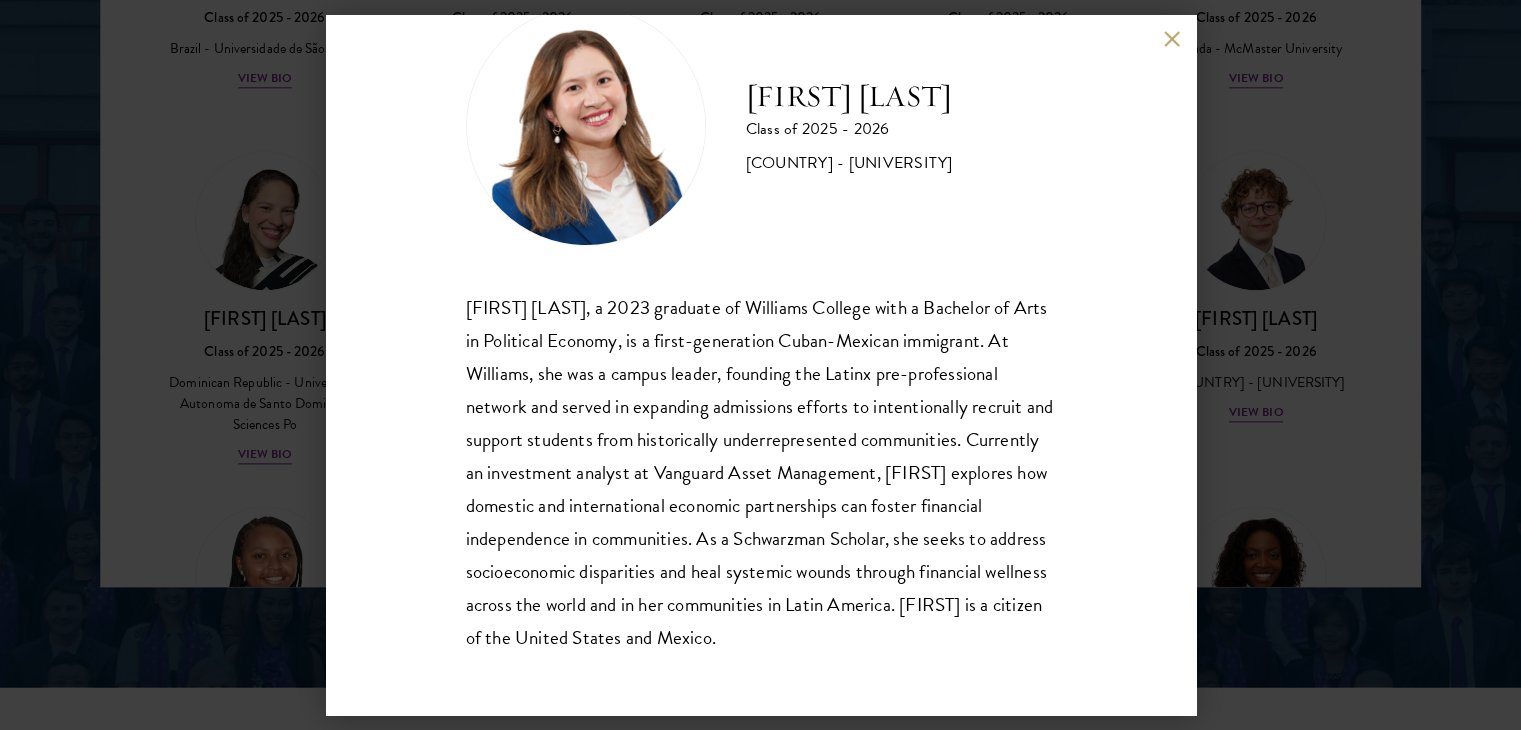 click on "Maria Fernanda Estrada
Class of 2025 - 2026
United States of America - Williams College
Maria Fernanda Estrada, a 2023 graduate of Williams College with a Bachelor of Arts in Political Economy, is a first-generation Cuban-Mexican immigrant. At Williams, she was a campus leader, founding the Latinx pre-professional network and served in expanding admissions efforts to intentionally recruit and support students from historically underrepresented communities. Currently an investment analyst at Vanguard Asset Management, Maria Fernanda explores how domestic and international economic partnerships can foster financial independence in communities. As a Schwarzman Scholar, she seeks to address socioeconomic disparities and heal systemic wounds through financial wellness across the world and in her communities in Latin America. Meria Fernanda is a citizen of the United States and Mexico." at bounding box center [760, 365] 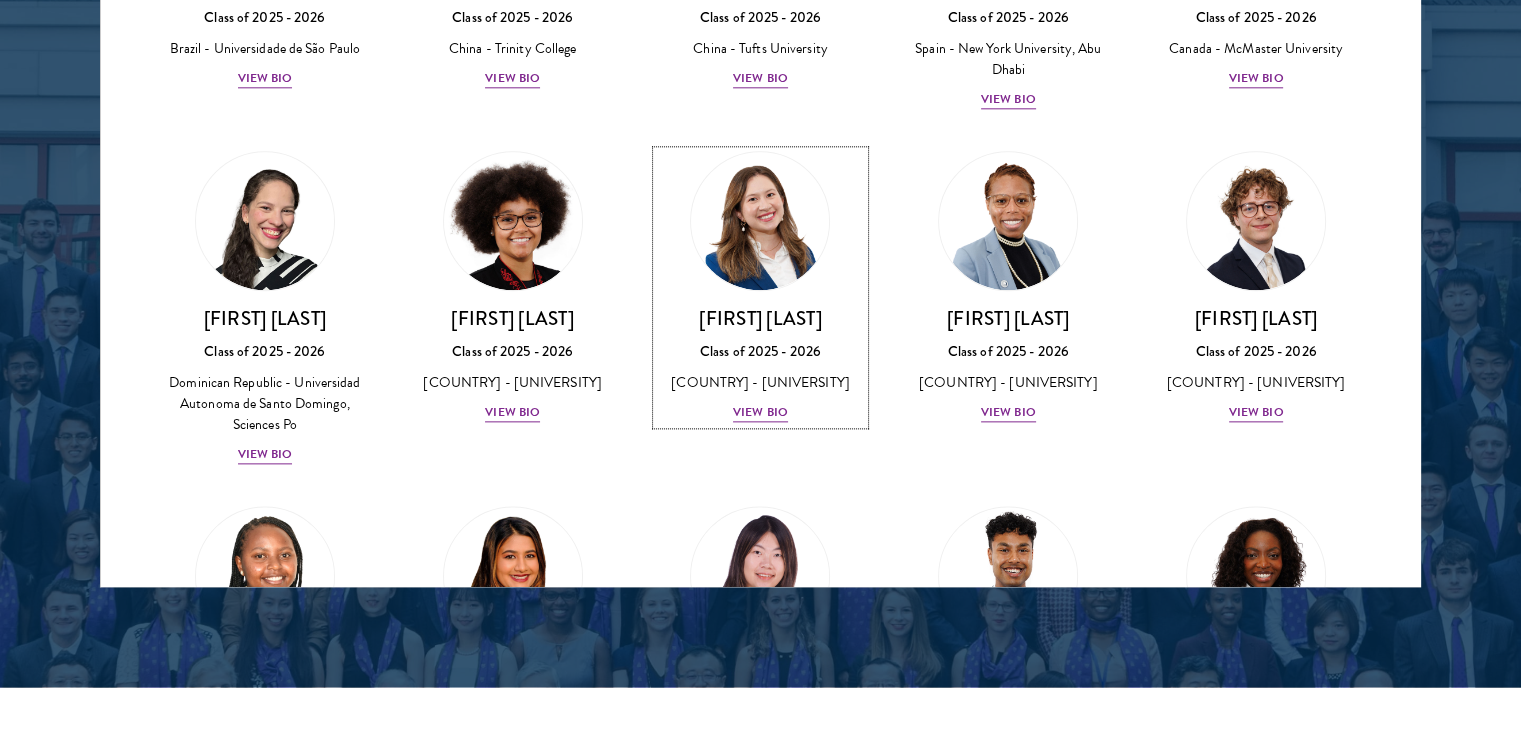 scroll, scrollTop: 2355, scrollLeft: 0, axis: vertical 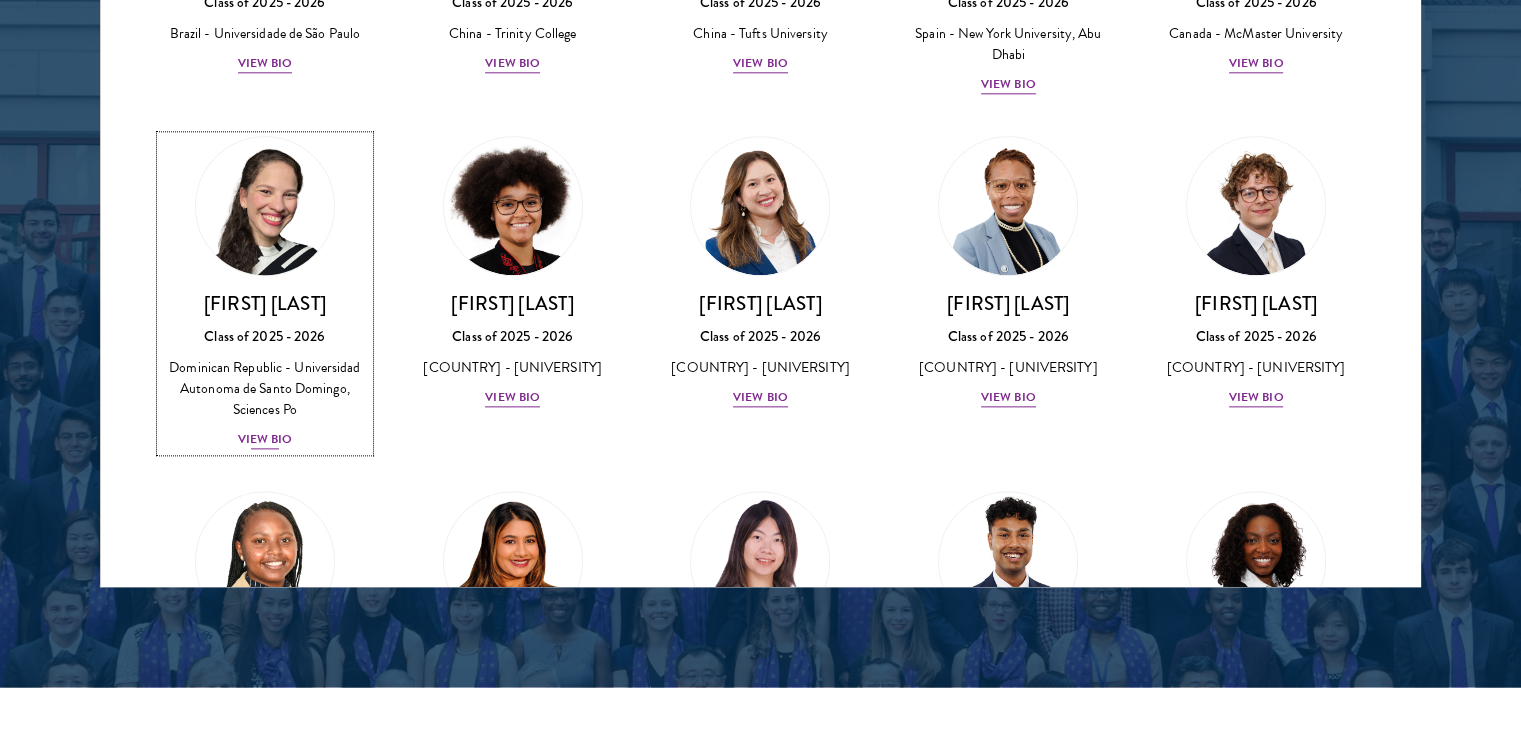 click on "View Bio" at bounding box center [265, 439] 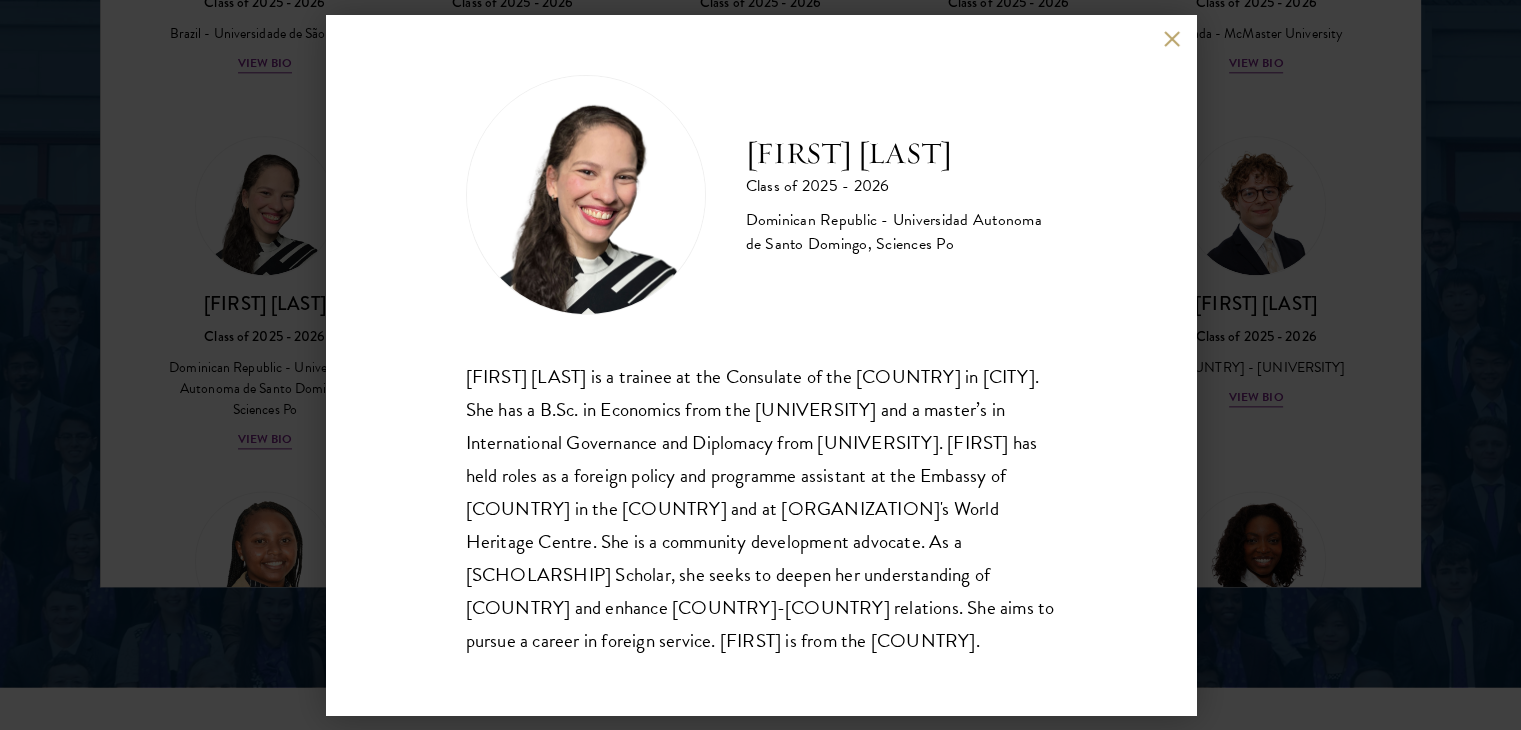 click on "Daniela Espinal Fondeur
Class of 2025 - 2026
Dominican Republic - Universidad Autonoma de Santo Domingo, Sciences Po
Daniela Espinal Fondeur is a trainee at the Consulate of the Dominican Republic in Paris. She has a B.Sc. in Economics from the Autonomous University of Santo Domingo and a master’s in International Governance and Diplomacy from Sciences Po Paris. Daniela has held roles as a foreign policy and programme assistant at the Embassy of Canada in the Dominican Republic and at UNESCO's World Heritage Centre. She is a community development advocate. As a Schwarzman Scholar, she seeks to deepen her understanding of China and enhance China-Dominican Republic relations. She aims to pursue a career in foreign service. Daniela is from the Dominican Republic." at bounding box center (760, 365) 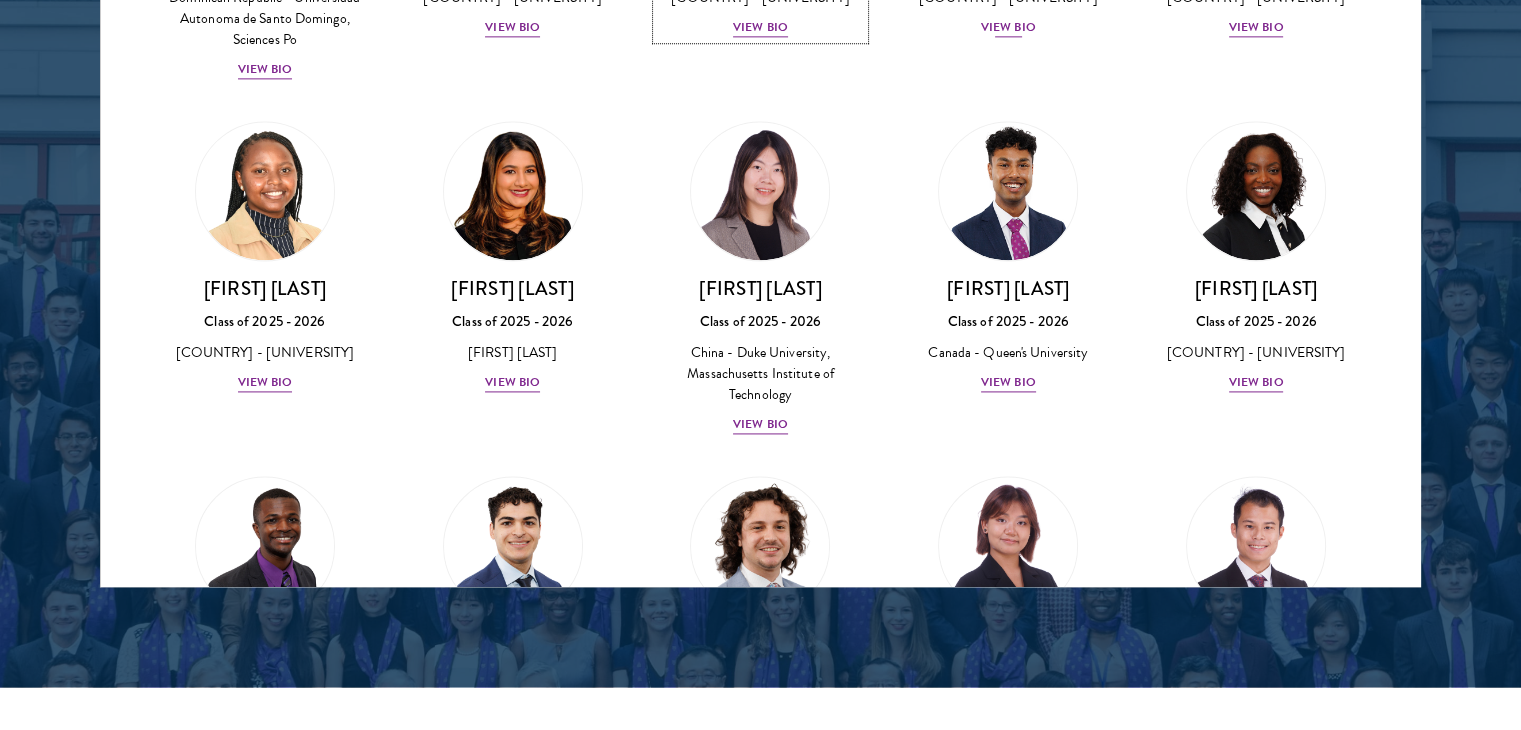 scroll, scrollTop: 2726, scrollLeft: 0, axis: vertical 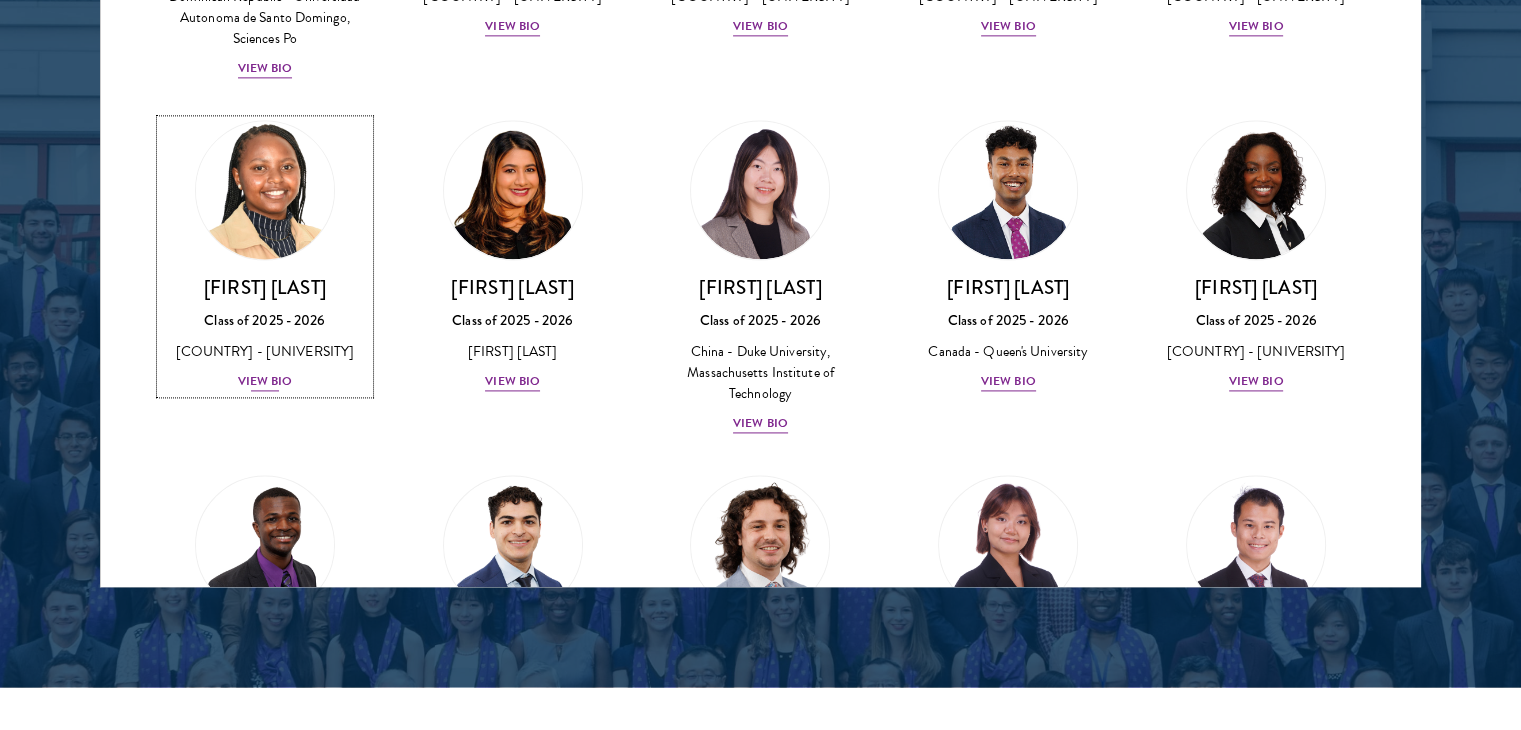 click on "Kellen Gitahi
Class of 2025 - 2026
Kenya - Multimedia University of Kenya
View Bio" at bounding box center [265, 334] 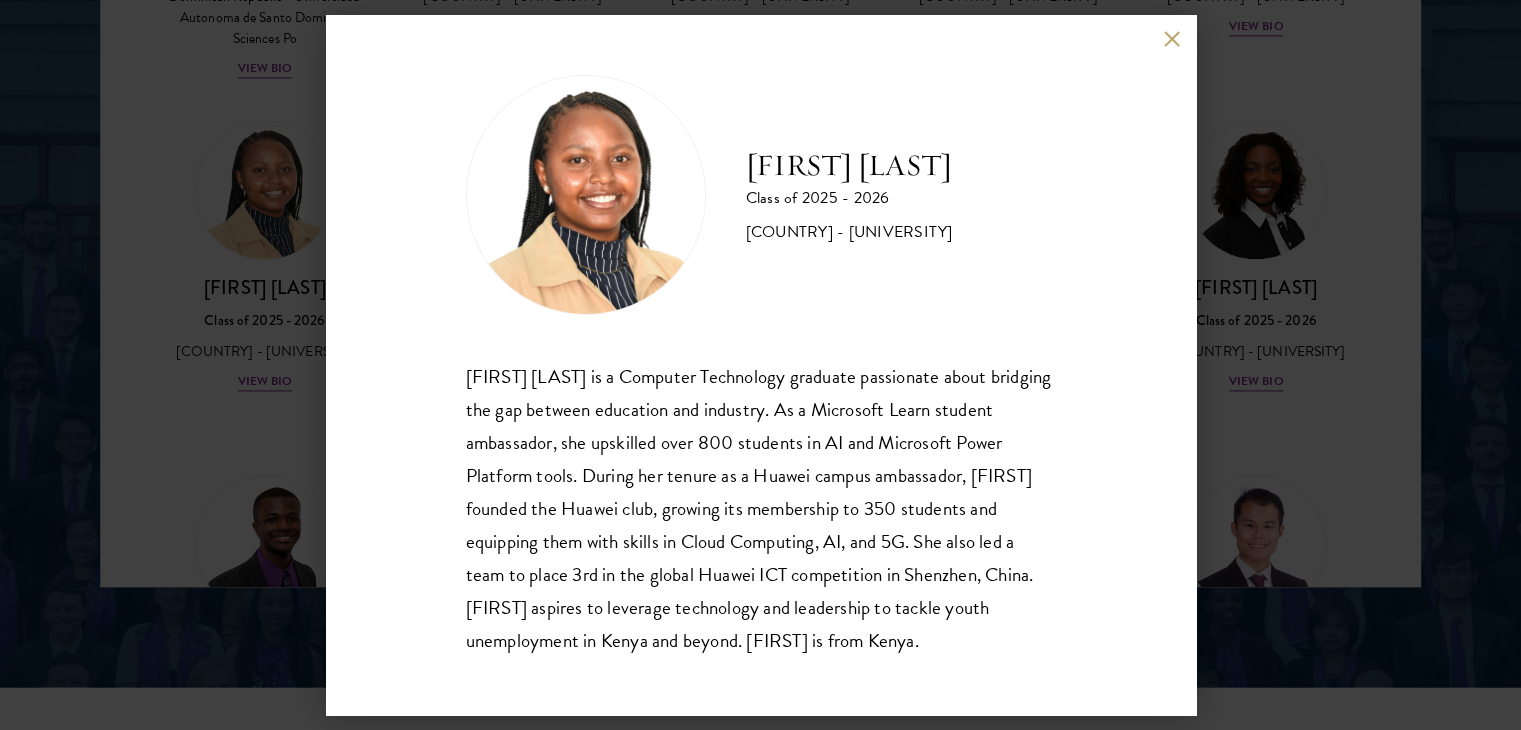 click on "Kellen Gitahi
Class of 2025 - 2026
Kenya - Multimedia University of Kenya
Kellen Gitahi is a Computer Technology graduate passionate about bridging the gap between education and industry. As a Microsoft Learn student ambassador, she upskilled over 800 students in AI and Microsoft Power Platform tools. During her tenure as a Huawei campus ambassador, Kellen founded the Huawei club, growing its membership to 350 students and equipping them with skills in Cloud Computing, AI, and 5G. She also led a team to place 3rd in the global Huawei ICT competition in Shenzhen, China. Kellen aspires to leverage technology and leadership to tackle youth unemployment in Kenya and beyond. Kellen is from Kenya." at bounding box center [760, 365] 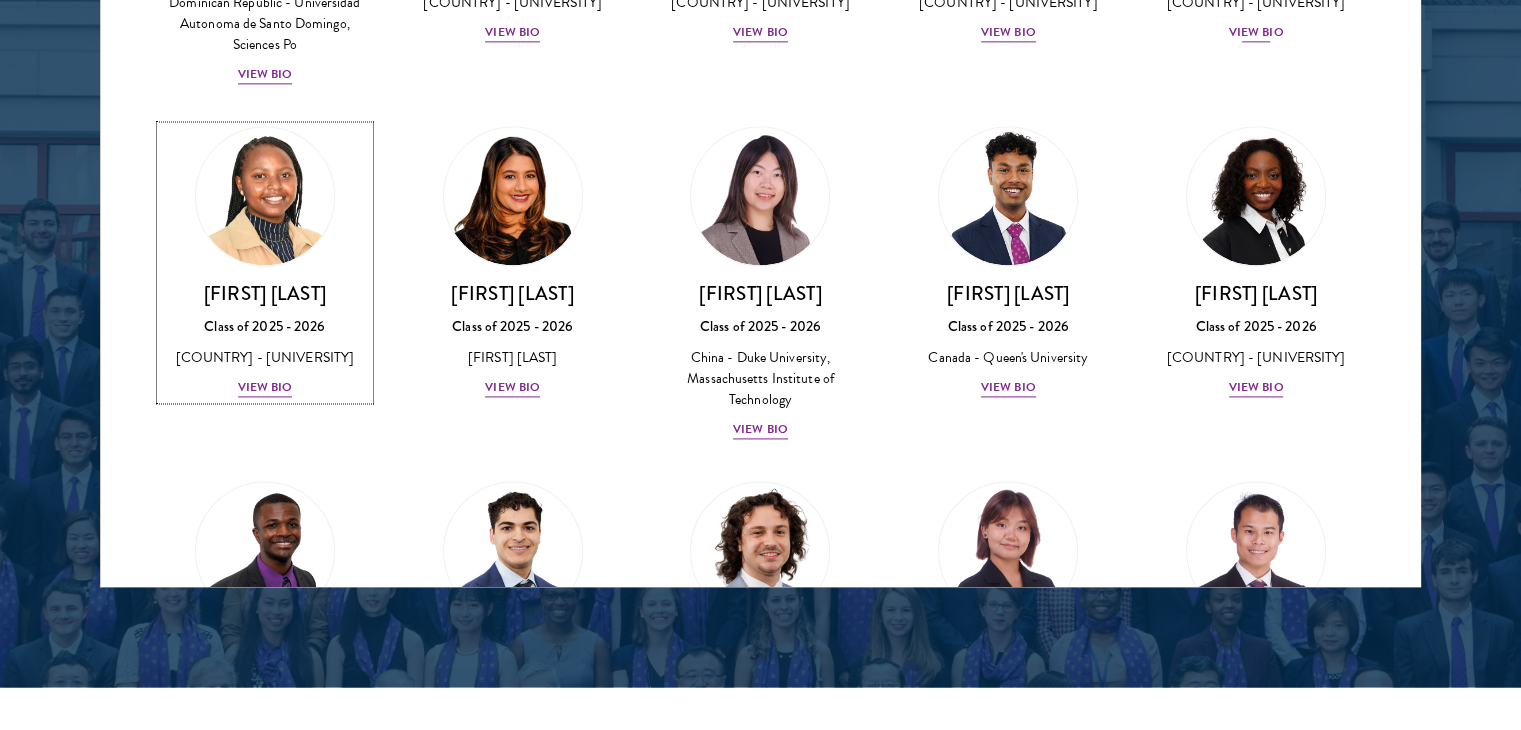 scroll, scrollTop: 2724, scrollLeft: 0, axis: vertical 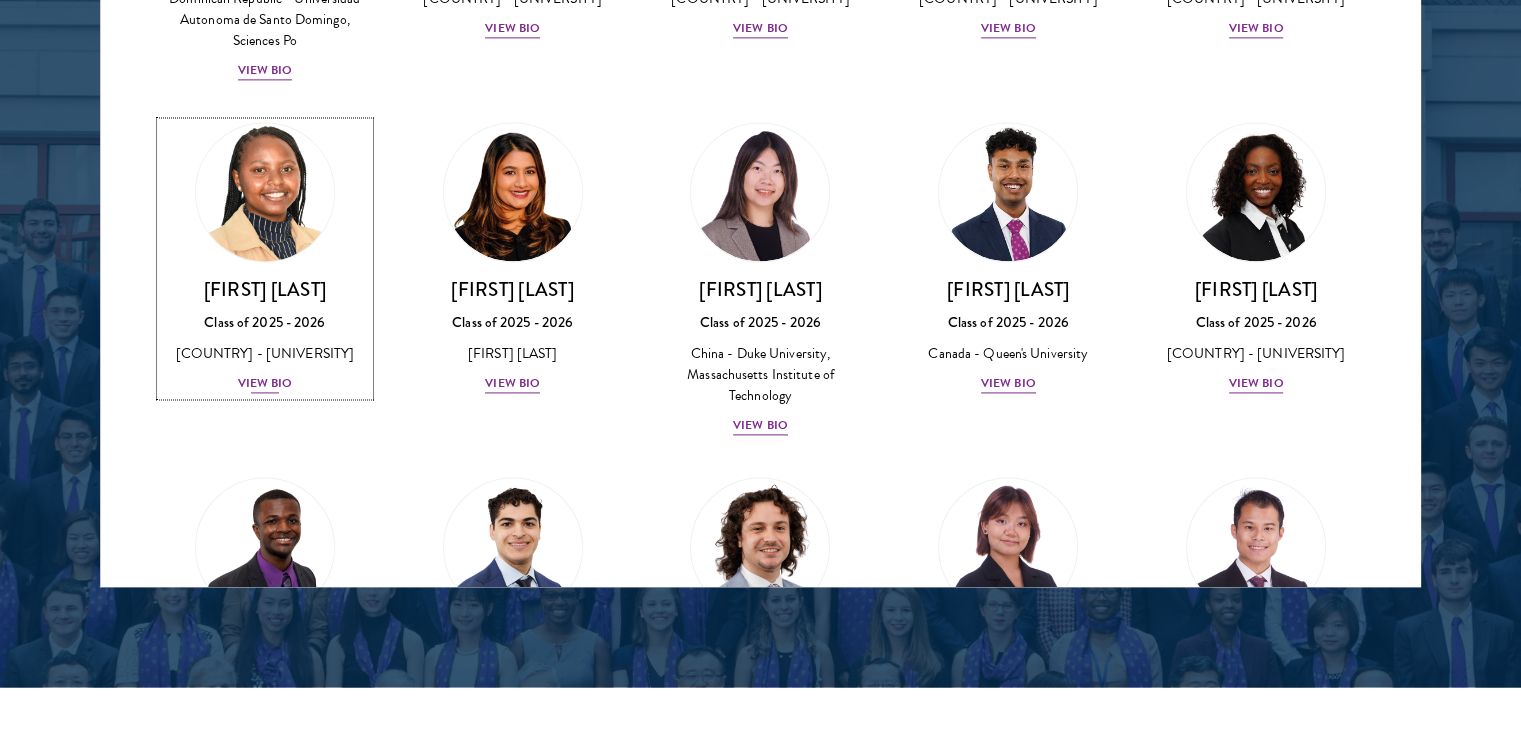 click on "View Bio" at bounding box center [265, 383] 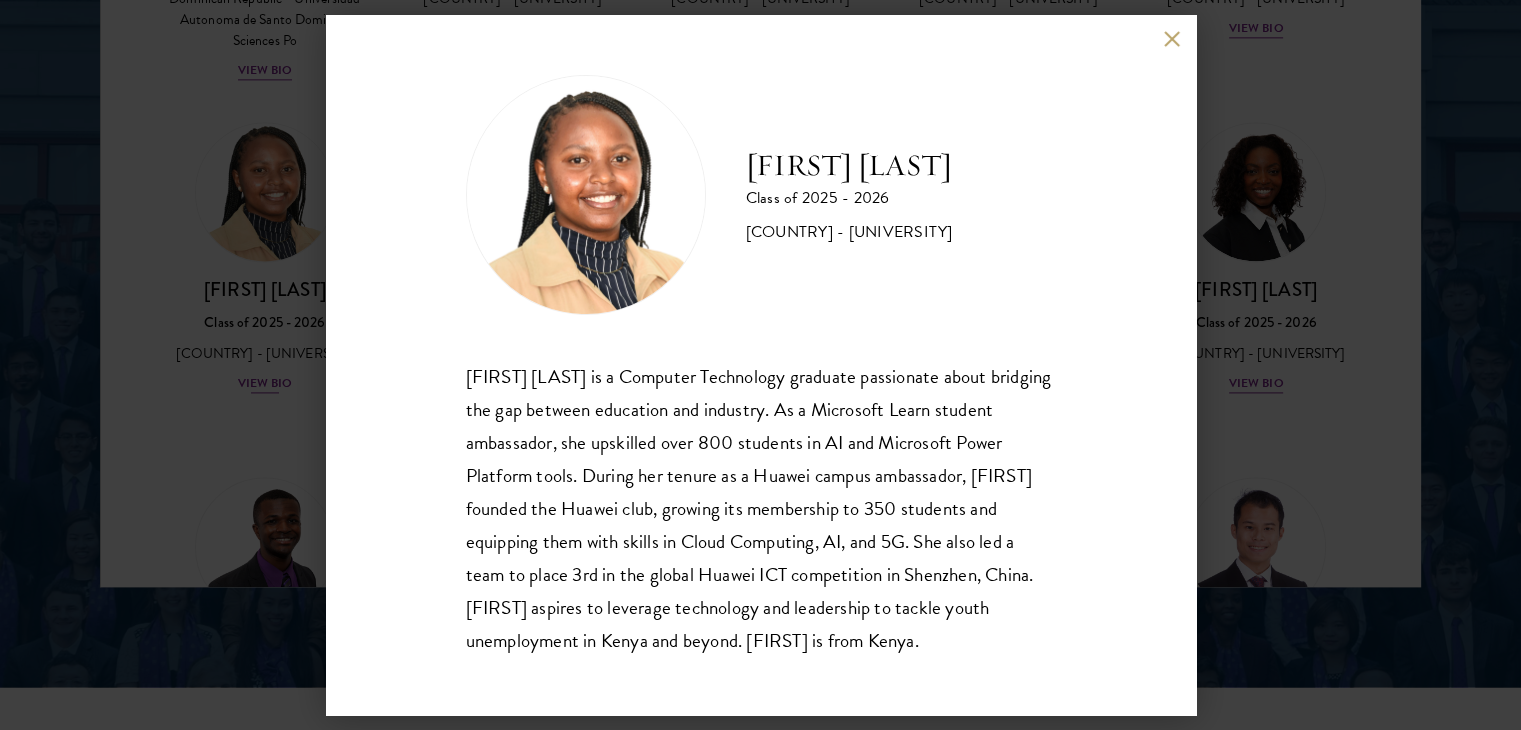 scroll, scrollTop: 2, scrollLeft: 0, axis: vertical 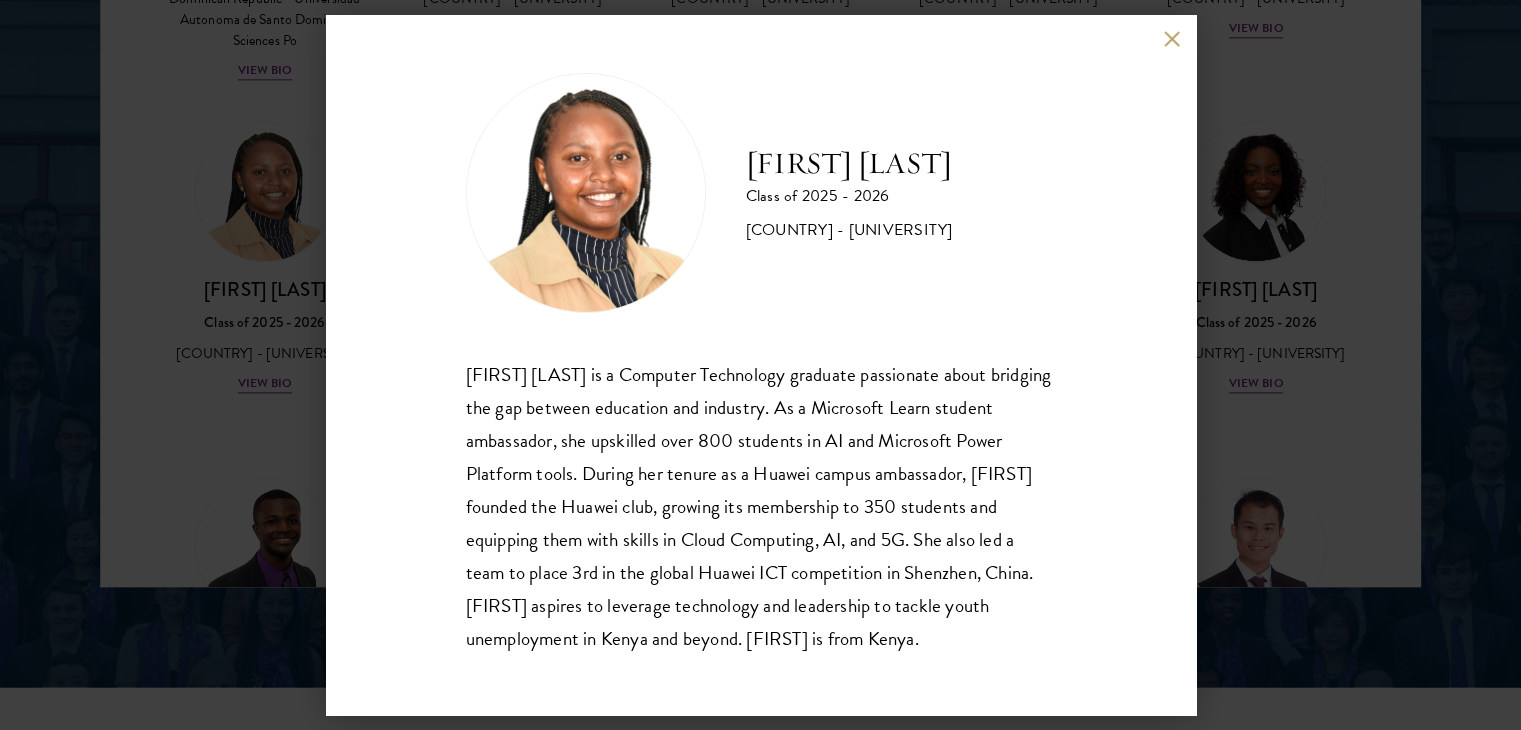 click at bounding box center (1172, 38) 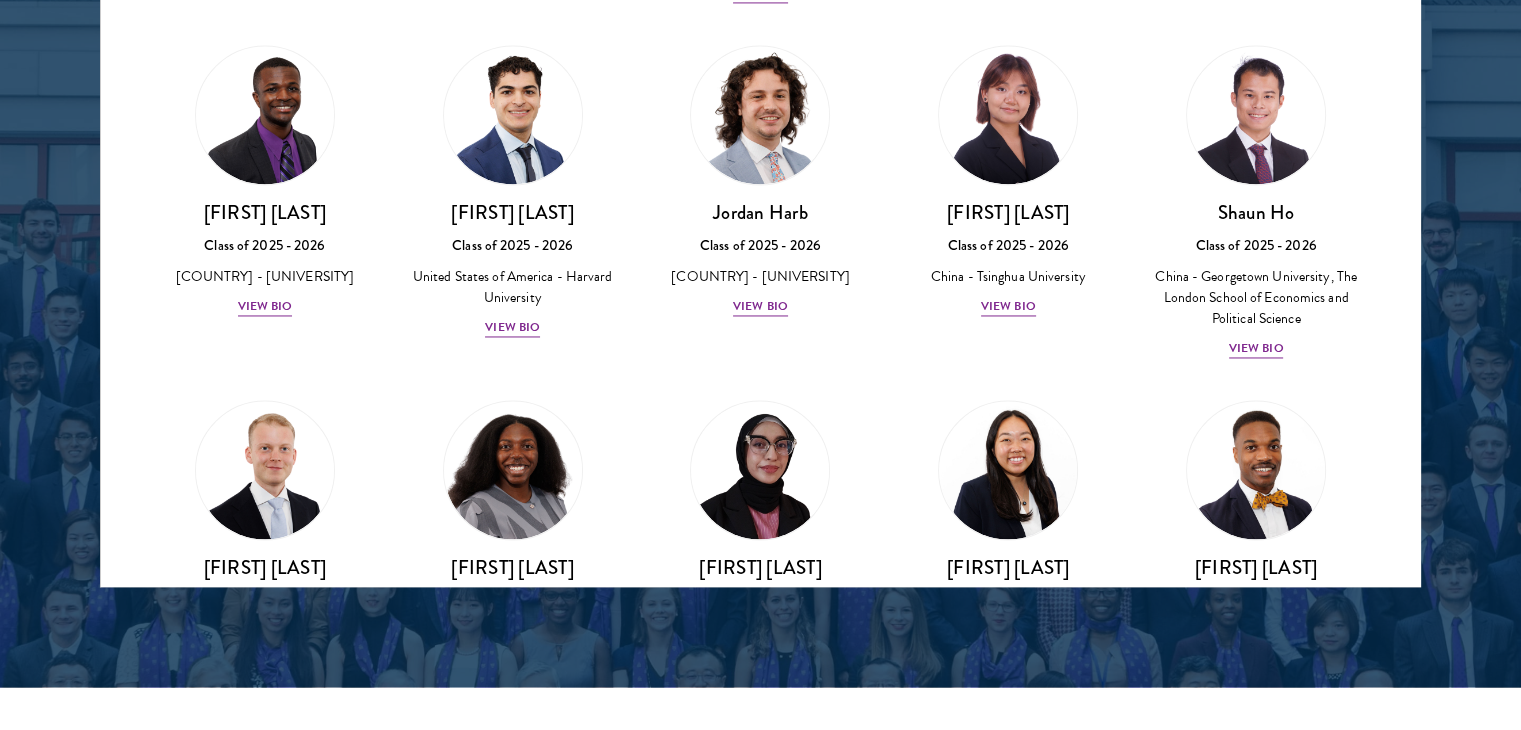 scroll, scrollTop: 3156, scrollLeft: 0, axis: vertical 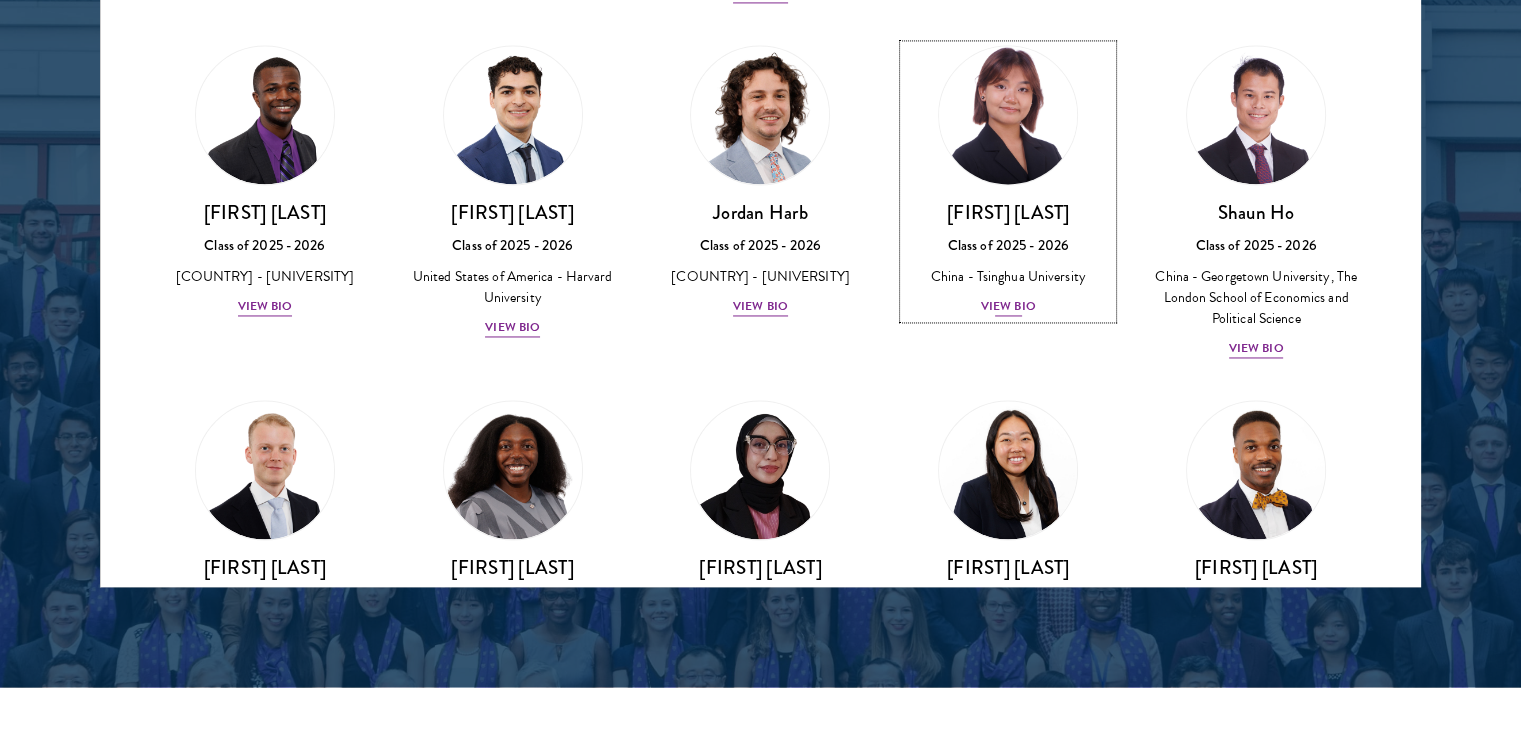 click on "View Bio" at bounding box center [1008, 306] 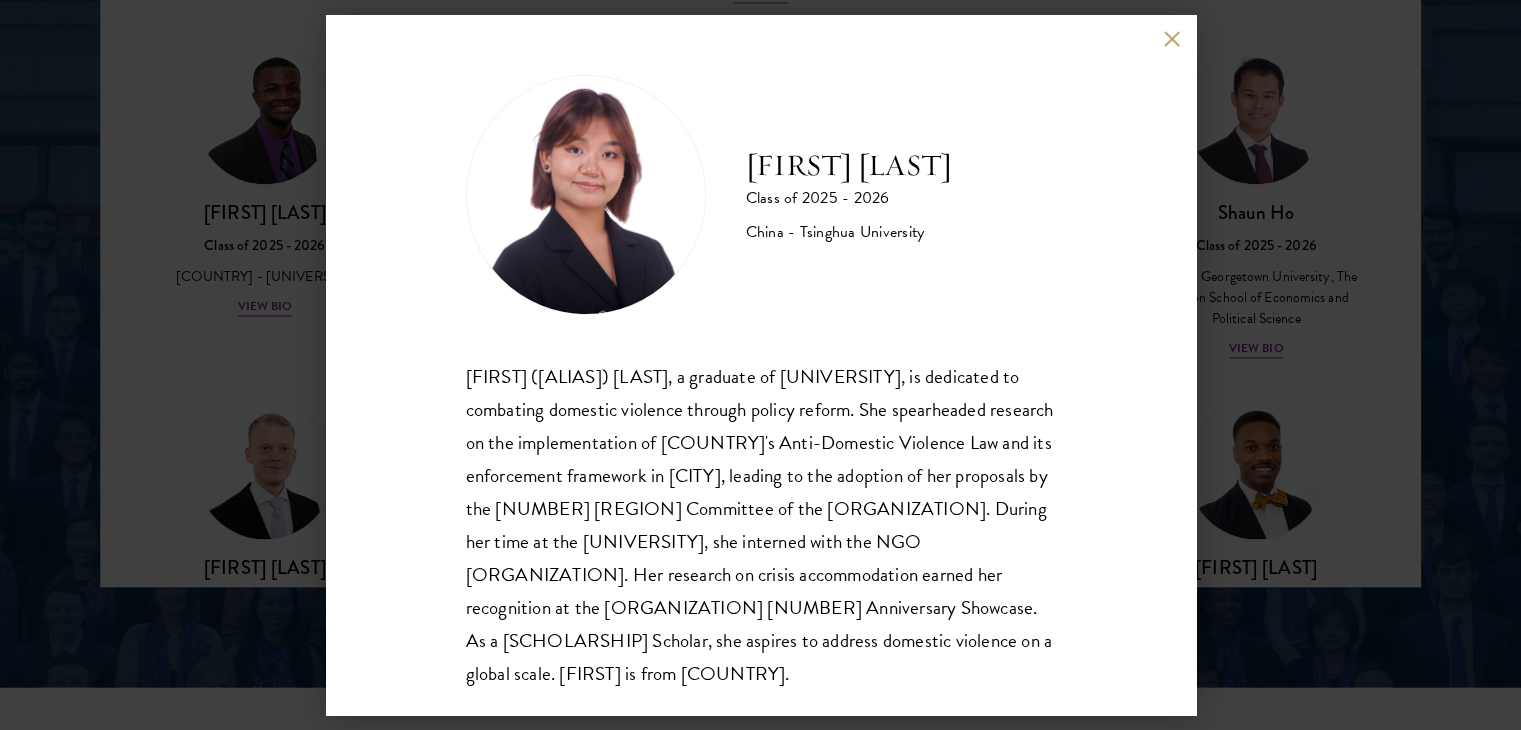 scroll, scrollTop: 42, scrollLeft: 0, axis: vertical 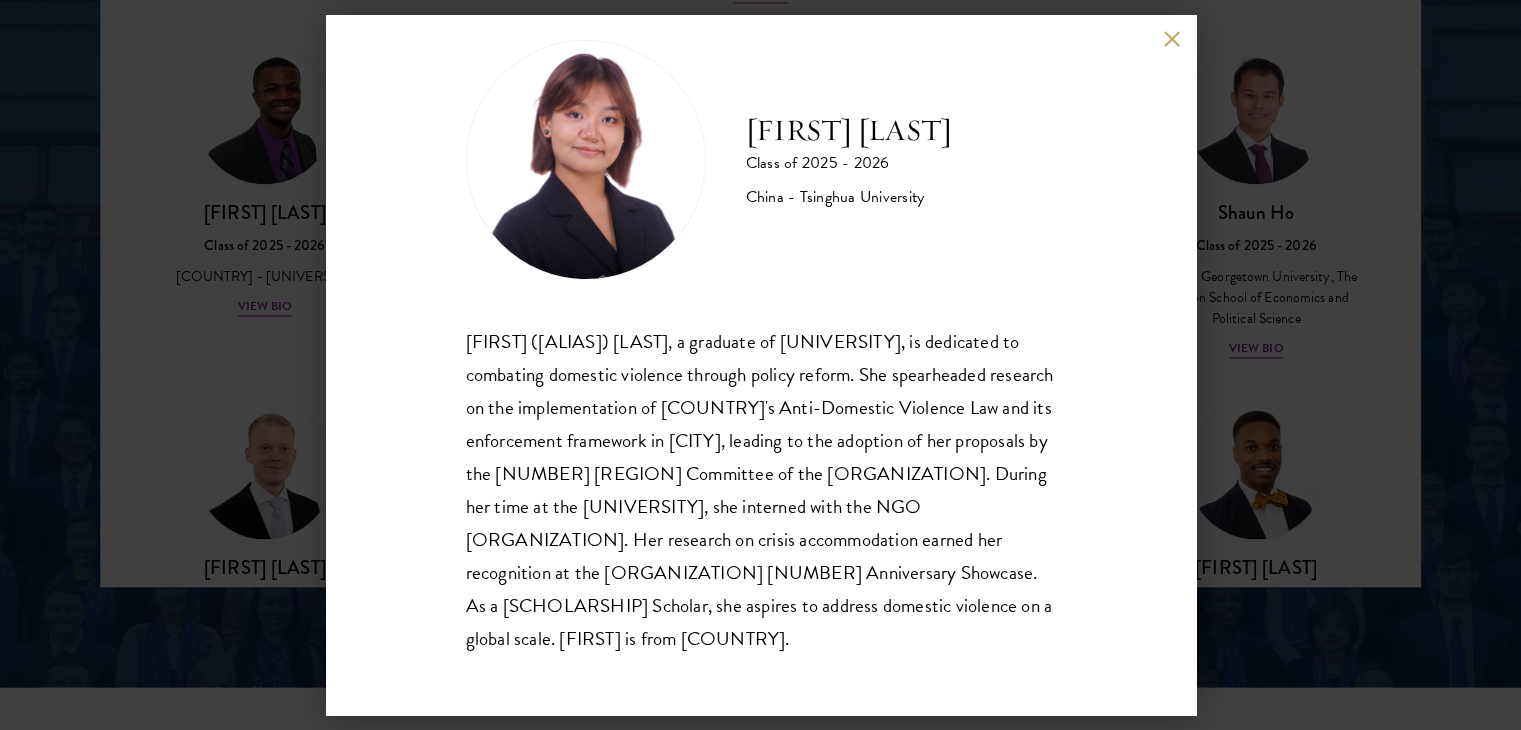 click on "Cynthia He
Class of 2025 - 2026
China - Tsinghua University
Yuqing (Cynthia) He, a graduate of Tsinghua University, is dedicated to combating domestic violence through policy reform. She spearheaded research on the implementation of China’s Anti-Domestic Violence Law and its enforcement framework in Changsha, leading to the adoption of her proposals by the 13th Hunan Provincial Committee of the Chinese People’s Political Consultative Conference. During her time at the Australian National University, she interned with the NGO Women with Disabilities ACT. Her research on crisis accommodation earned her recognition at the Australian National Internships Program 30th Anniversary Showcase. As a Schwarzman Scholar, she aspires to address domestic violence on a global scale. Yuqing is from China." at bounding box center (760, 365) 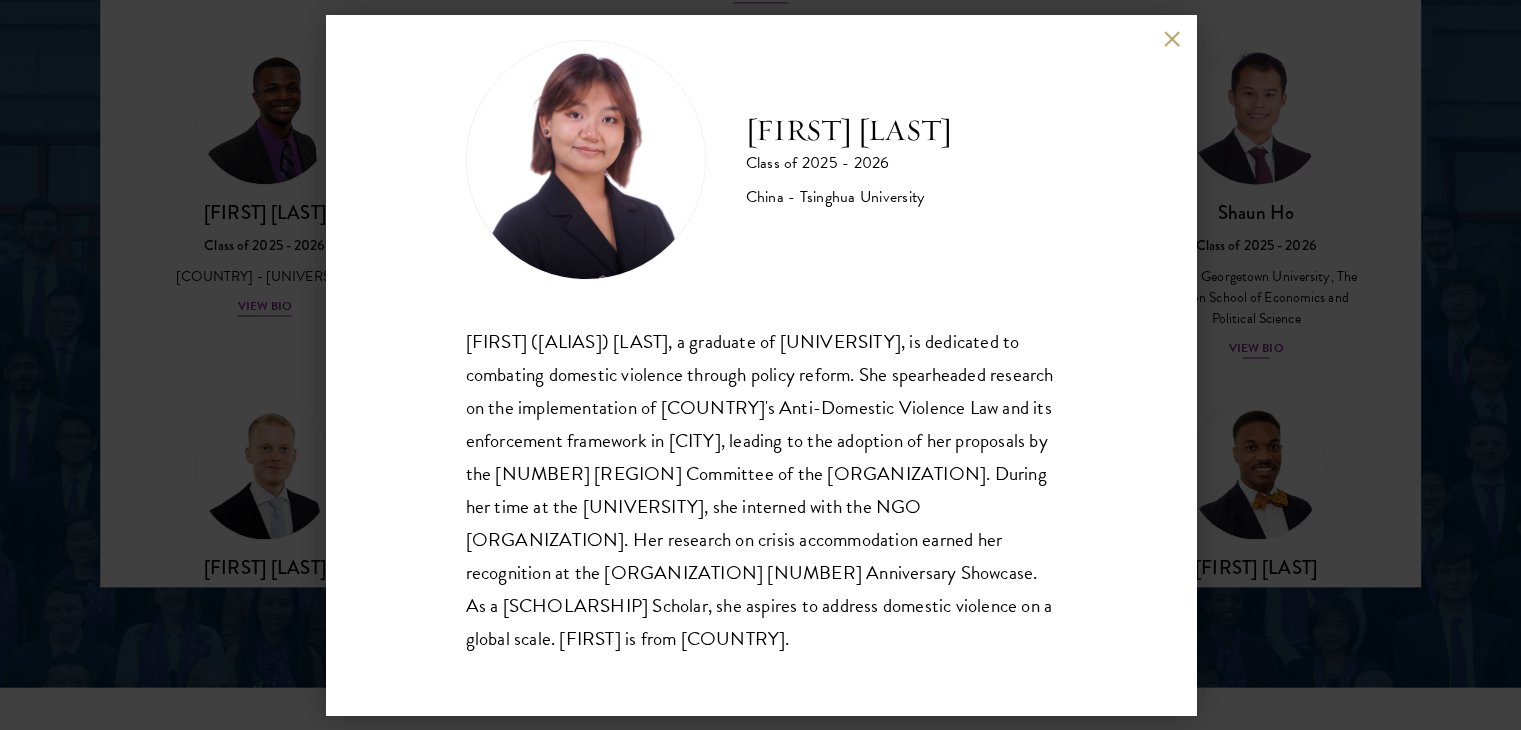 click on "Cynthia He
Class of 2025 - 2026
China - Tsinghua University
Yuqing (Cynthia) He, a graduate of Tsinghua University, is dedicated to combating domestic violence through policy reform. She spearheaded research on the implementation of China’s Anti-Domestic Violence Law and its enforcement framework in Changsha, leading to the adoption of her proposals by the 13th Hunan Provincial Committee of the Chinese People’s Political Consultative Conference. During her time at the Australian National University, she interned with the NGO Women with Disabilities ACT. Her research on crisis accommodation earned her recognition at the Australian National Internships Program 30th Anniversary Showcase. As a Schwarzman Scholar, she aspires to address domestic violence on a global scale. Yuqing is from China." at bounding box center (760, 365) 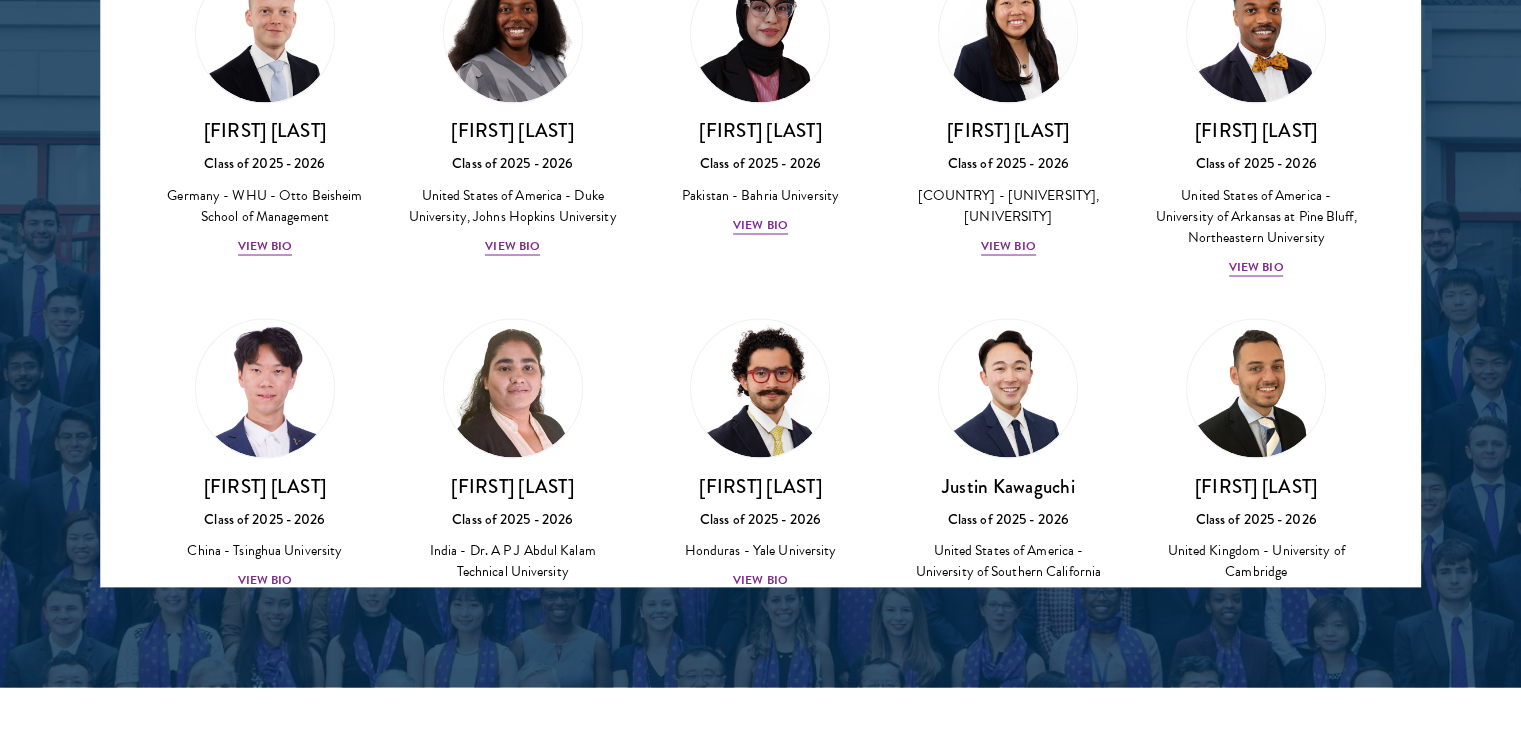 scroll, scrollTop: 3594, scrollLeft: 0, axis: vertical 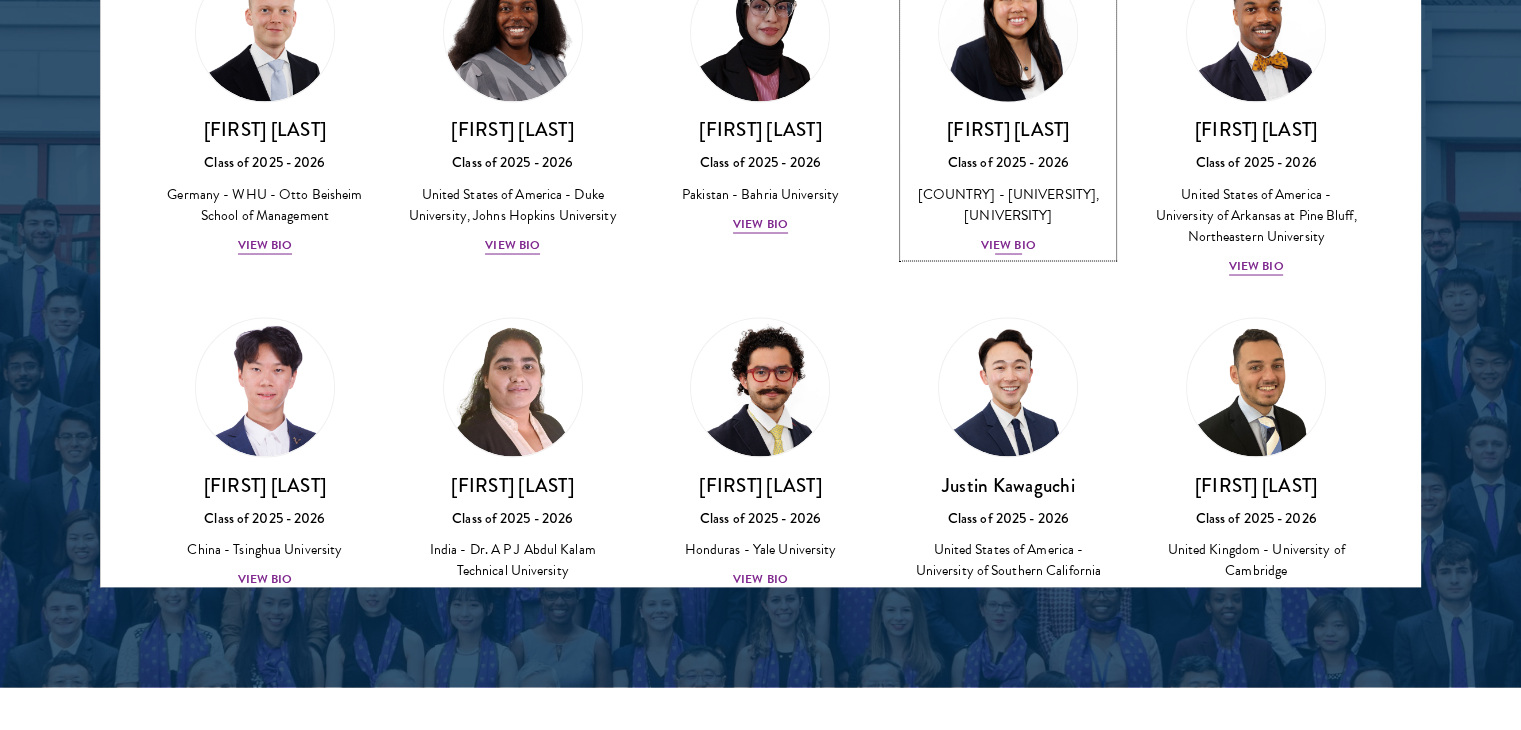 click on "Galen Jiang
Class of 2025 - 2026
United States of America - California State University, Fullerton, Stanford University
View Bio" at bounding box center [1008, 186] 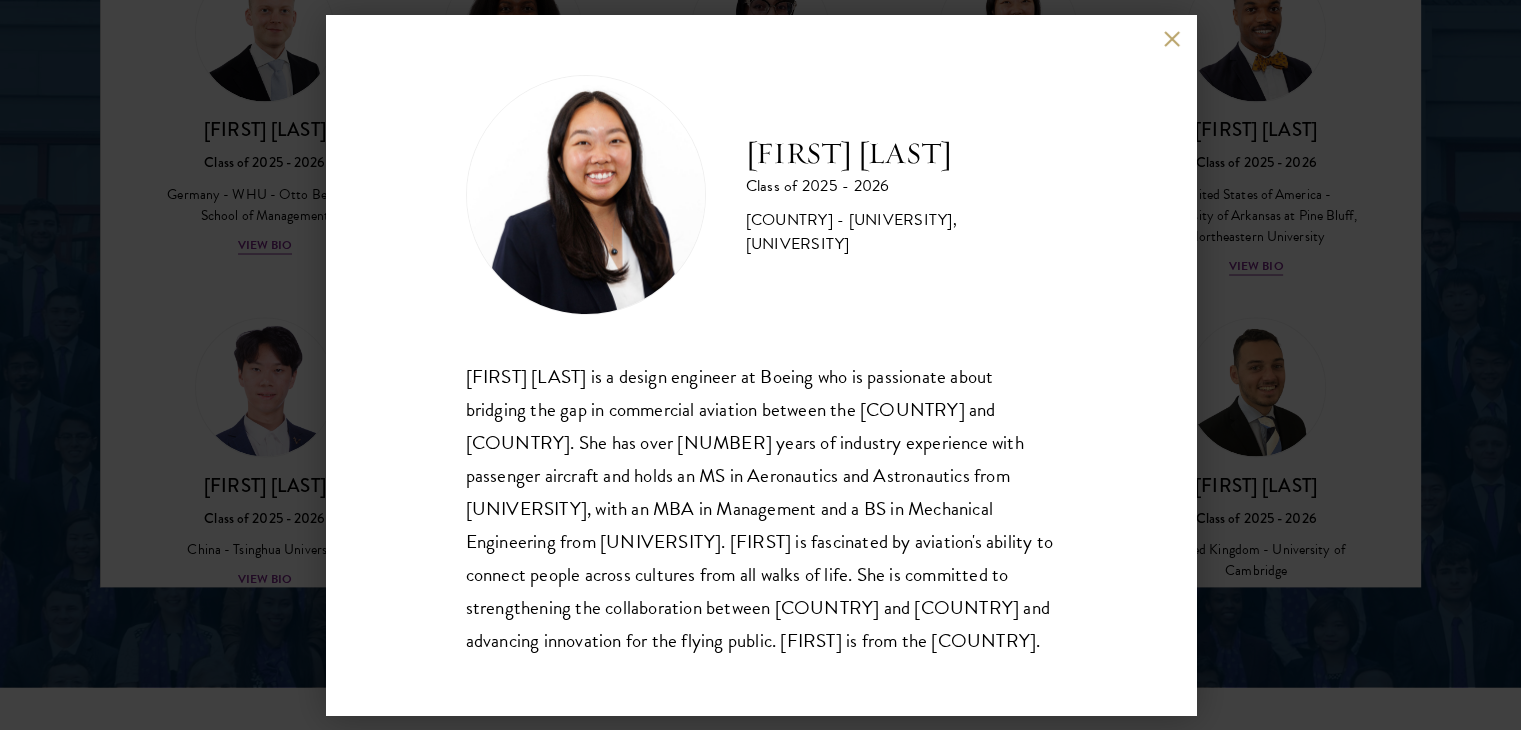 click on "Galen Jiang
Class of 2025 - 2026
United States of America - California State University, Fullerton, Stanford University
Galen Jiang is a design engineer at Boeing who is passionate about bridging the gap in commercial aviation between the U.S. and China. She has over five years of industry experience with passenger aircraft and holds an MS in Aeronautics and Astronautics from Stanford University, with an MBA in Management and a BS in Mechanical Engineering from California State University, Fullerton. Galen is fascinated by aviation's ability to connect people across cultures from all walks of life. She is committed to strengthening the collaboration between U.S. and China and advancing innovation for the flying public. Galen is from the United States." at bounding box center [760, 365] 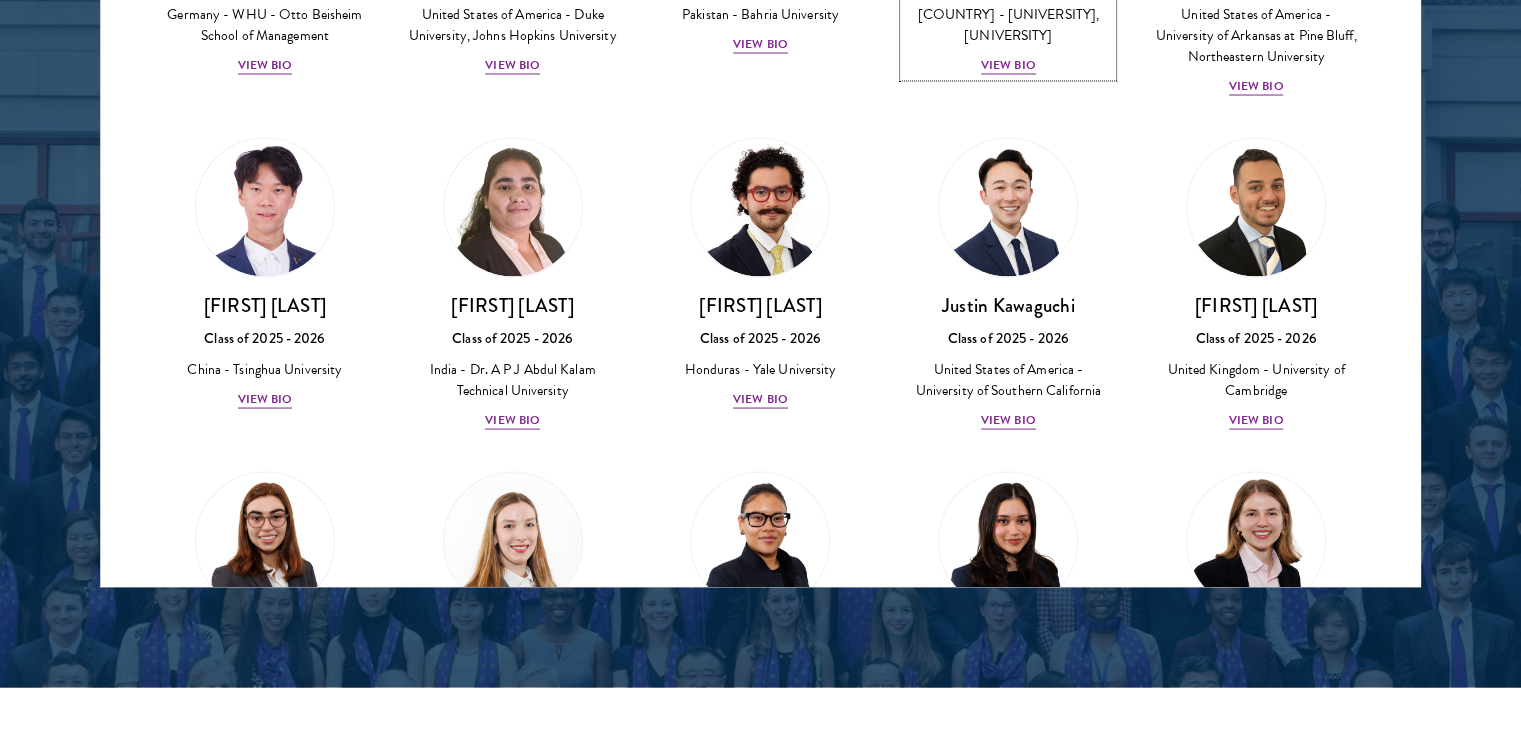 scroll, scrollTop: 3791, scrollLeft: 0, axis: vertical 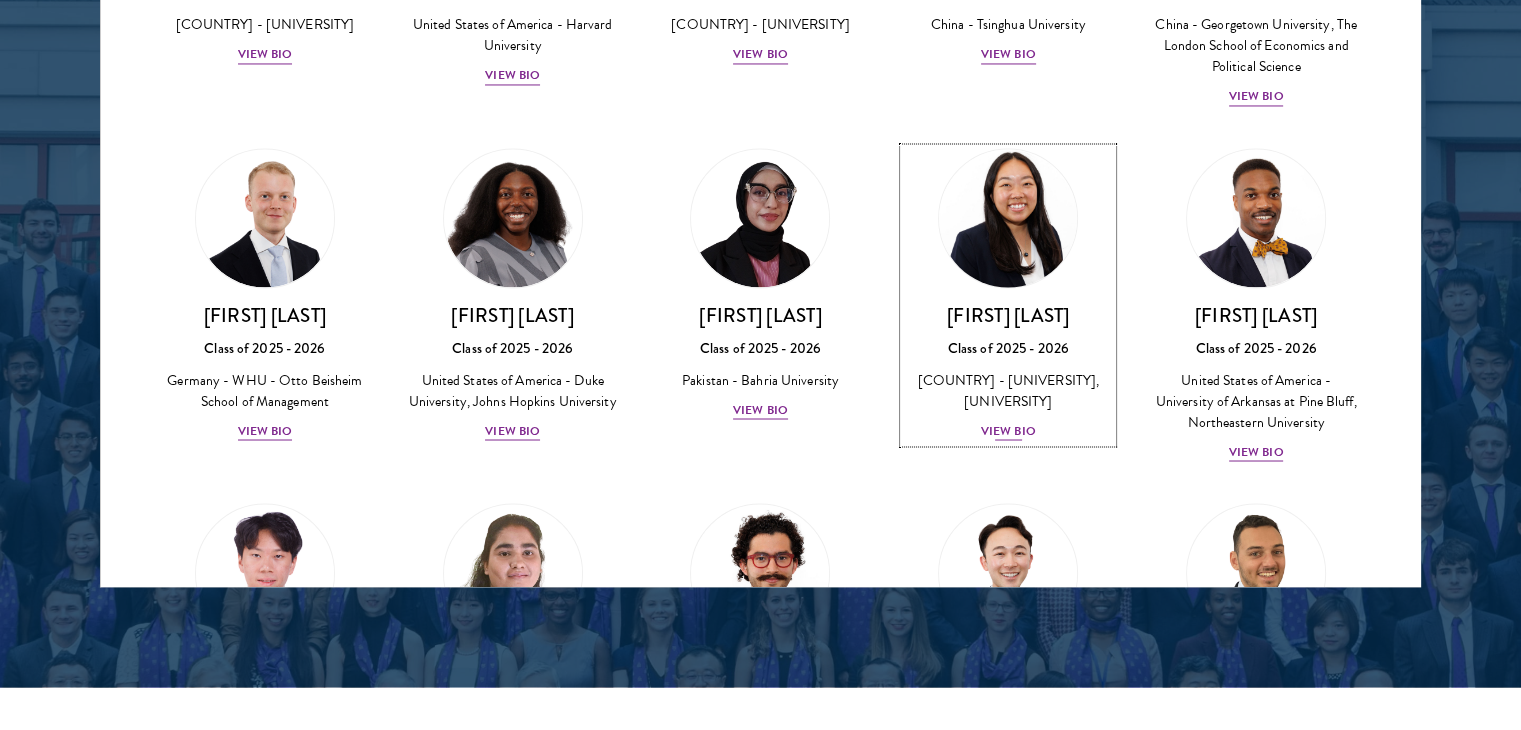 click on "Galen Jiang
Class of 2025 - 2026
United States of America - California State University, Fullerton, Stanford University
View Bio" at bounding box center [1008, 372] 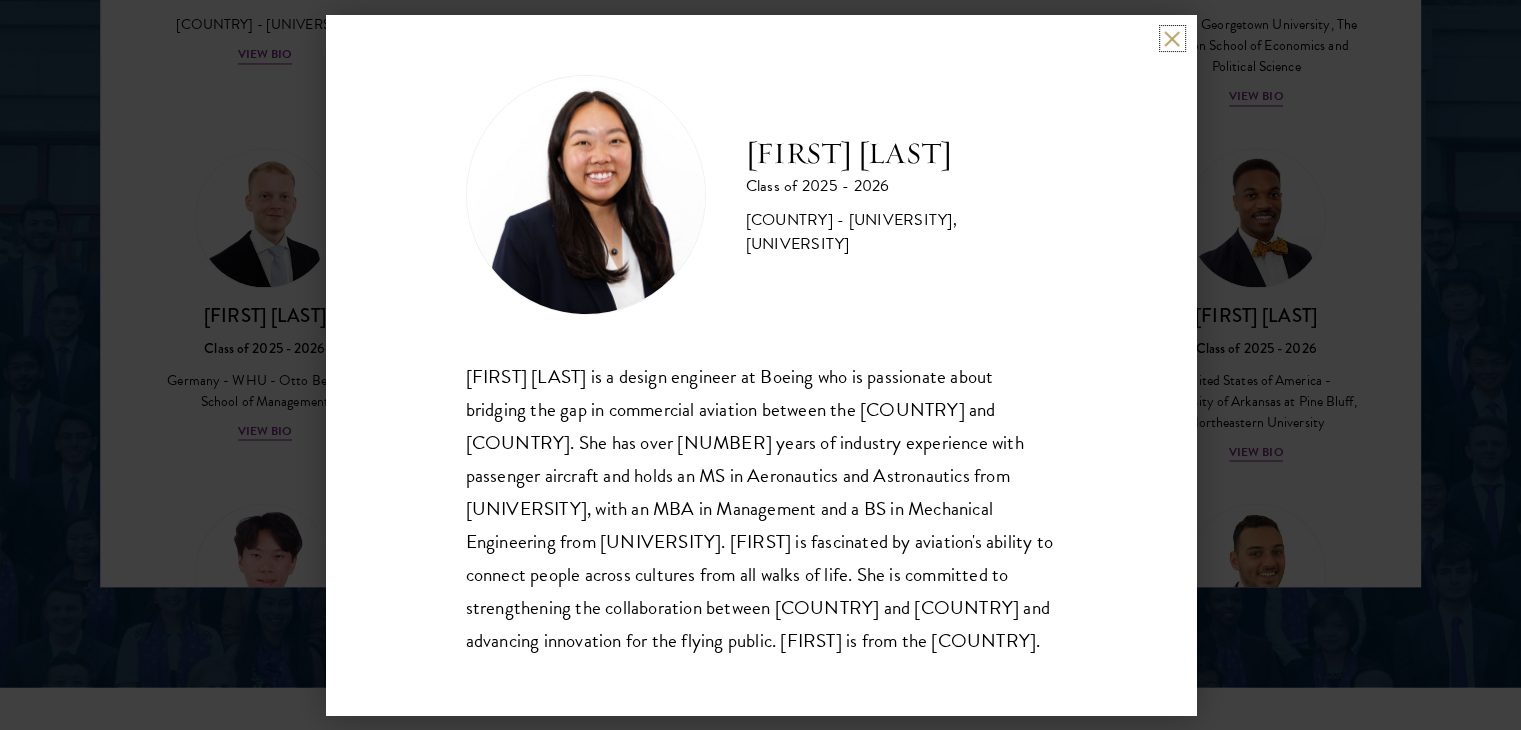 scroll, scrollTop: 2, scrollLeft: 0, axis: vertical 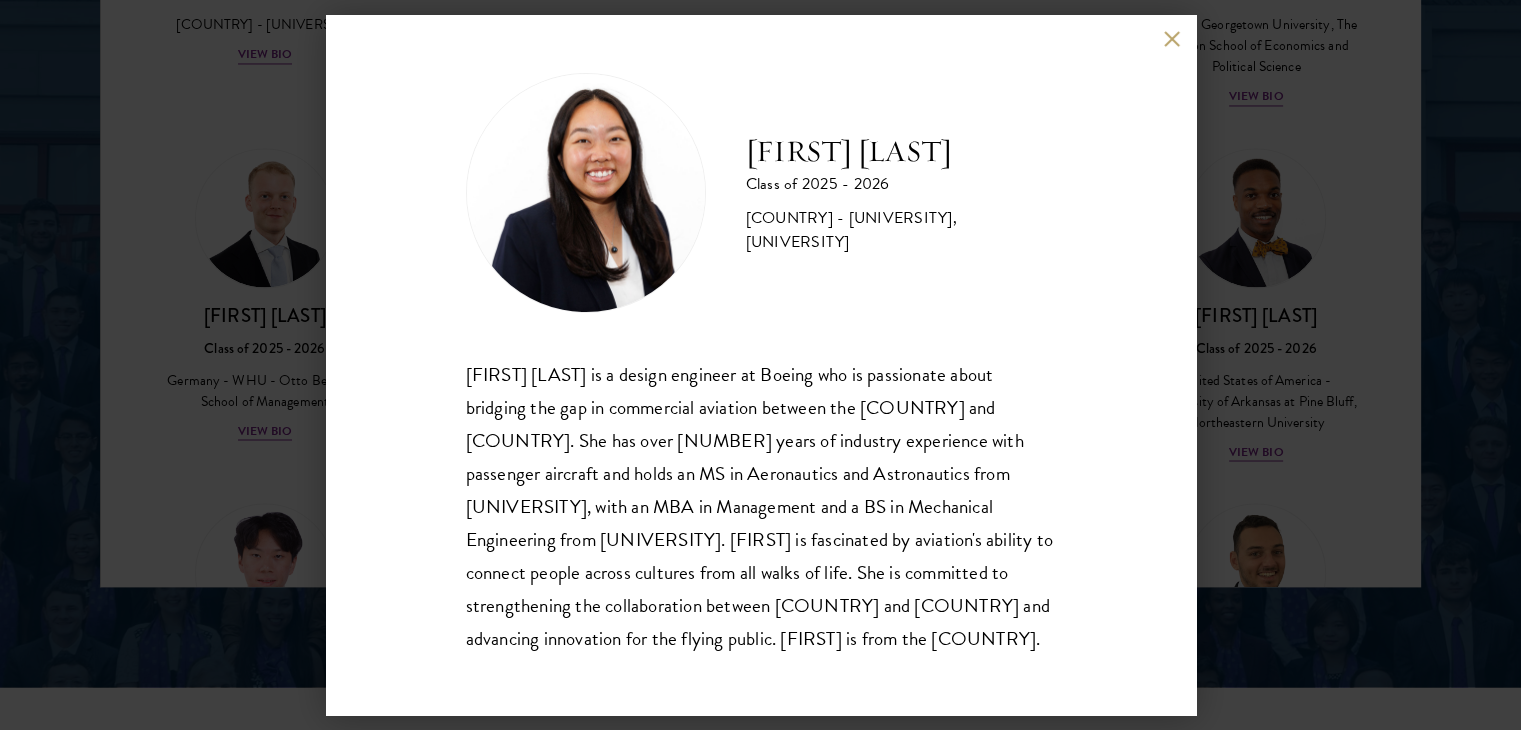 click on "Galen Jiang
Class of 2025 - 2026
United States of America - California State University, Fullerton, Stanford University
Galen Jiang is a design engineer at Boeing who is passionate about bridging the gap in commercial aviation between the U.S. and China. She has over five years of industry experience with passenger aircraft and holds an MS in Aeronautics and Astronautics from Stanford University, with an MBA in Management and a BS in Mechanical Engineering from California State University, Fullerton. Galen is fascinated by aviation's ability to connect people across cultures from all walks of life. She is committed to strengthening the collaboration between U.S. and China and advancing innovation for the flying public. Galen is from the United States." at bounding box center [760, 365] 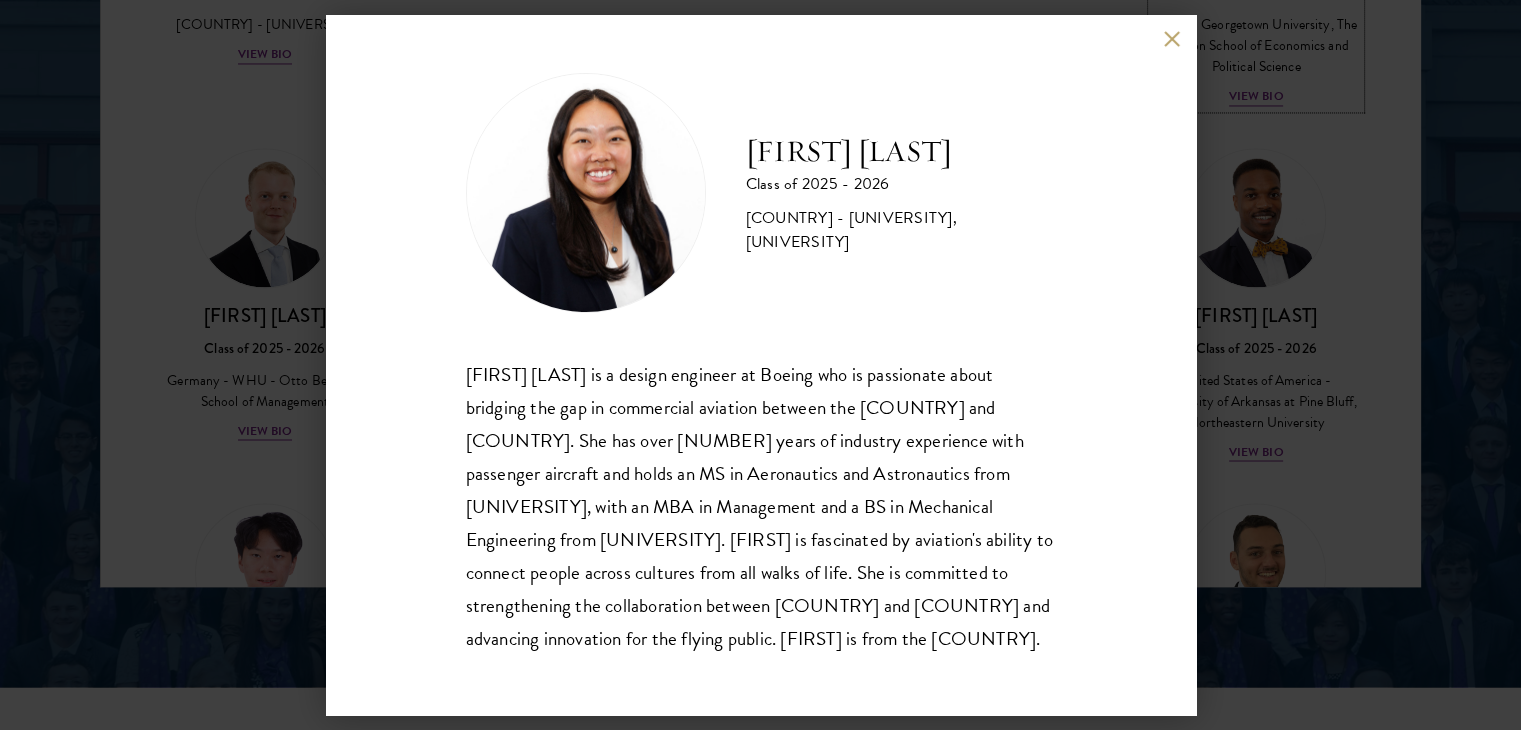 click on "China - Georgetown University, The London School of Economics and Political Science" at bounding box center [1256, 45] 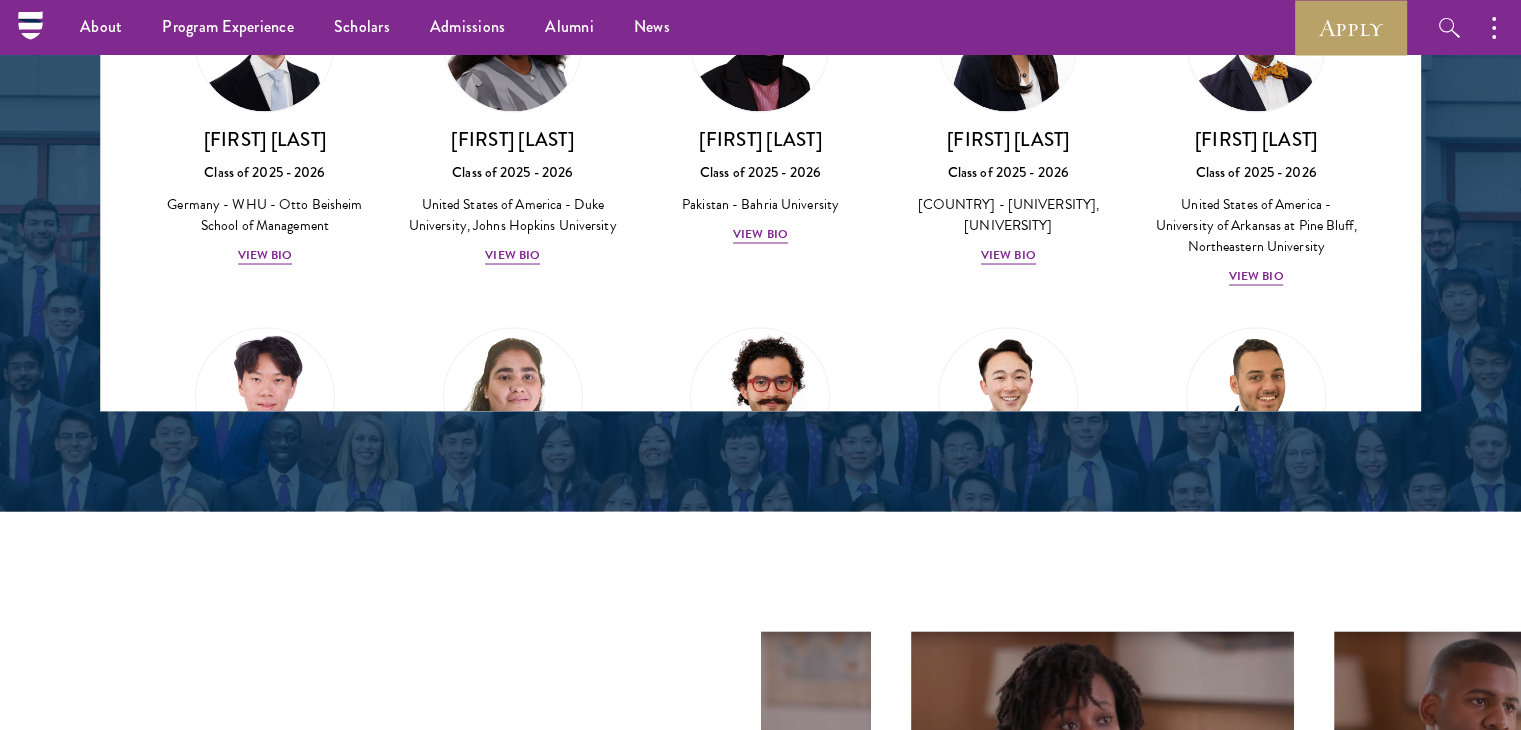 scroll, scrollTop: 2628, scrollLeft: 0, axis: vertical 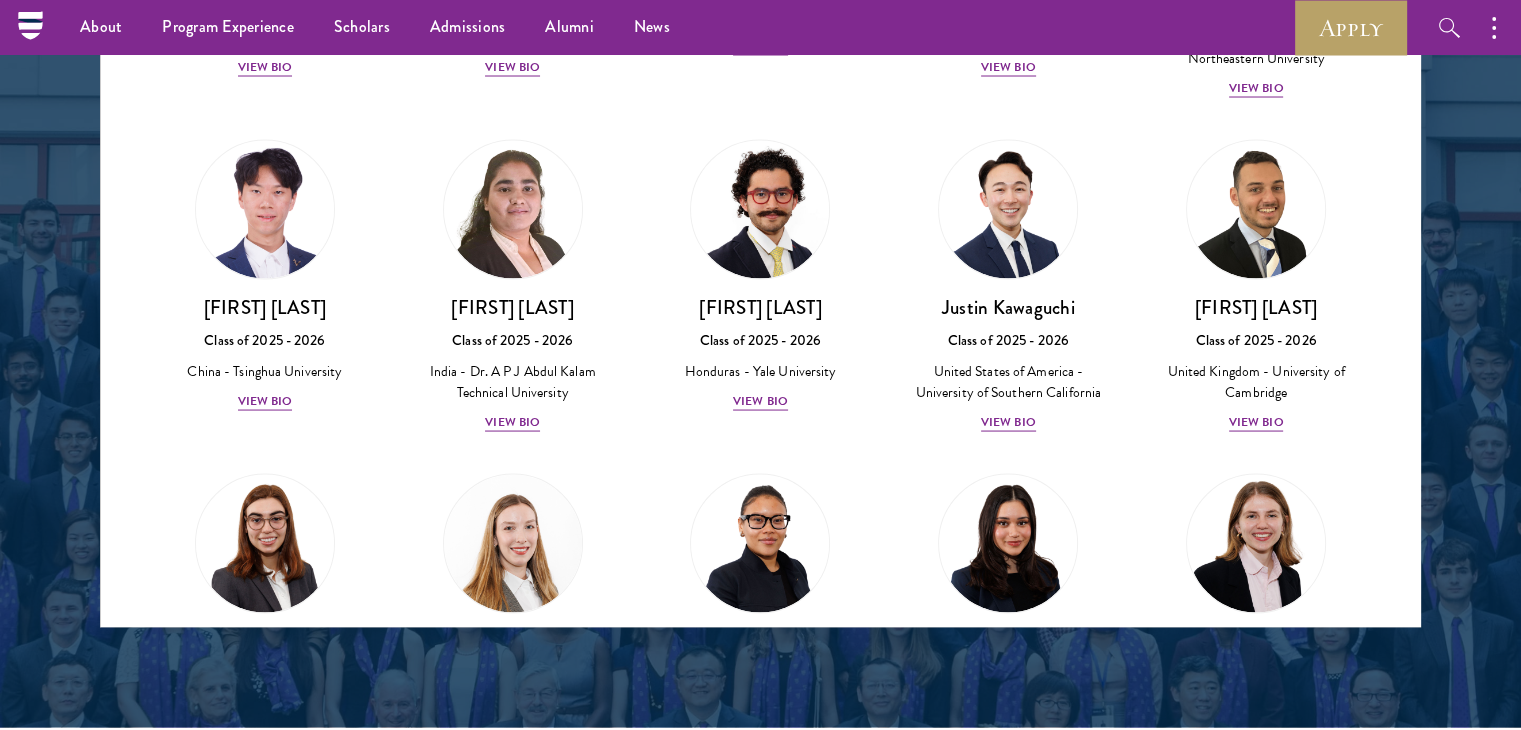 drag, startPoint x: 1412, startPoint y: 255, endPoint x: 1413, endPoint y: 277, distance: 22.022715 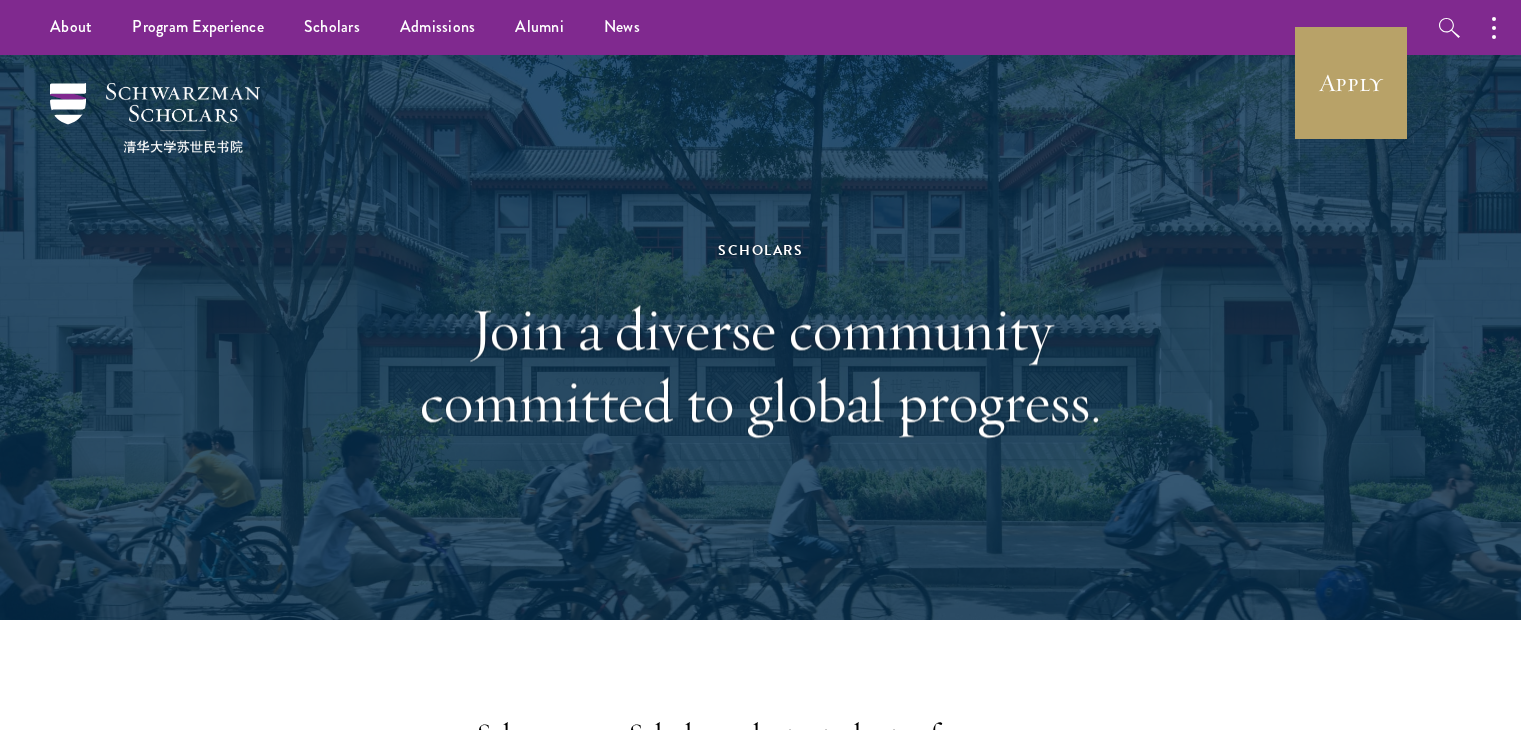 scroll, scrollTop: 0, scrollLeft: 0, axis: both 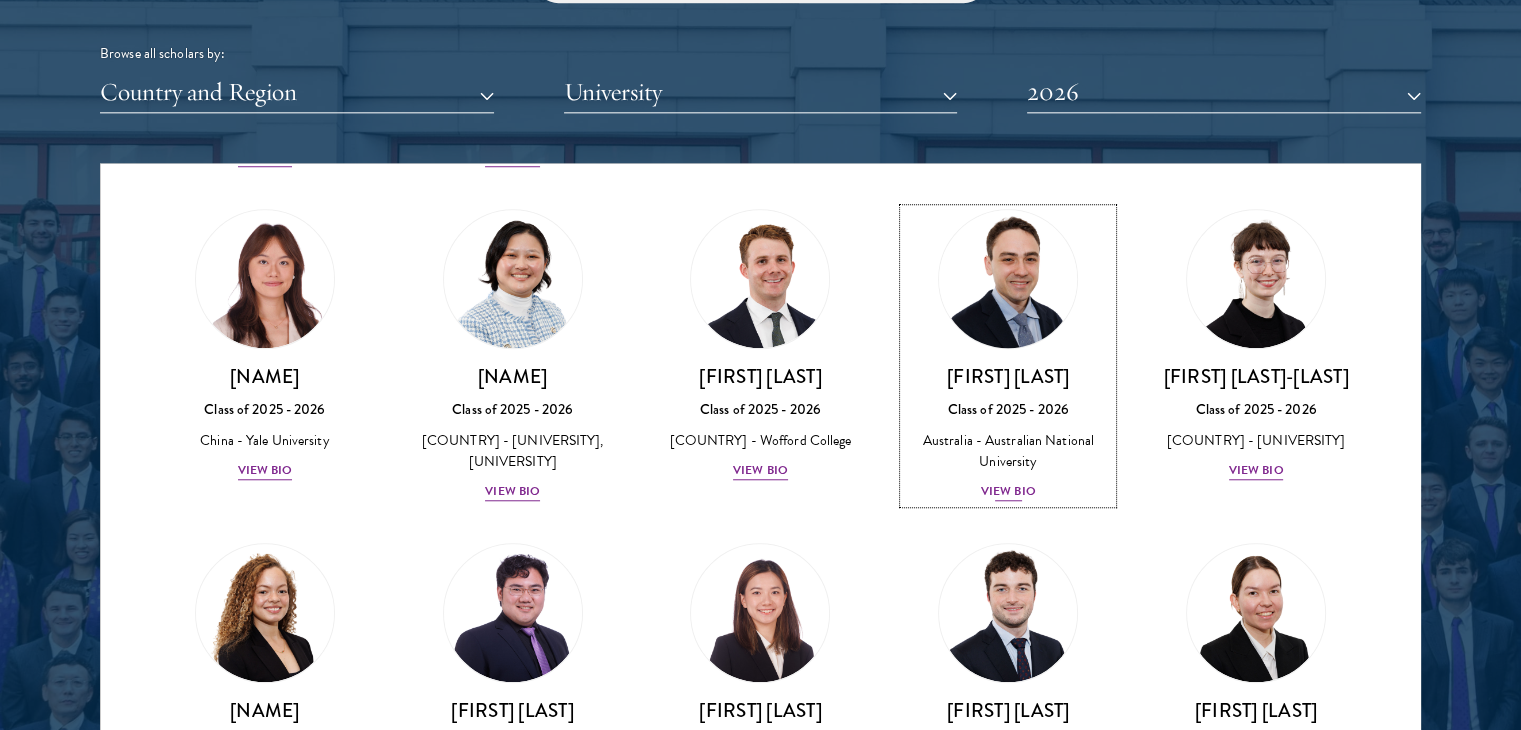 click on "View Bio" at bounding box center (1008, 491) 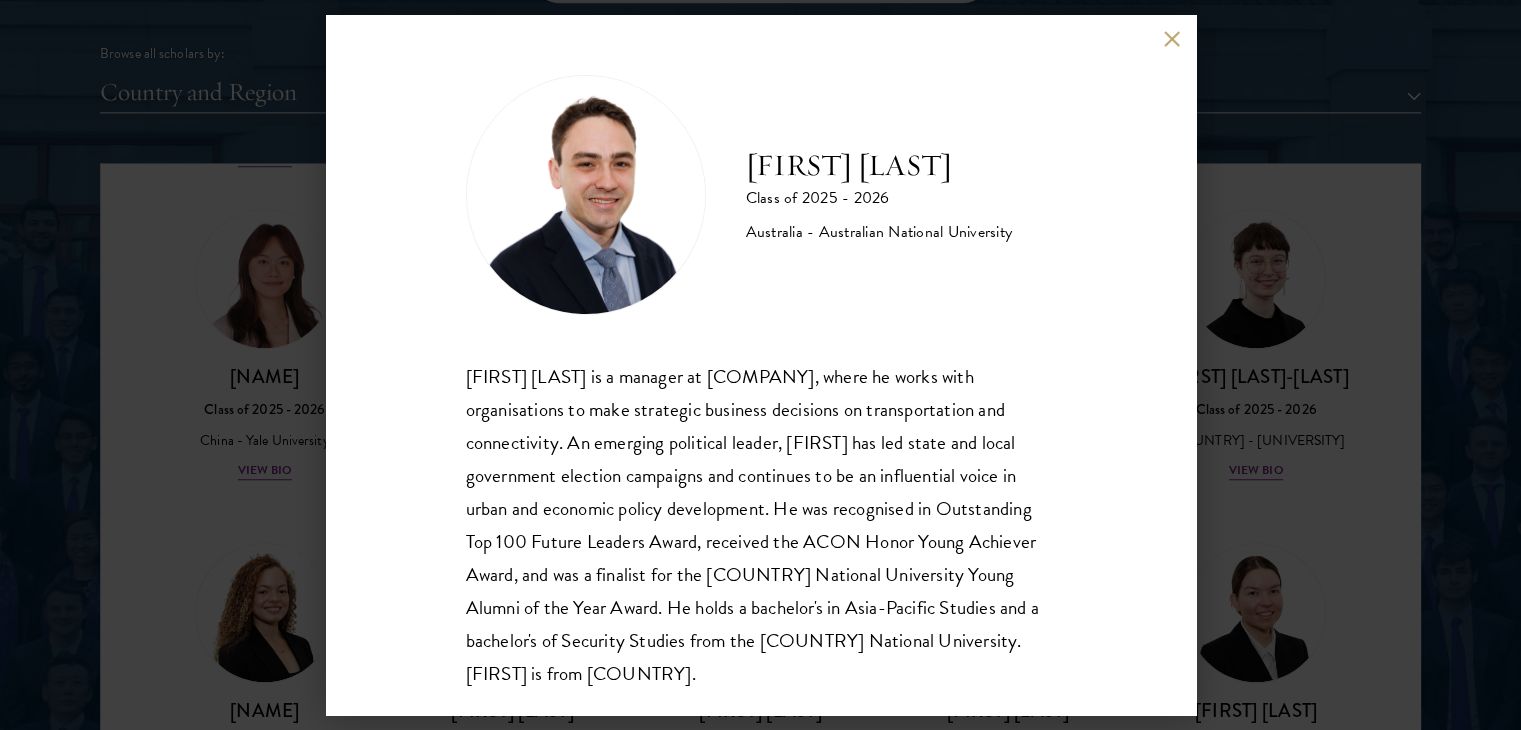 scroll, scrollTop: 35, scrollLeft: 0, axis: vertical 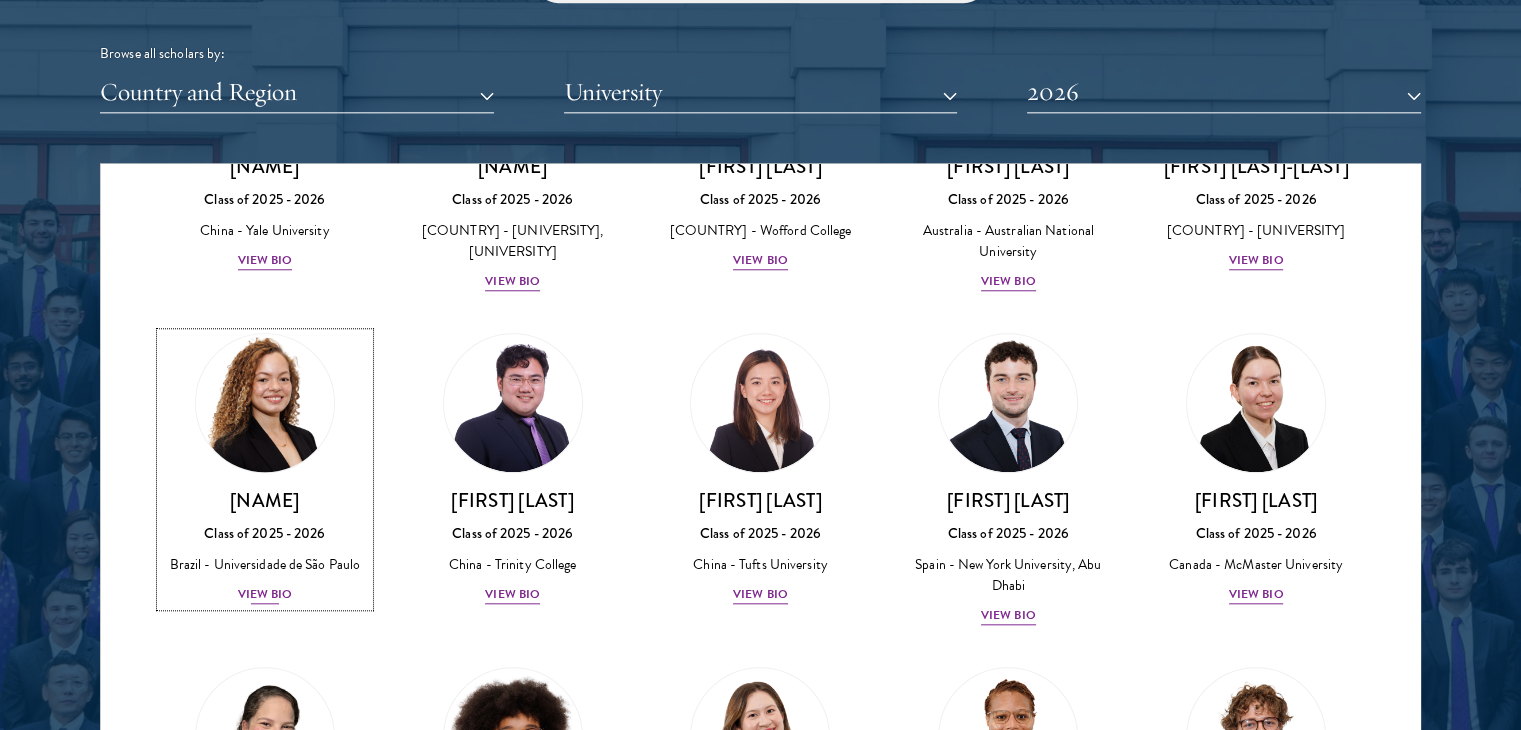 click on "View Bio" at bounding box center [265, 594] 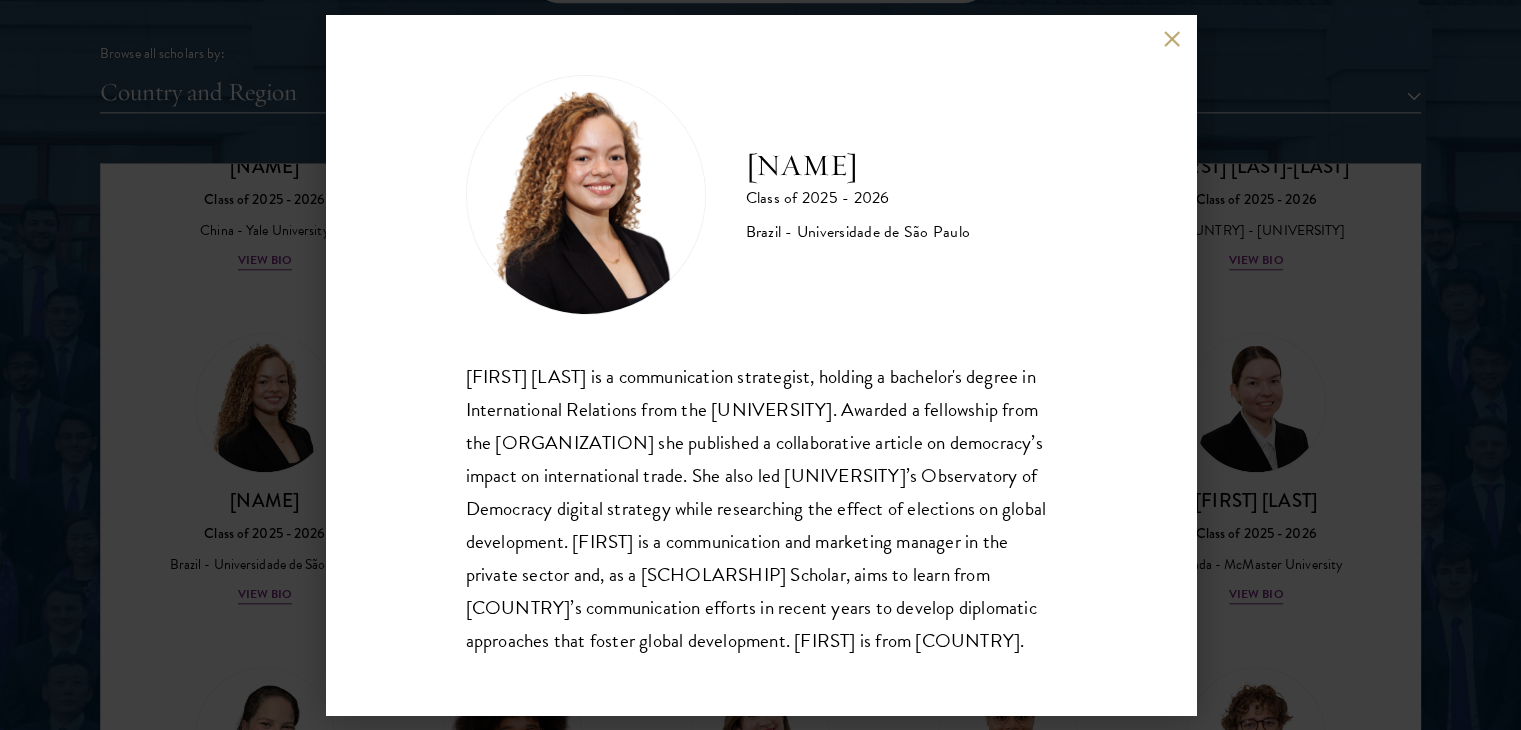 scroll, scrollTop: 35, scrollLeft: 0, axis: vertical 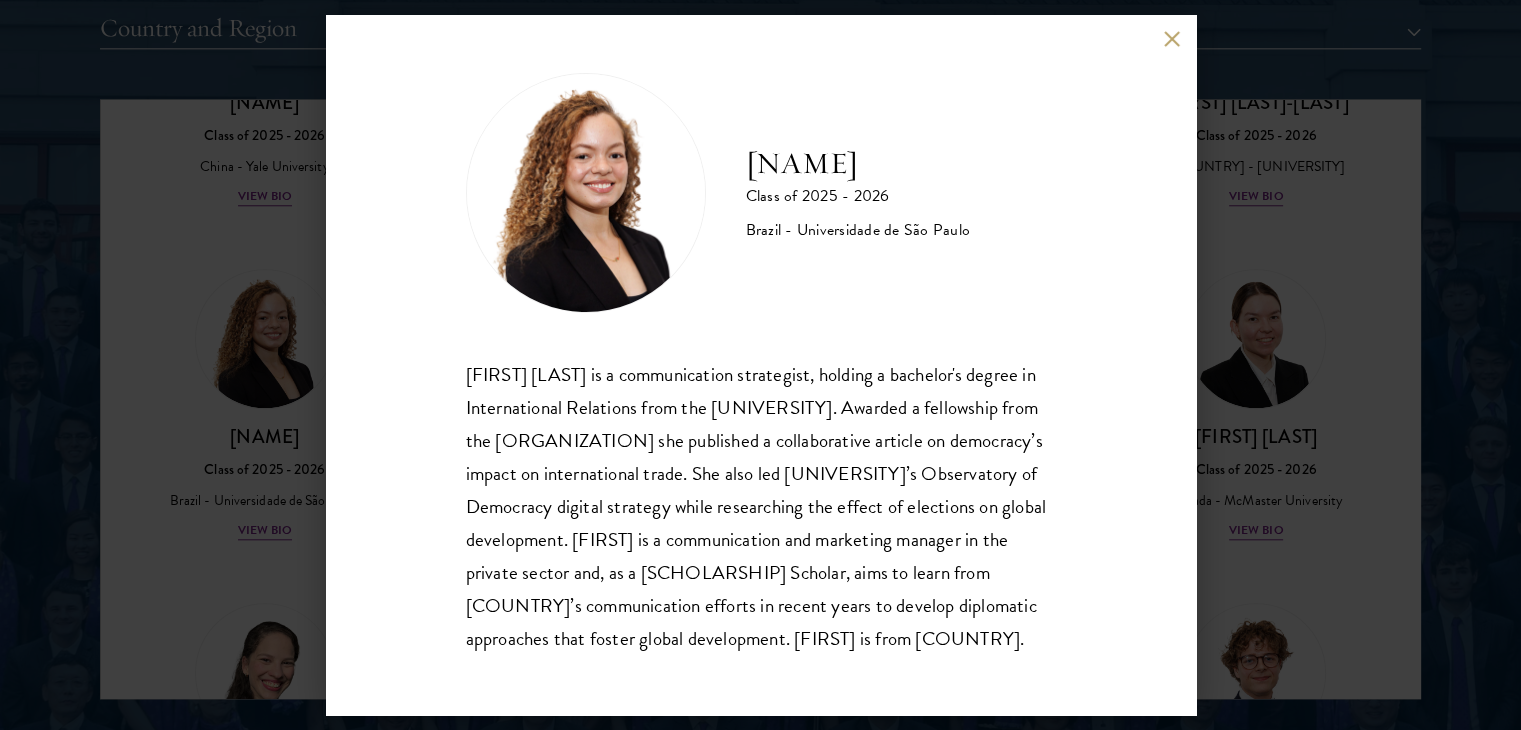 click on "[FIRST] [LAST] is a communication strategist, holding a bachelor's degree in International Relations from the [UNIVERSITY]. Awarded a fellowship from the [ORGANIZATION] she published a collaborative article on democracy’s impact on international trade. She also led [UNIVERSITY]’s Observatory of Democracy digital strategy while researching the effect of elections on global development. [FIRST] is a communication and marketing manager in the private sector and, as a [SCHOLARSHIP] Scholar, aims to learn from China’s communication efforts in recent years to develop diplomatic approaches that foster global development. [FIRST] is from Brazil." at bounding box center [761, 365] 